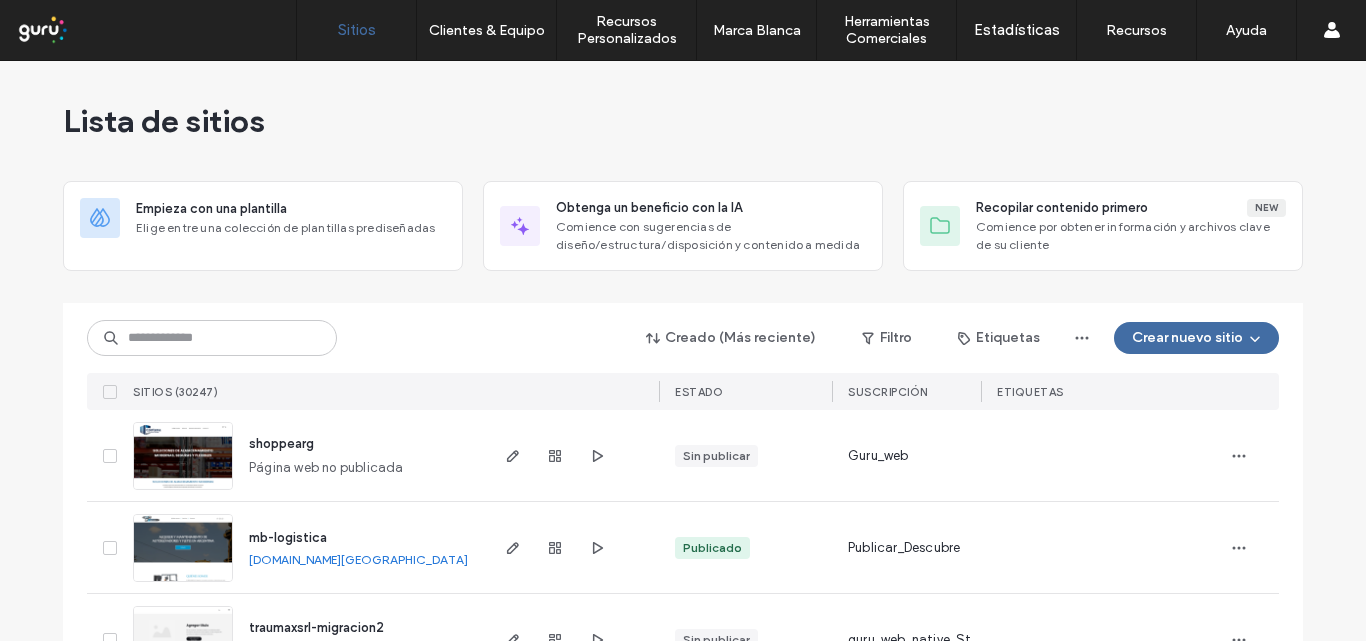 scroll, scrollTop: 0, scrollLeft: 0, axis: both 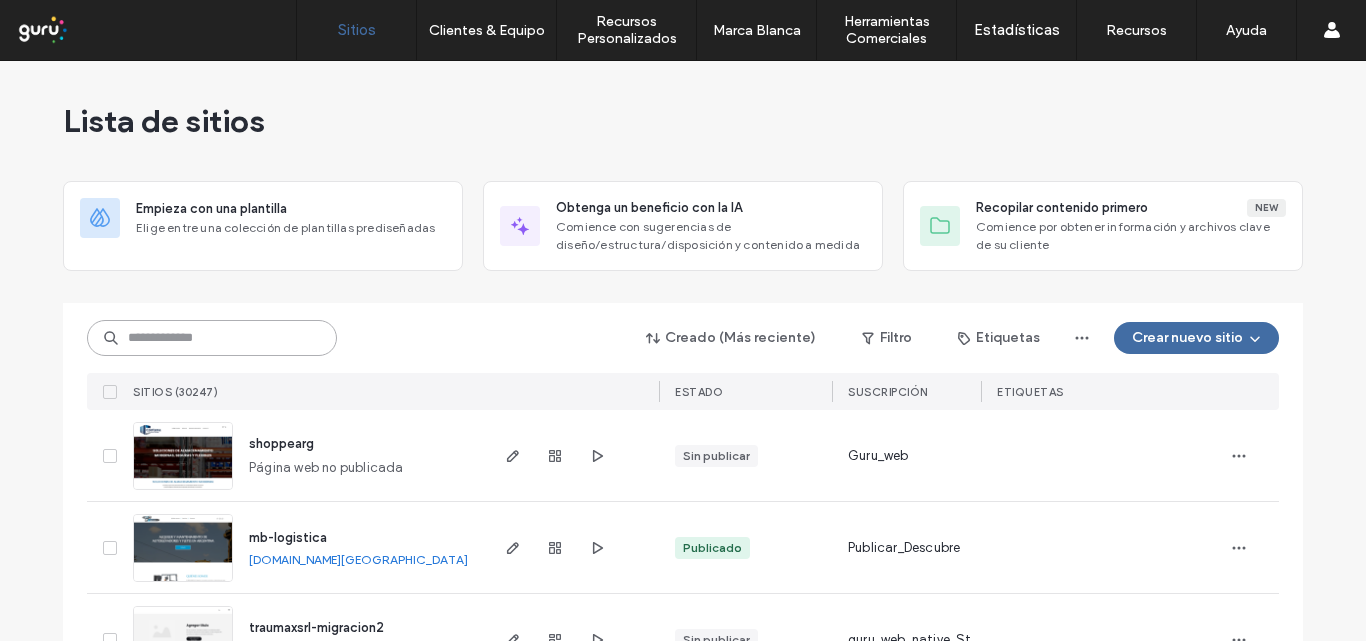 click at bounding box center [212, 338] 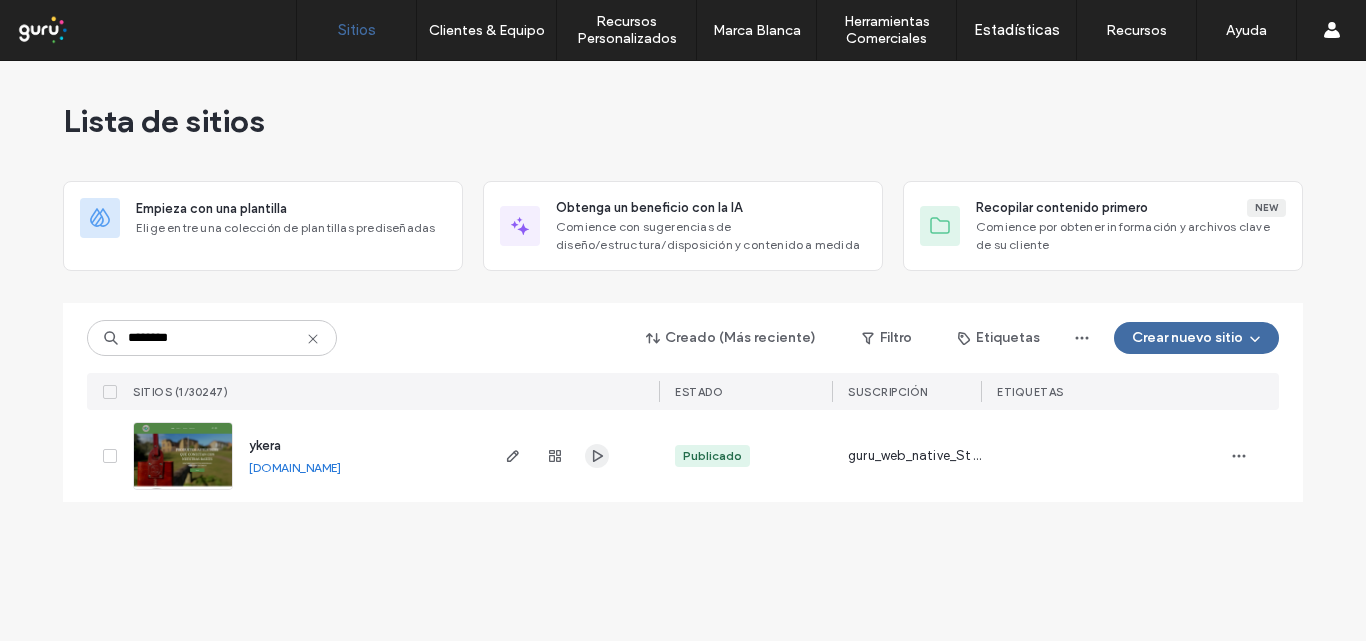 click 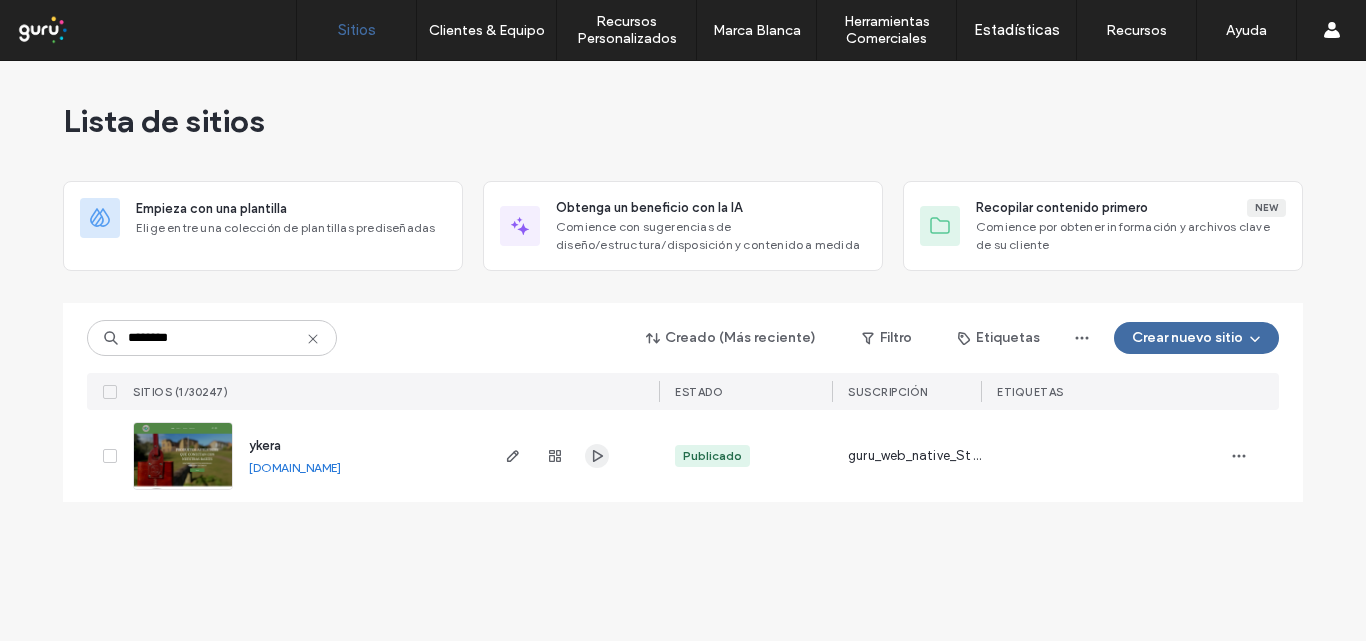 click 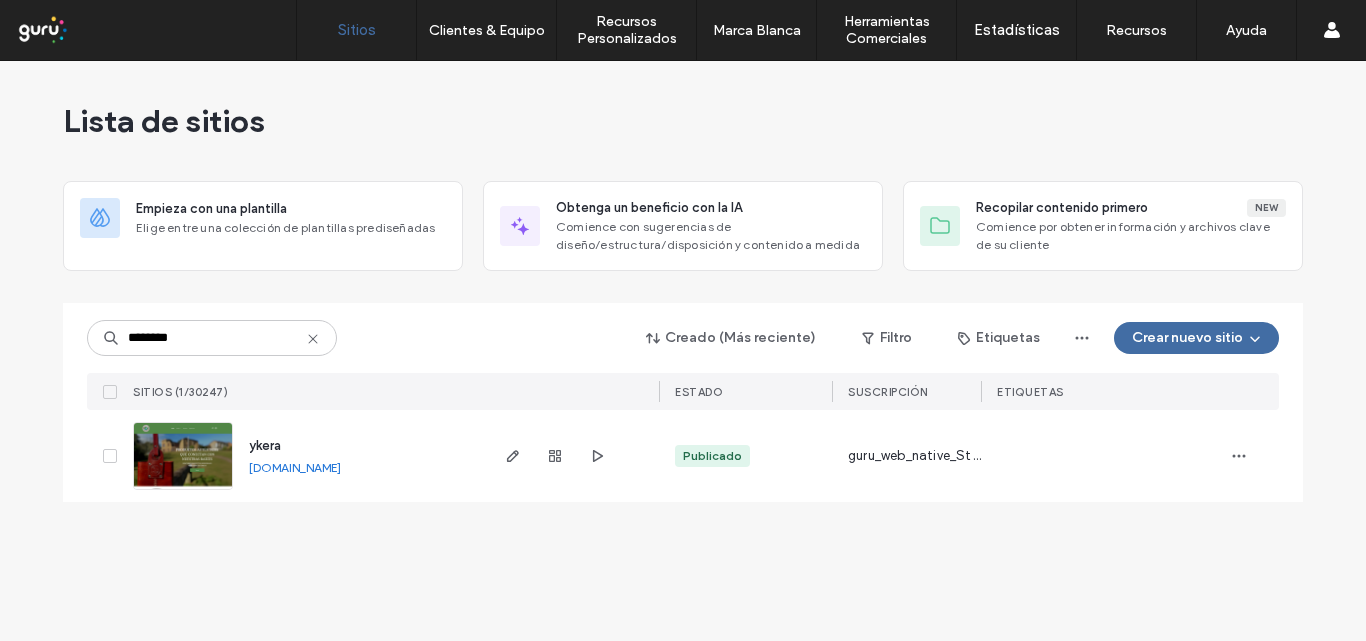 click on "ykera.argentina.publicar.guru" at bounding box center [295, 467] 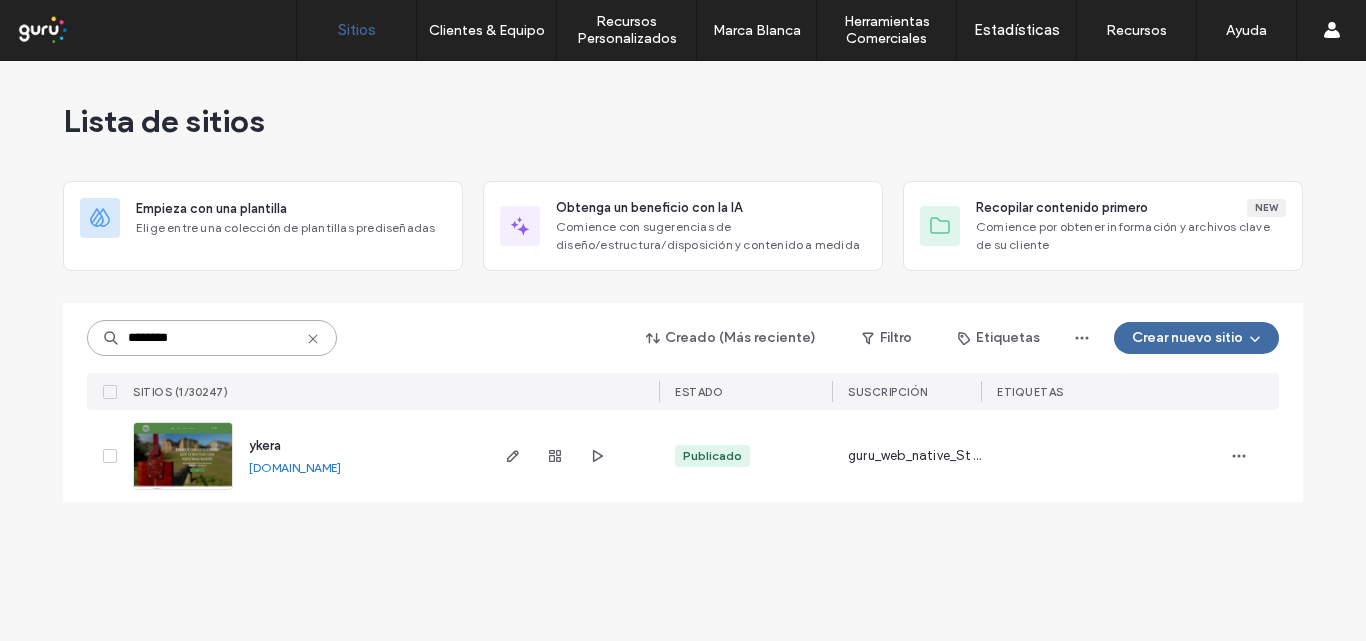 drag, startPoint x: 258, startPoint y: 338, endPoint x: 0, endPoint y: 353, distance: 258.43567 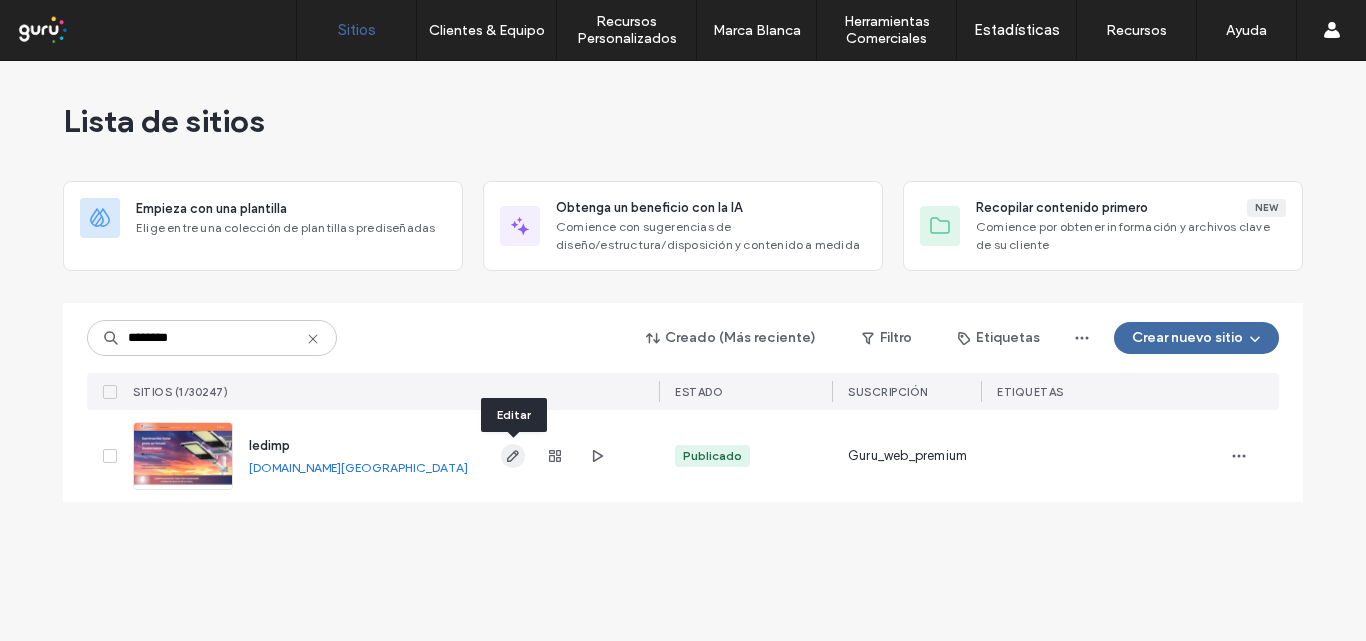click 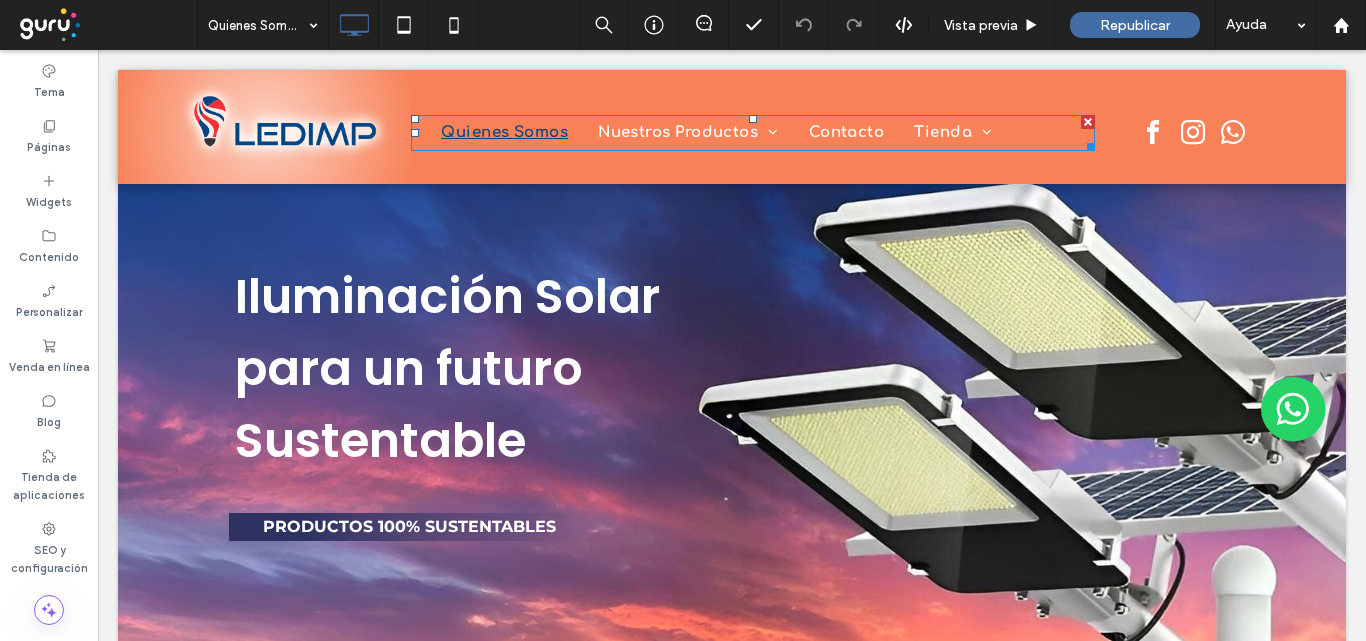 scroll, scrollTop: 0, scrollLeft: 0, axis: both 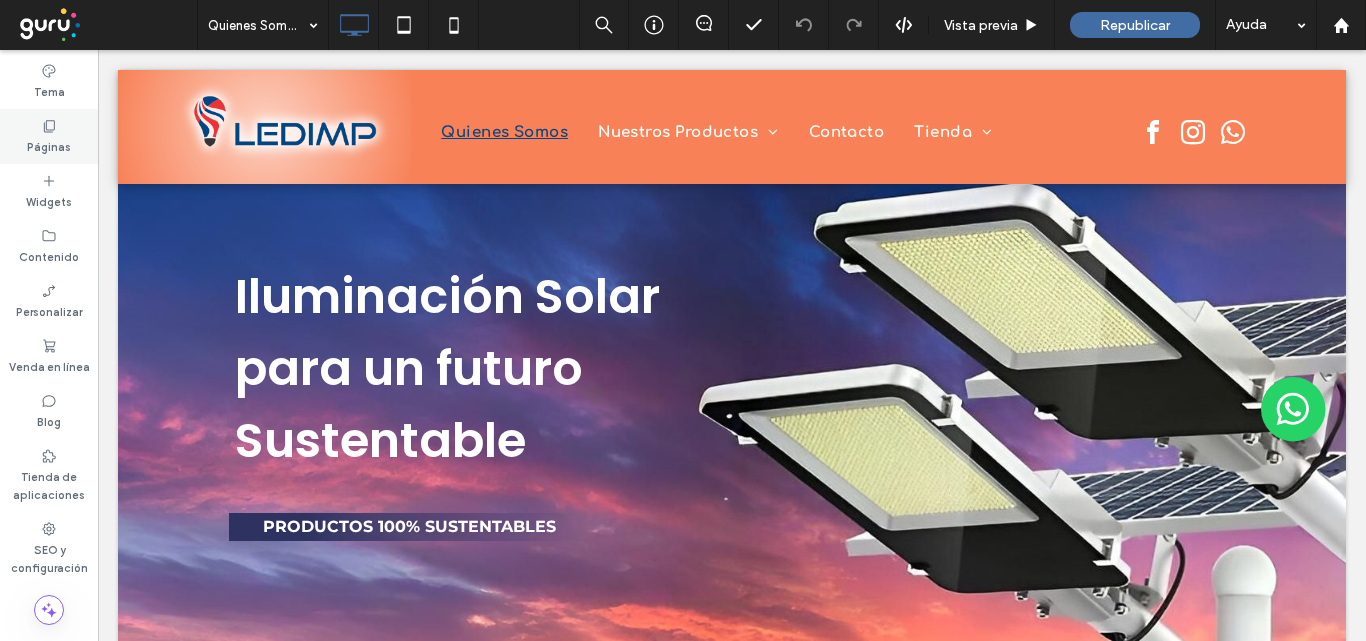 click on "Páginas" at bounding box center [49, 145] 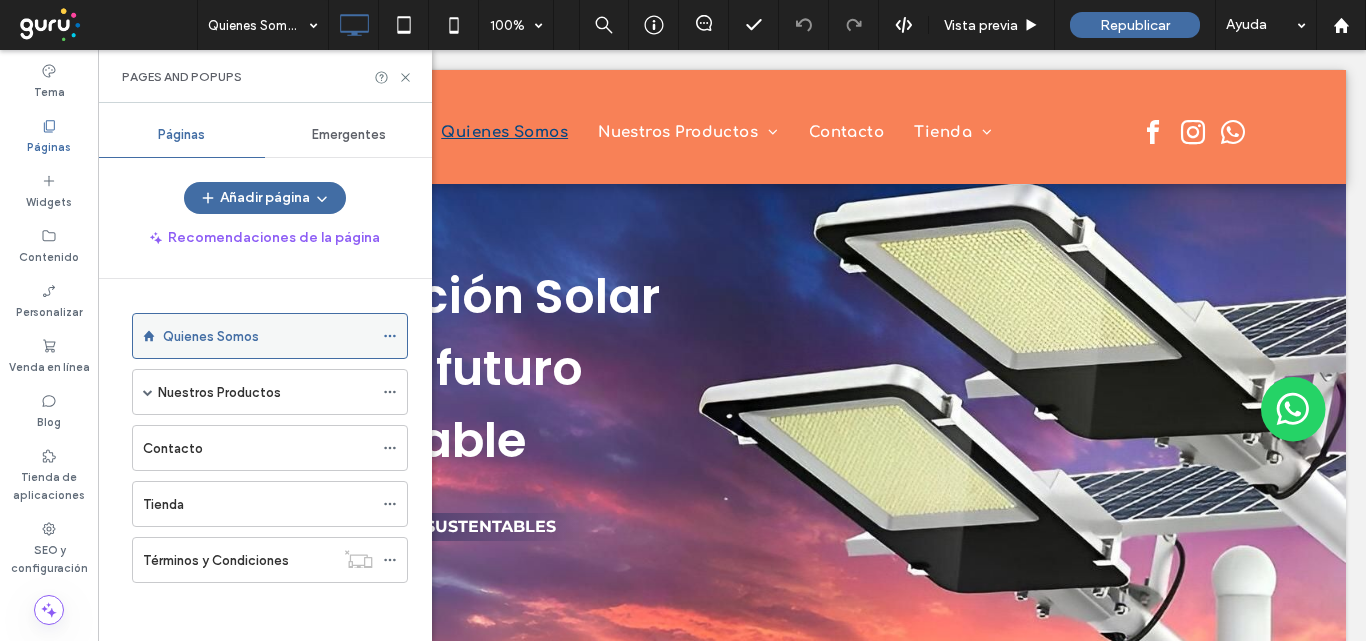 click 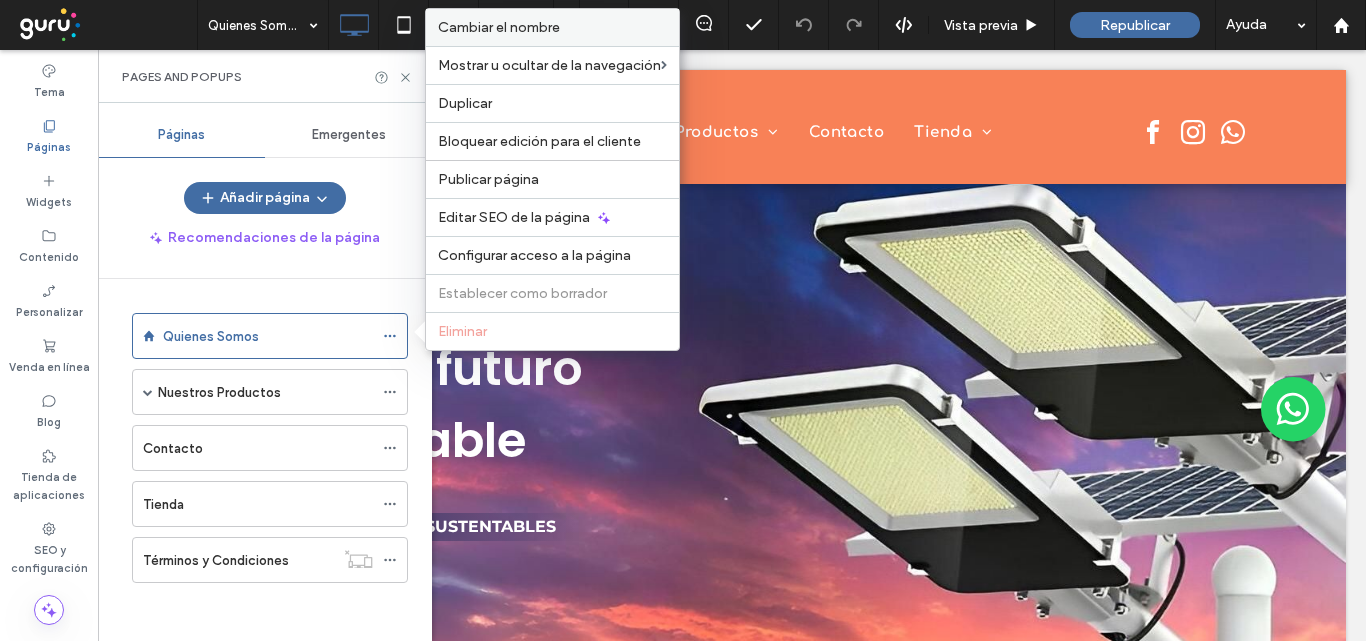 click on "Cambiar el nombre" at bounding box center (499, 27) 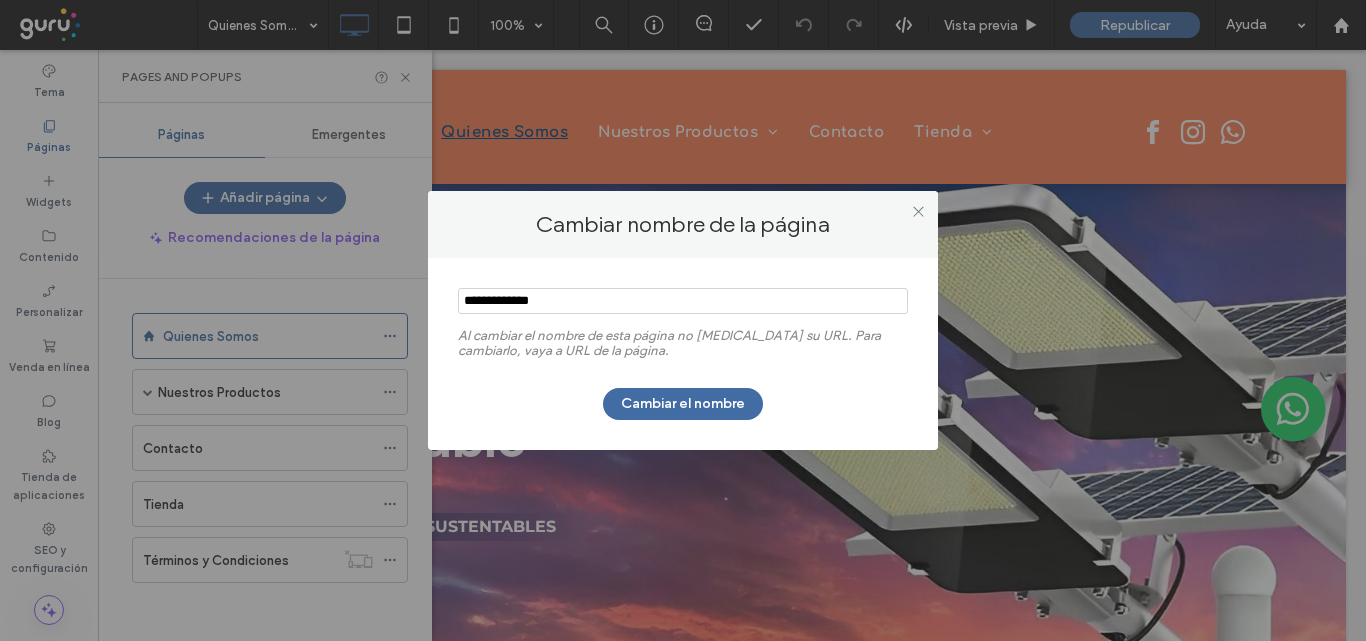 drag, startPoint x: 523, startPoint y: 302, endPoint x: 510, endPoint y: 301, distance: 13.038404 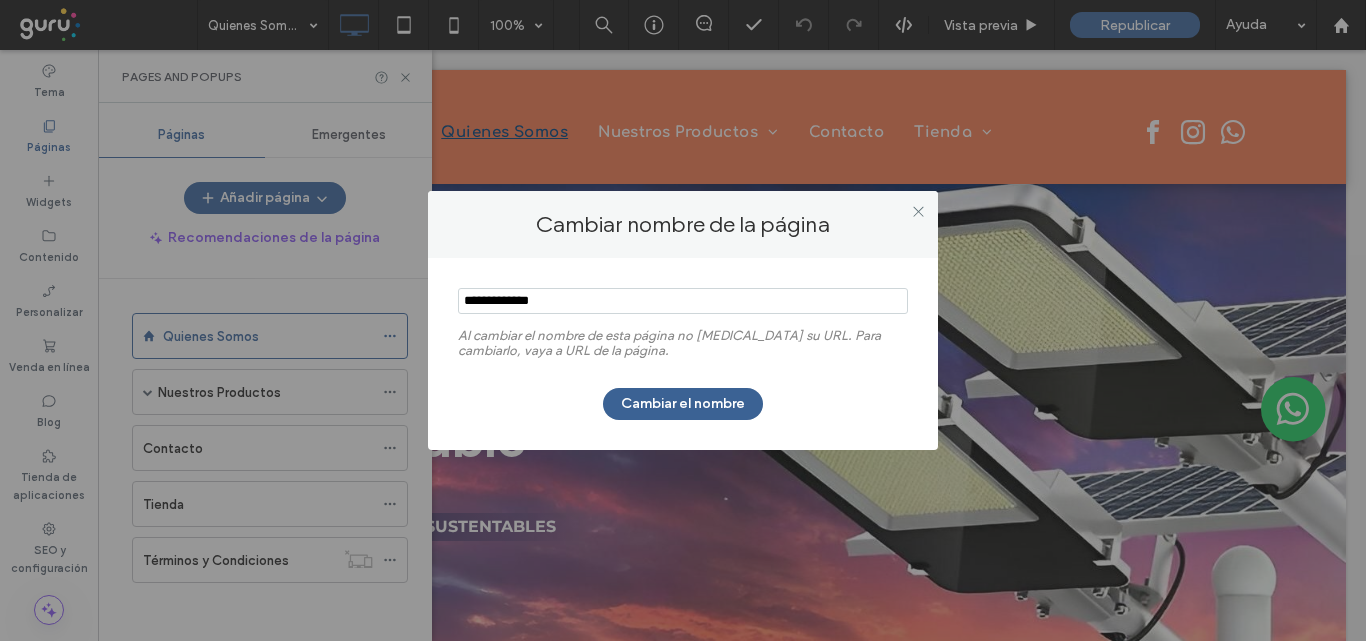 type on "**********" 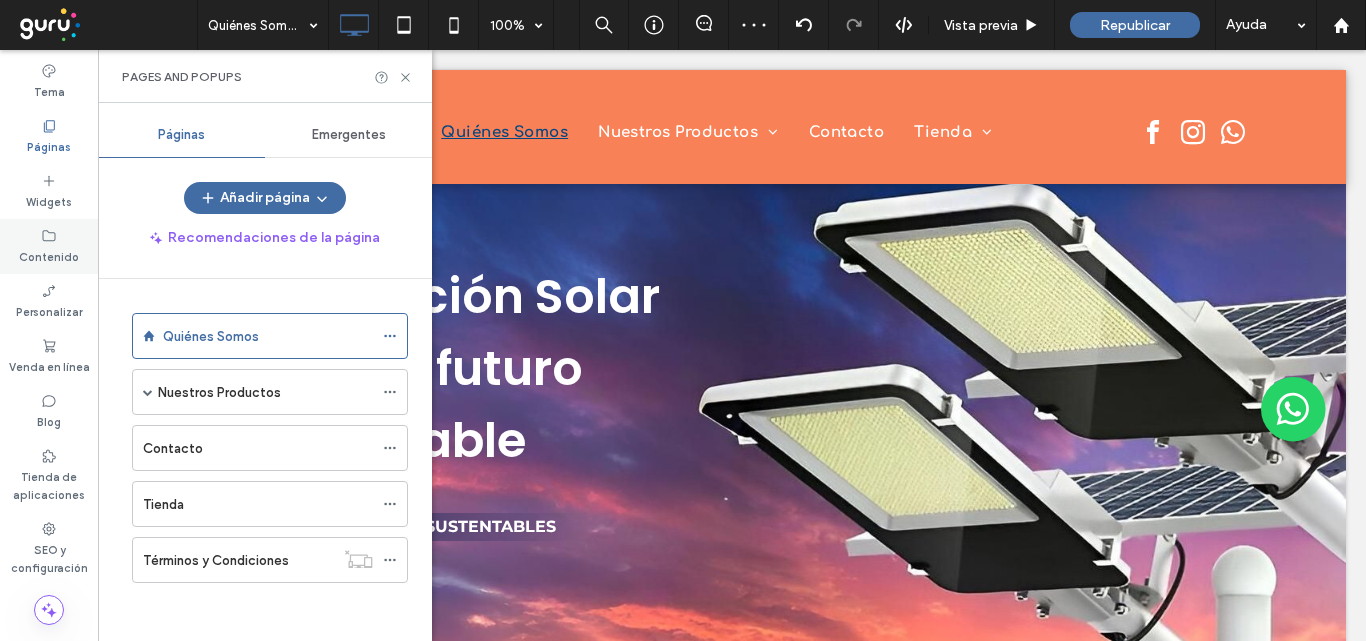click on "Contenido" at bounding box center [49, 255] 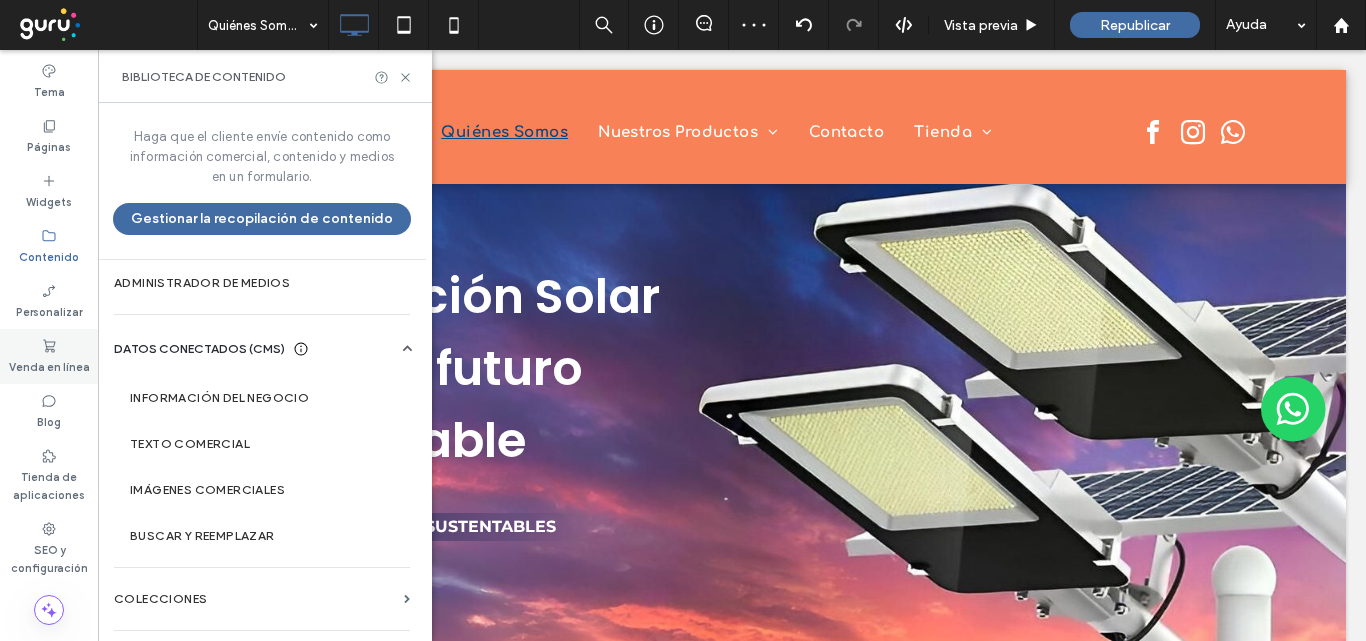 click 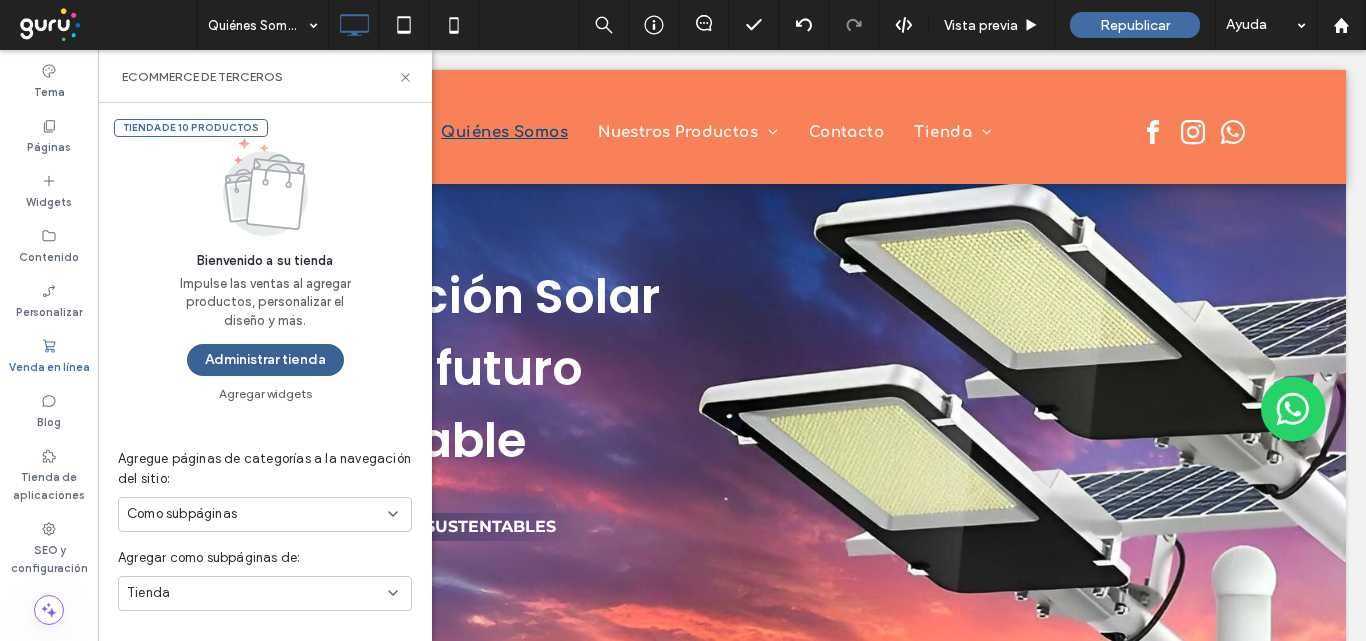 click on "Administrar tienda" at bounding box center [265, 360] 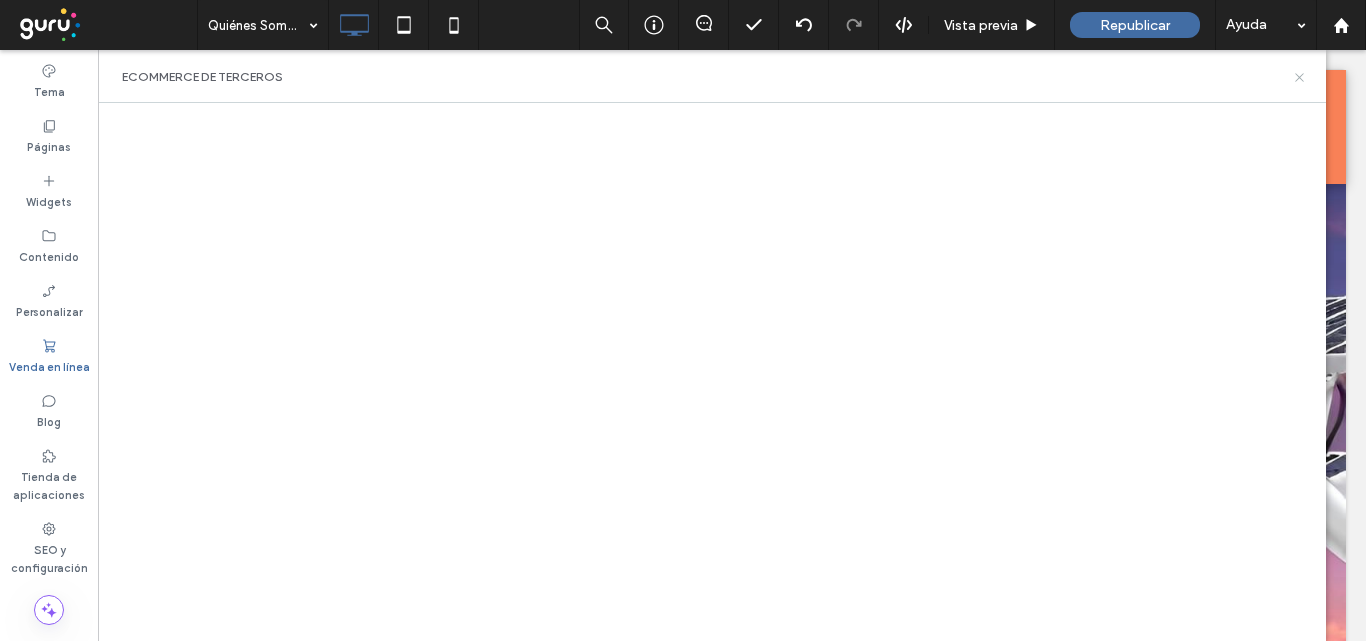 click 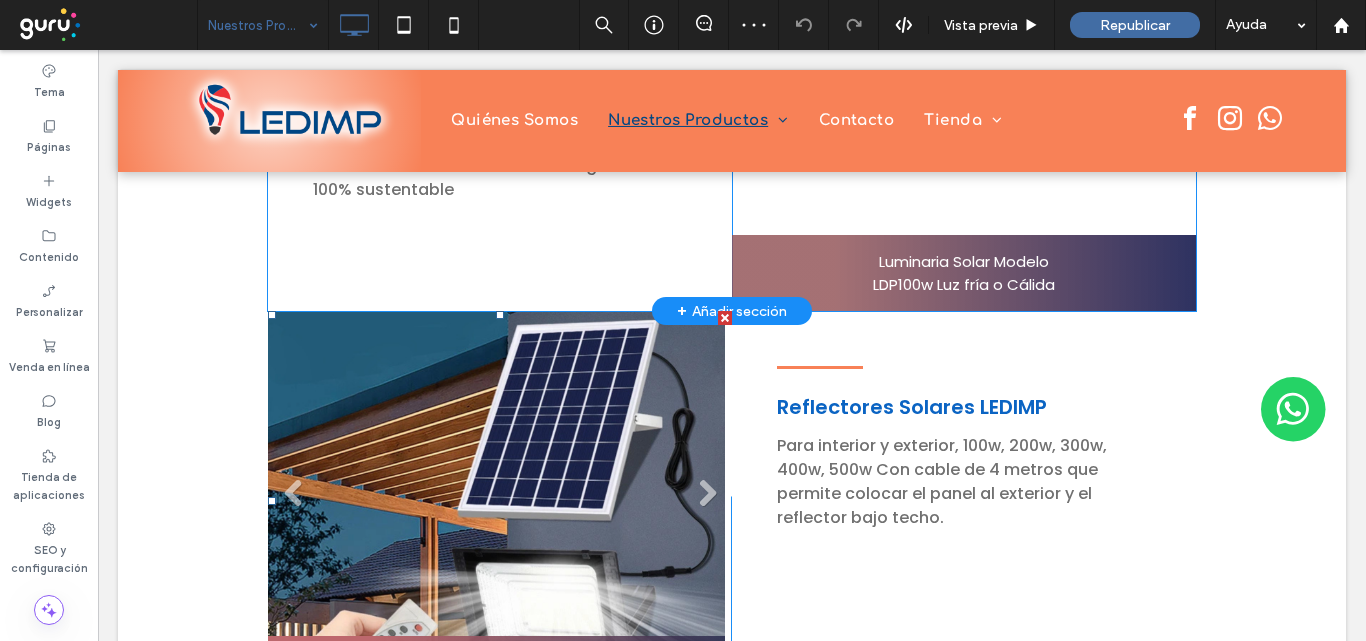 scroll, scrollTop: 700, scrollLeft: 0, axis: vertical 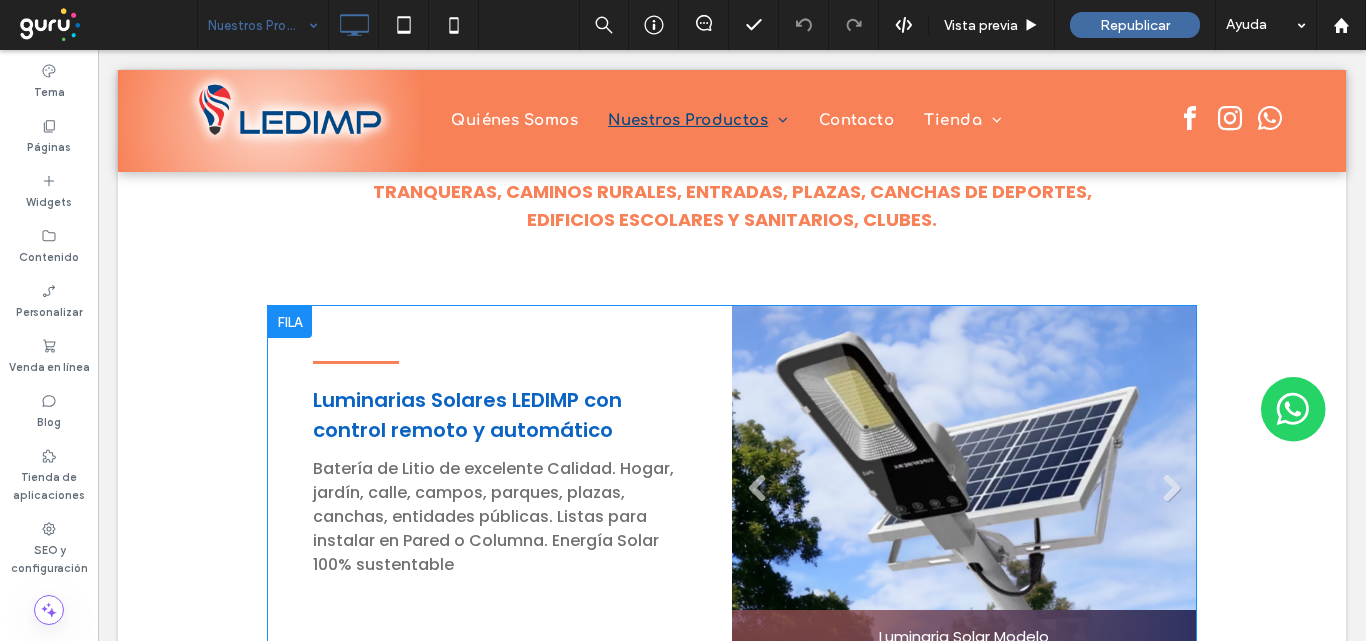 click at bounding box center [290, 322] 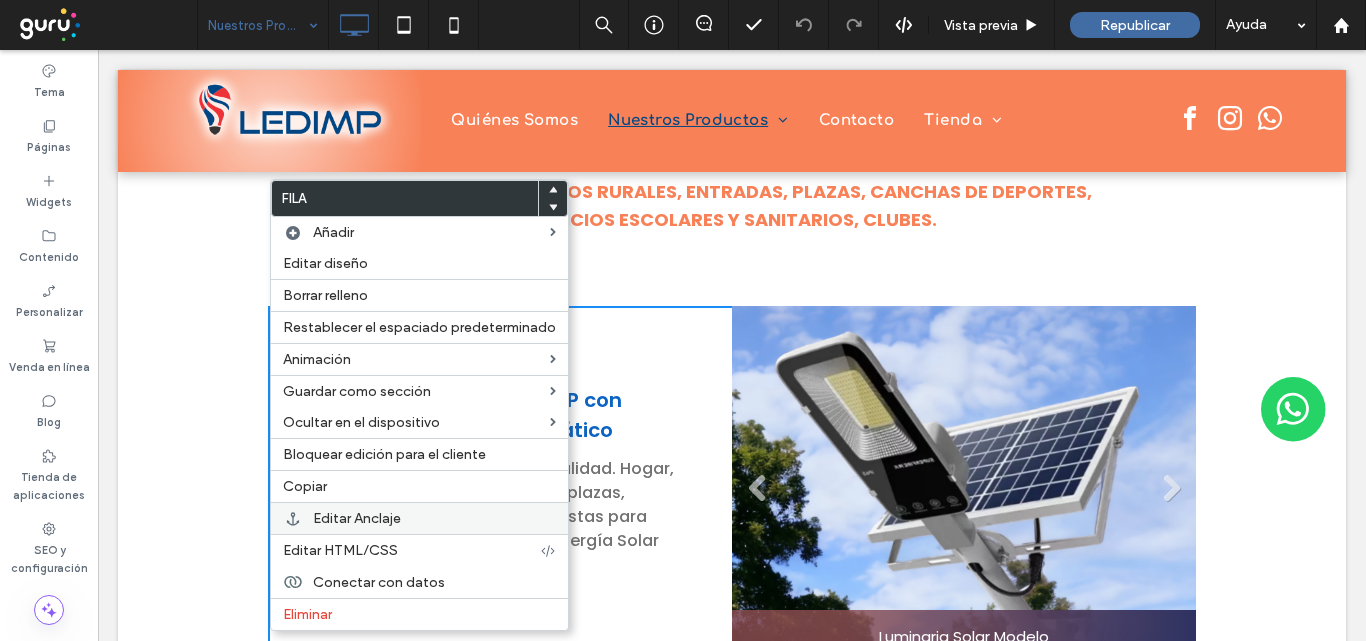 click on "Editar Anclaje" at bounding box center (434, 518) 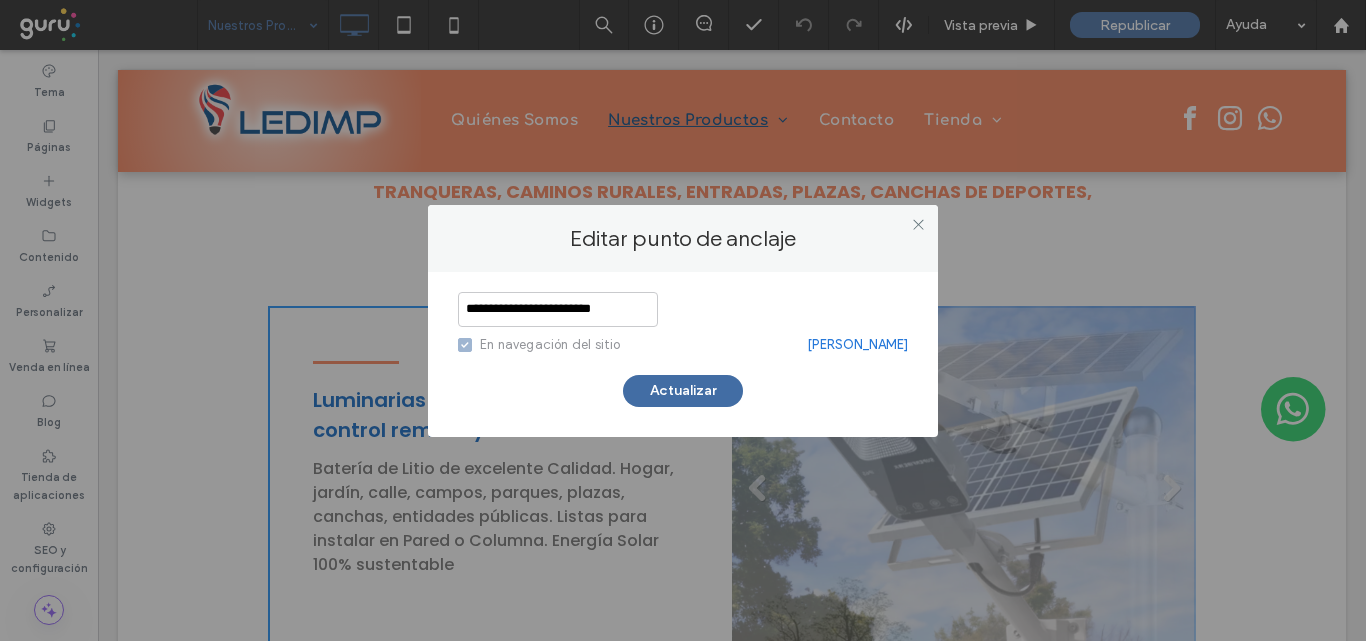 scroll, scrollTop: 0, scrollLeft: 4, axis: horizontal 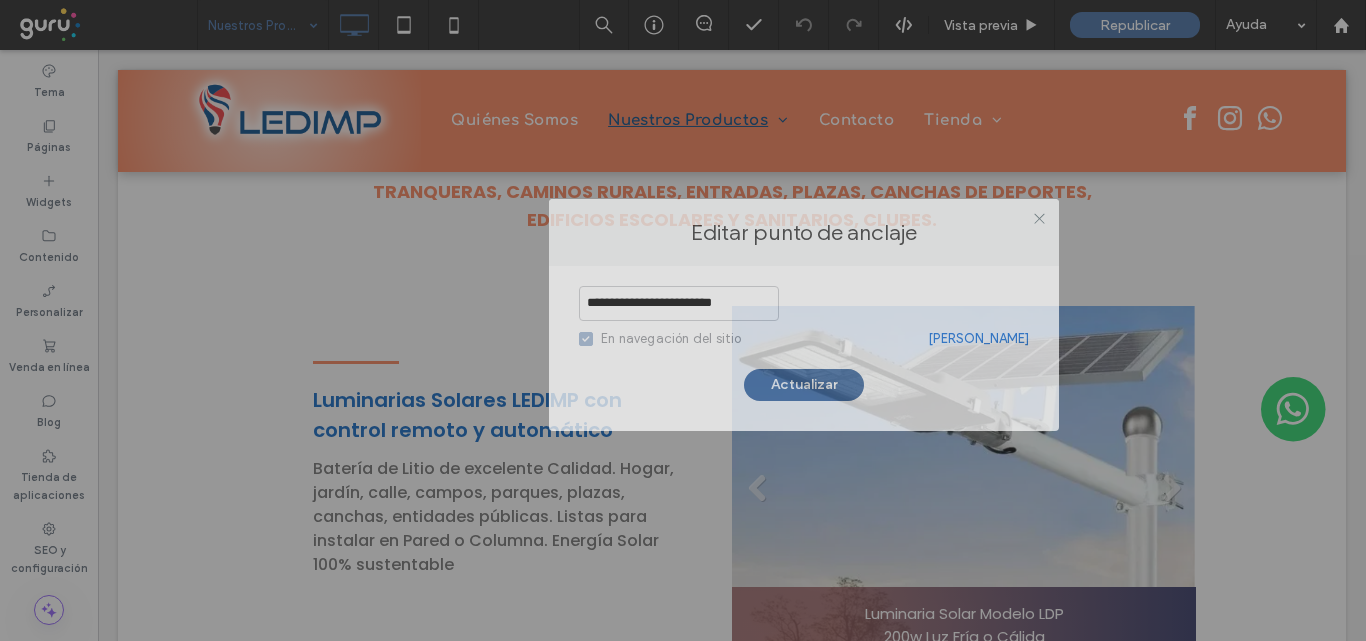 drag, startPoint x: 868, startPoint y: 227, endPoint x: 989, endPoint y: 221, distance: 121.14867 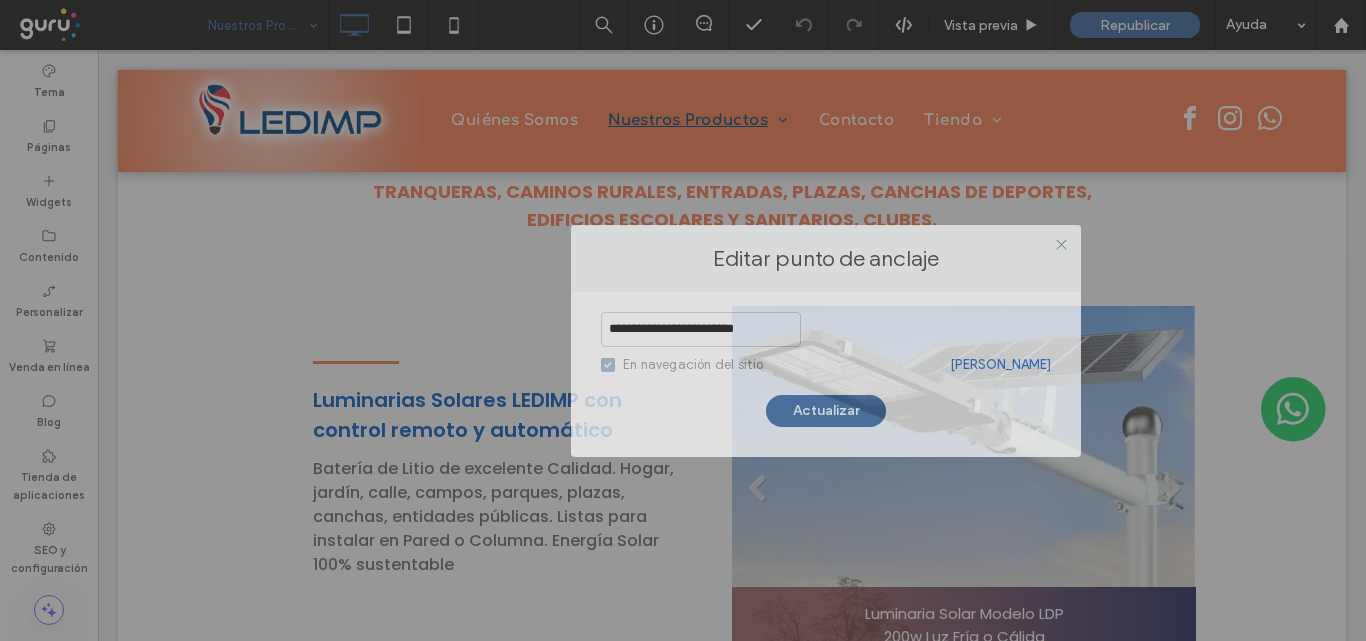 drag, startPoint x: 931, startPoint y: 243, endPoint x: 948, endPoint y: 261, distance: 24.758837 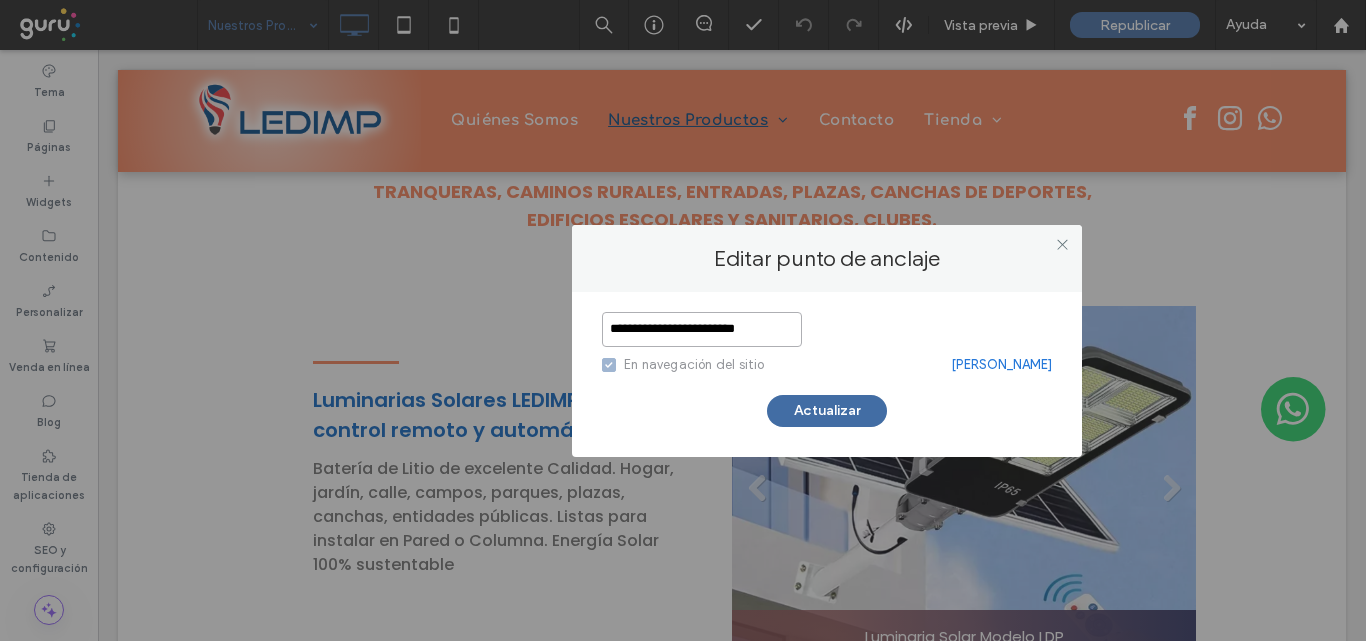 scroll, scrollTop: 0, scrollLeft: 0, axis: both 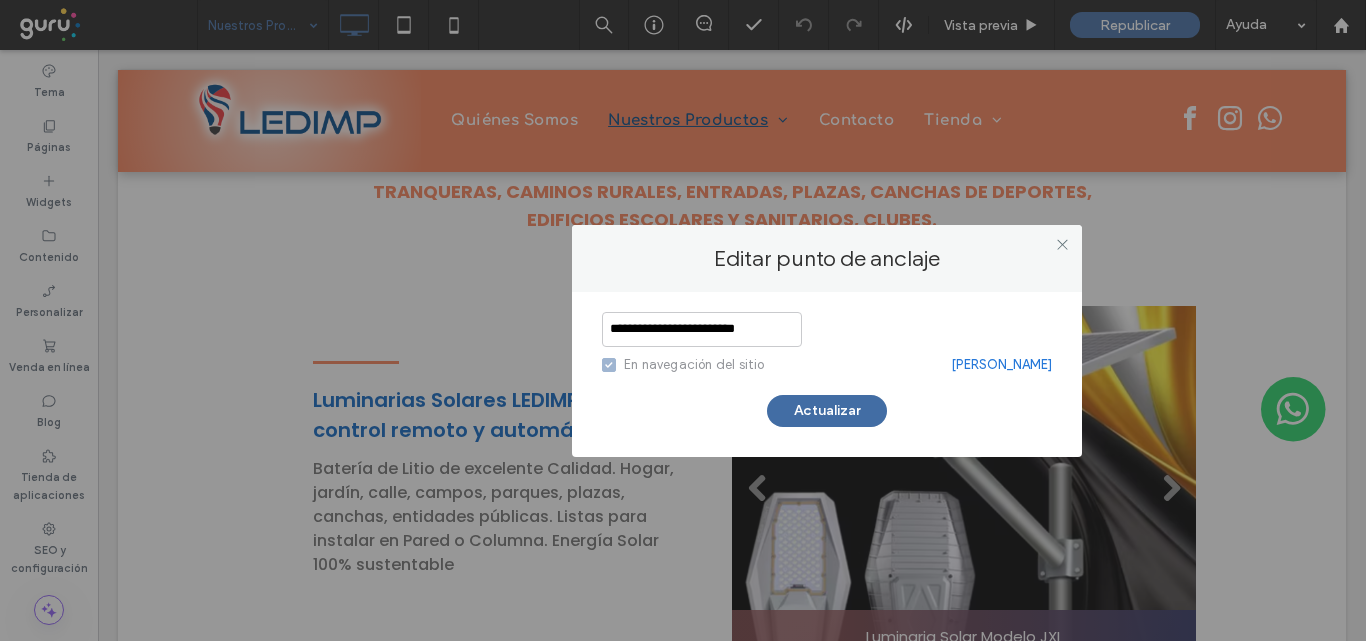 click at bounding box center (1062, 245) 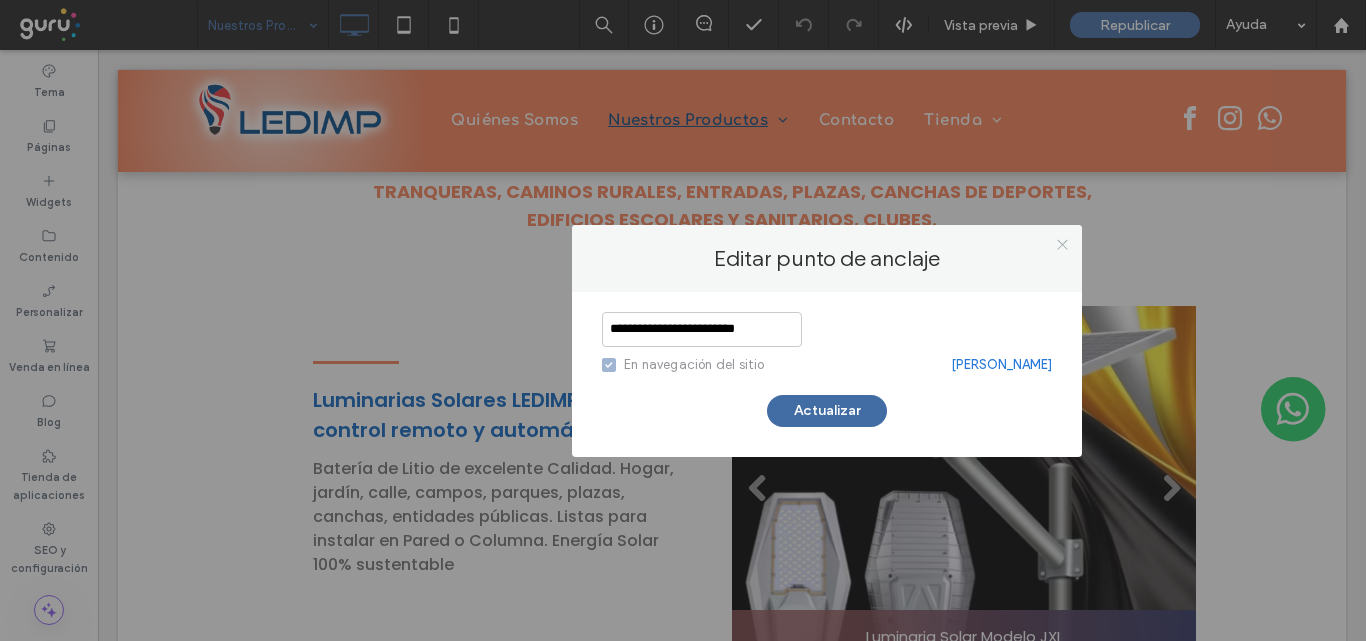 click 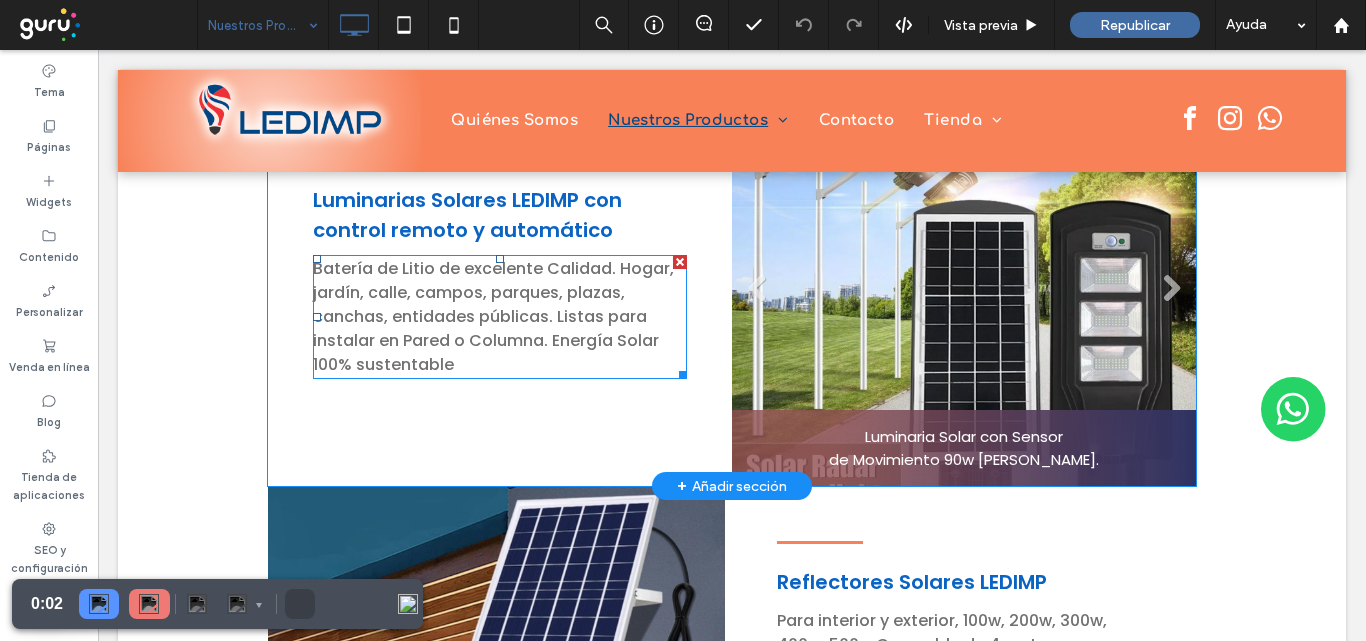 scroll, scrollTop: 700, scrollLeft: 0, axis: vertical 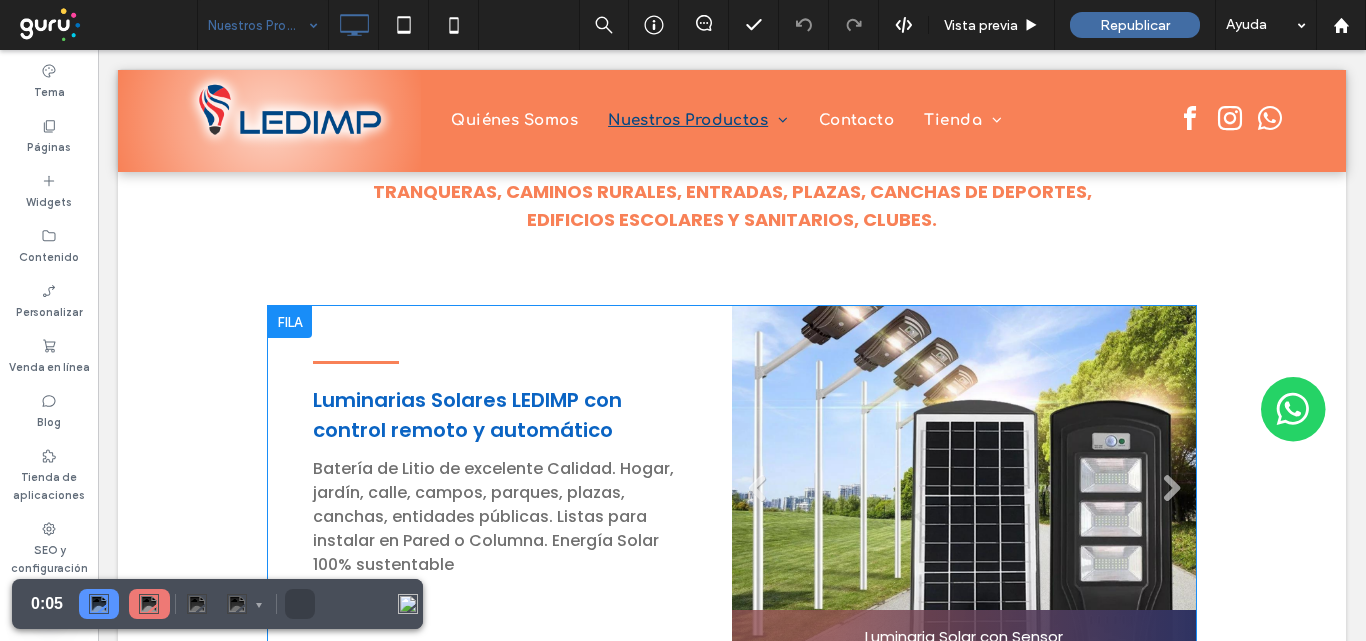 click at bounding box center (290, 322) 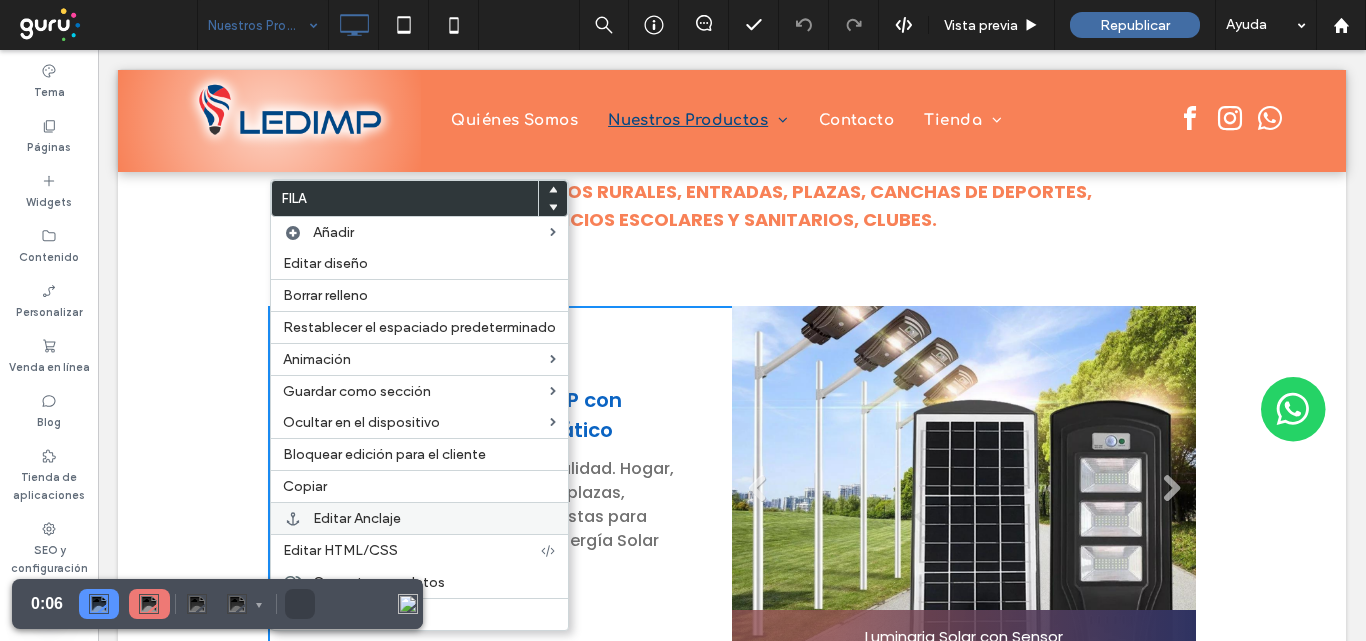 click on "Editar Anclaje" at bounding box center (357, 518) 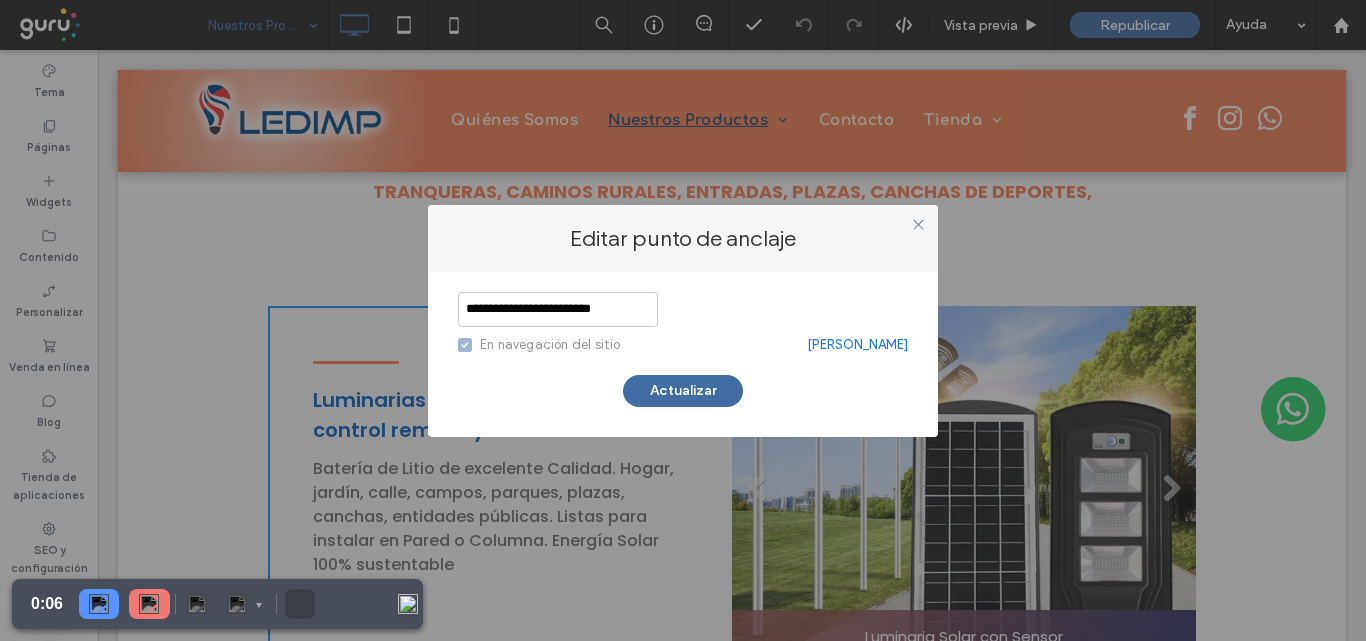 scroll, scrollTop: 0, scrollLeft: 4, axis: horizontal 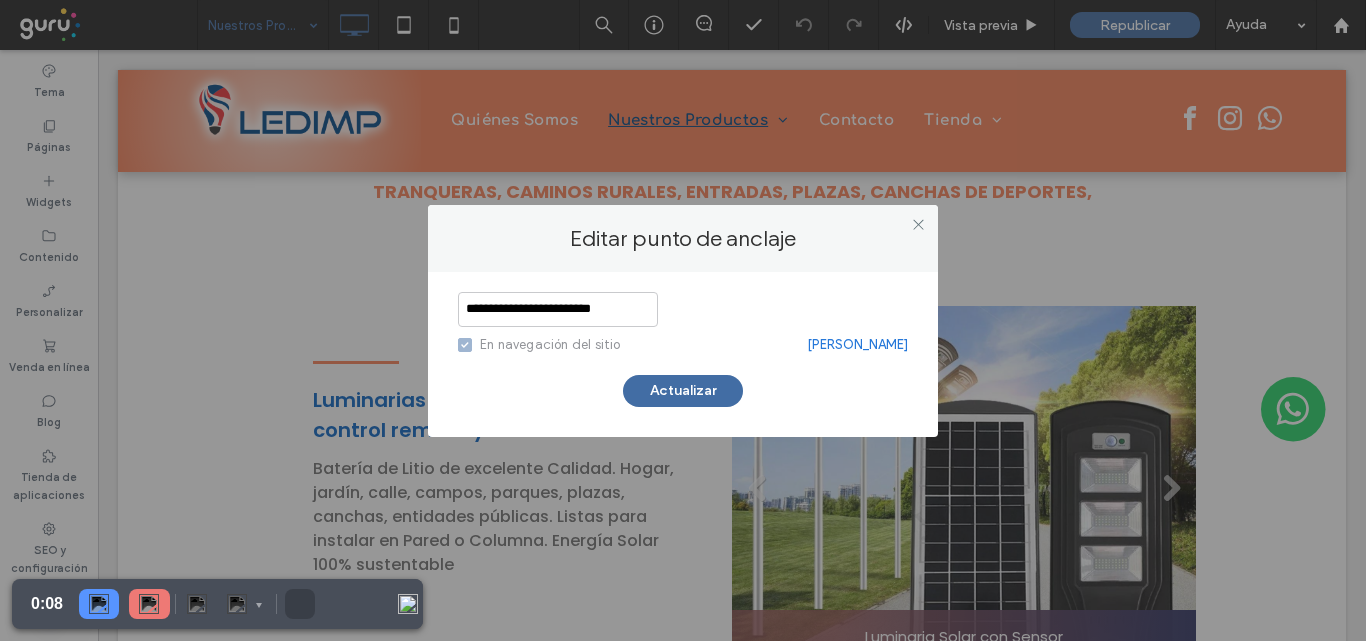 drag, startPoint x: 585, startPoint y: 317, endPoint x: 406, endPoint y: 339, distance: 180.3469 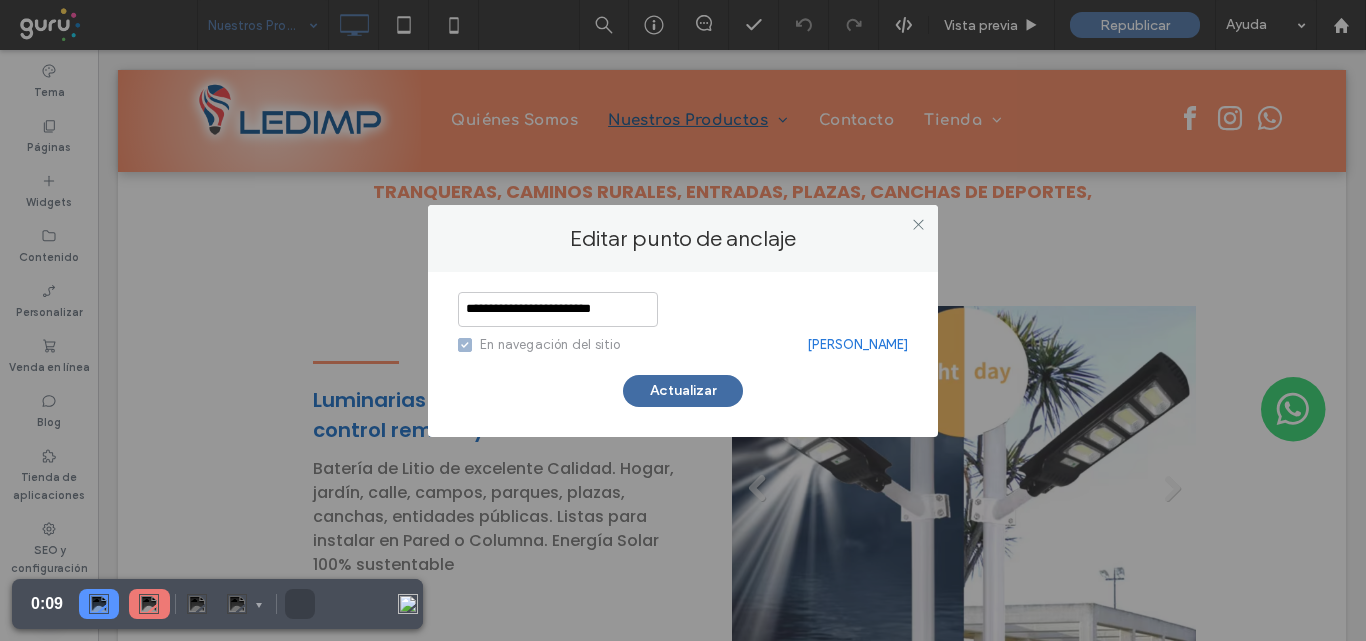 click on "**********" at bounding box center [558, 309] 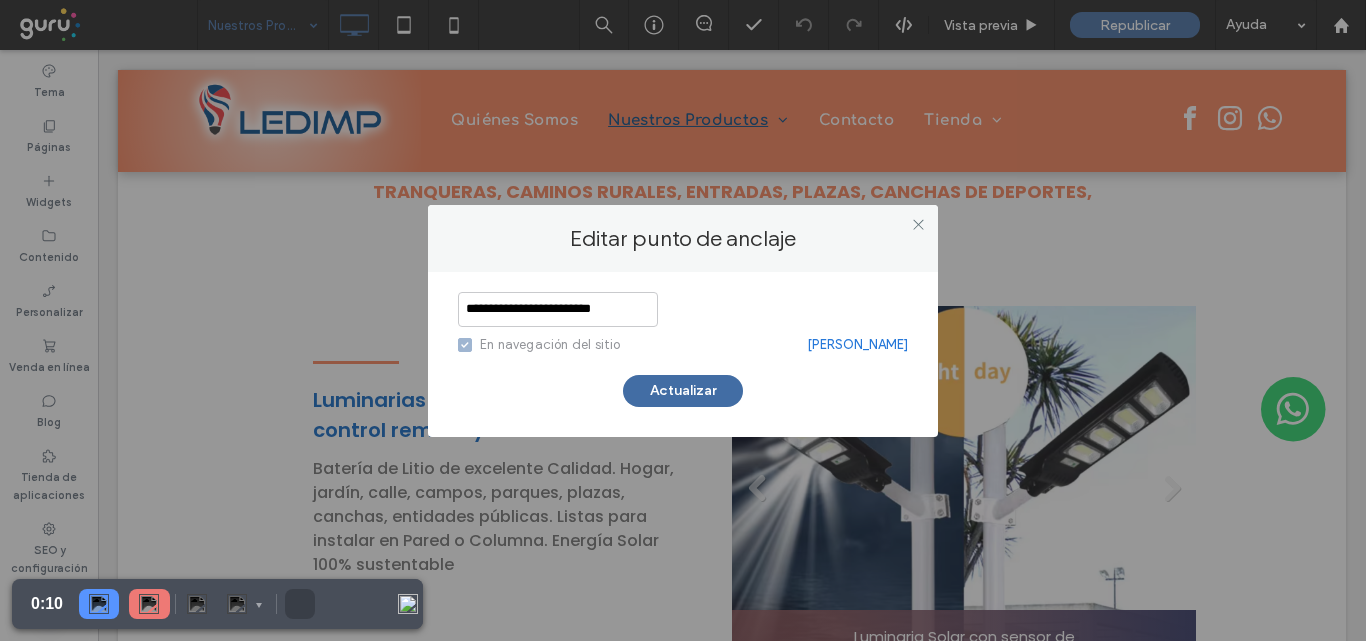 click on "**********" at bounding box center [558, 309] 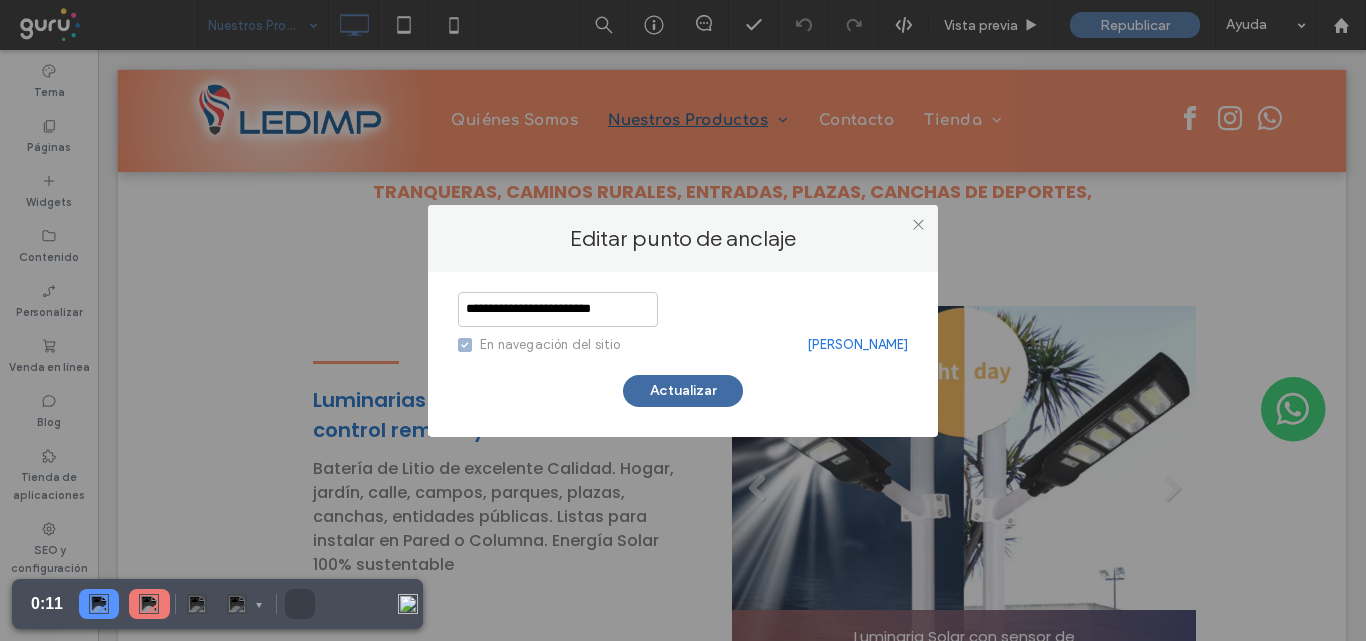 scroll, scrollTop: 0, scrollLeft: 0, axis: both 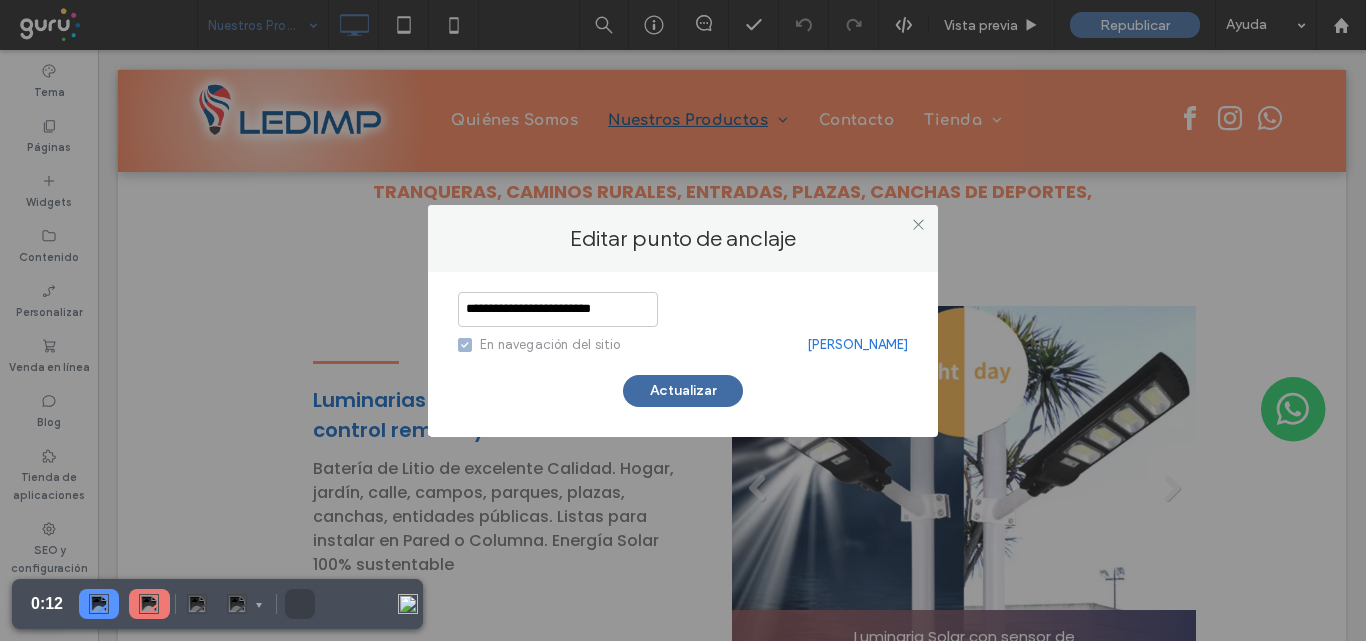 click on "**********" at bounding box center [558, 309] 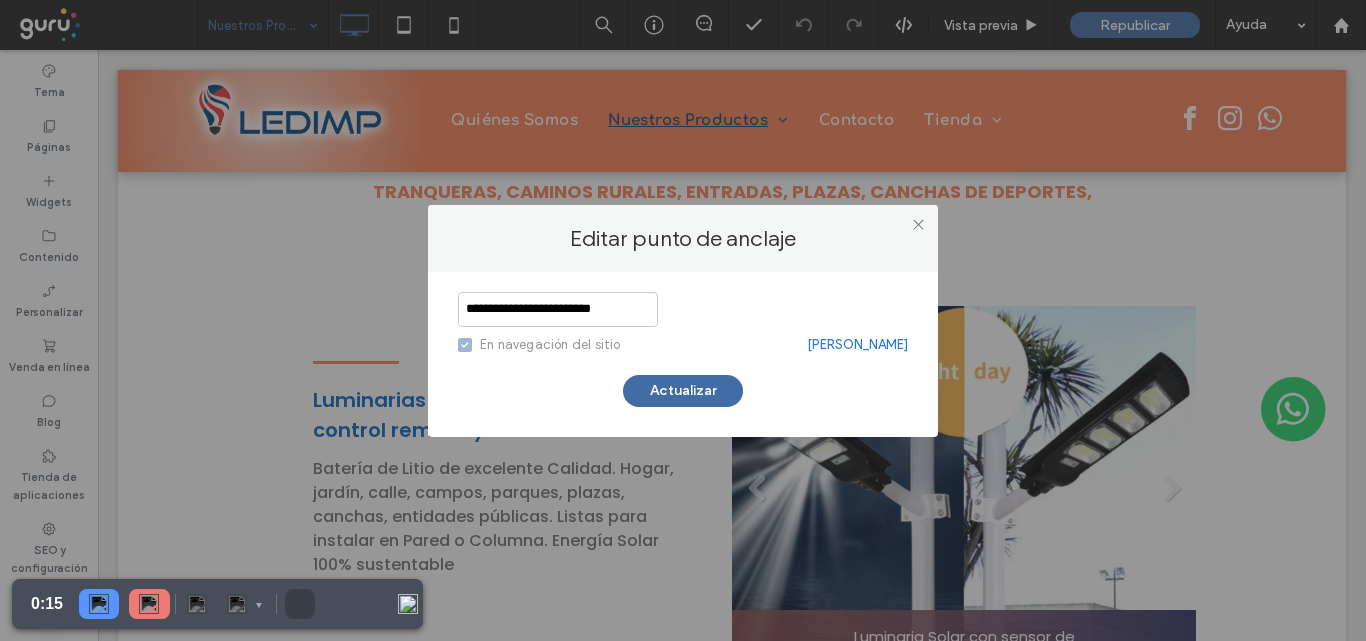 click on "**********" at bounding box center [558, 309] 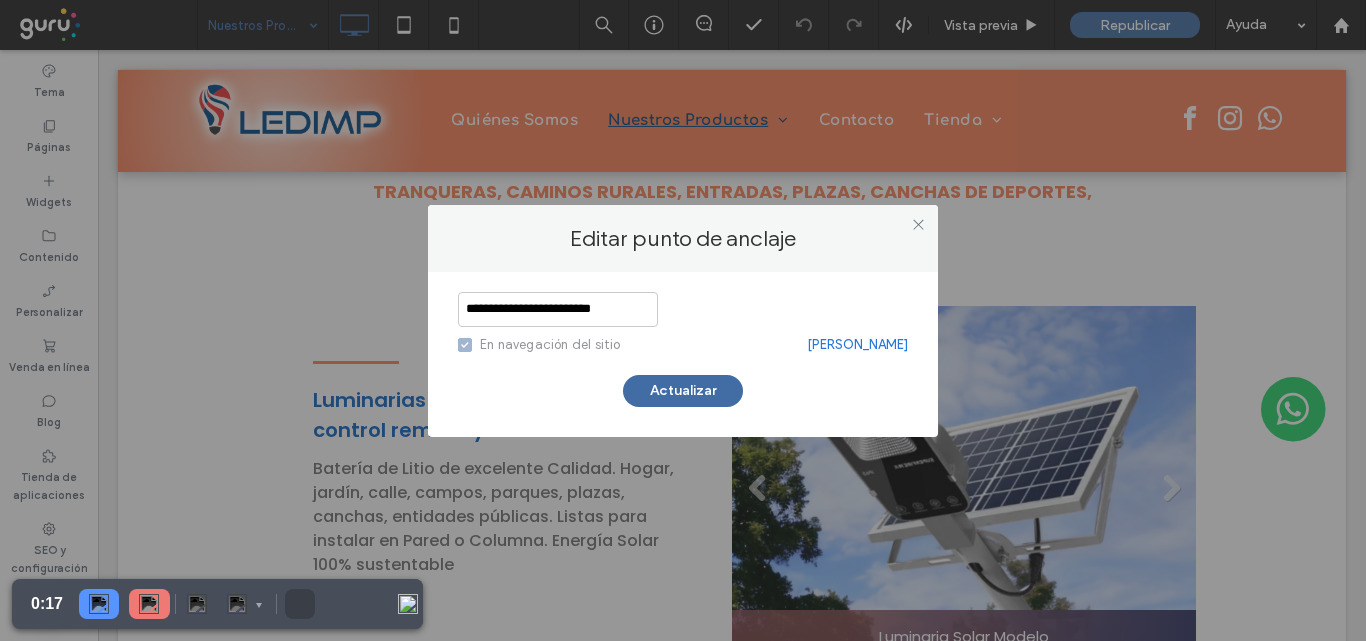 scroll, scrollTop: 0, scrollLeft: 12, axis: horizontal 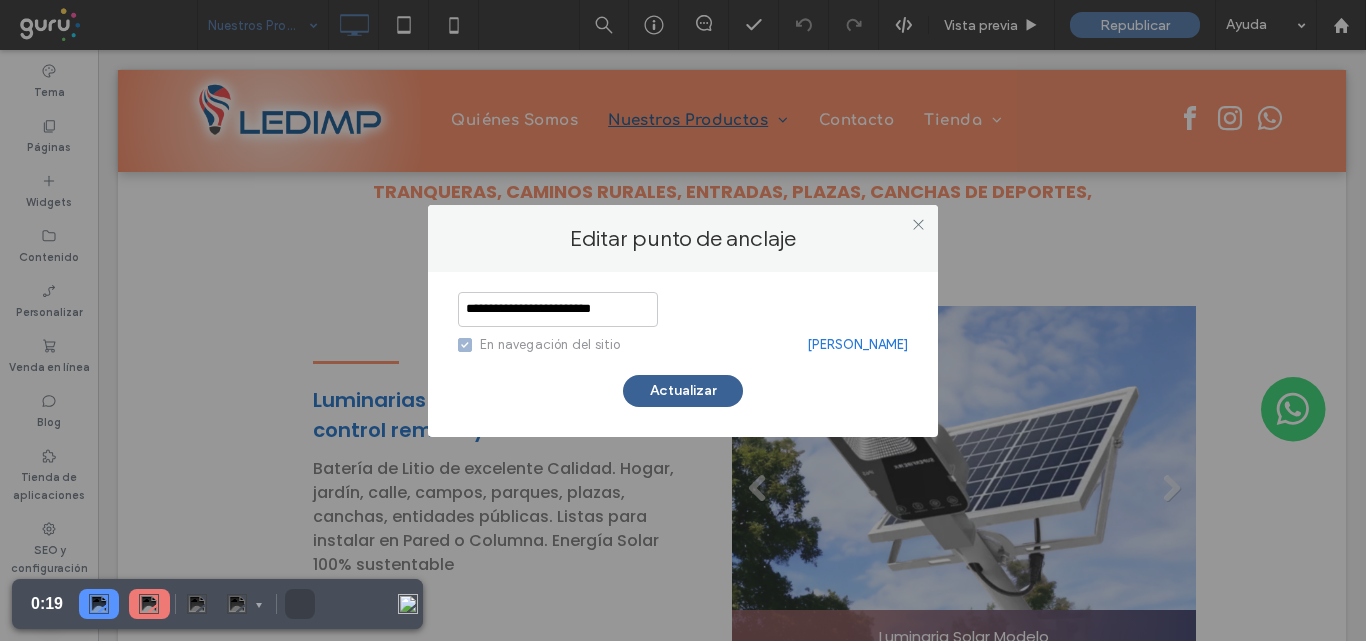 type on "**********" 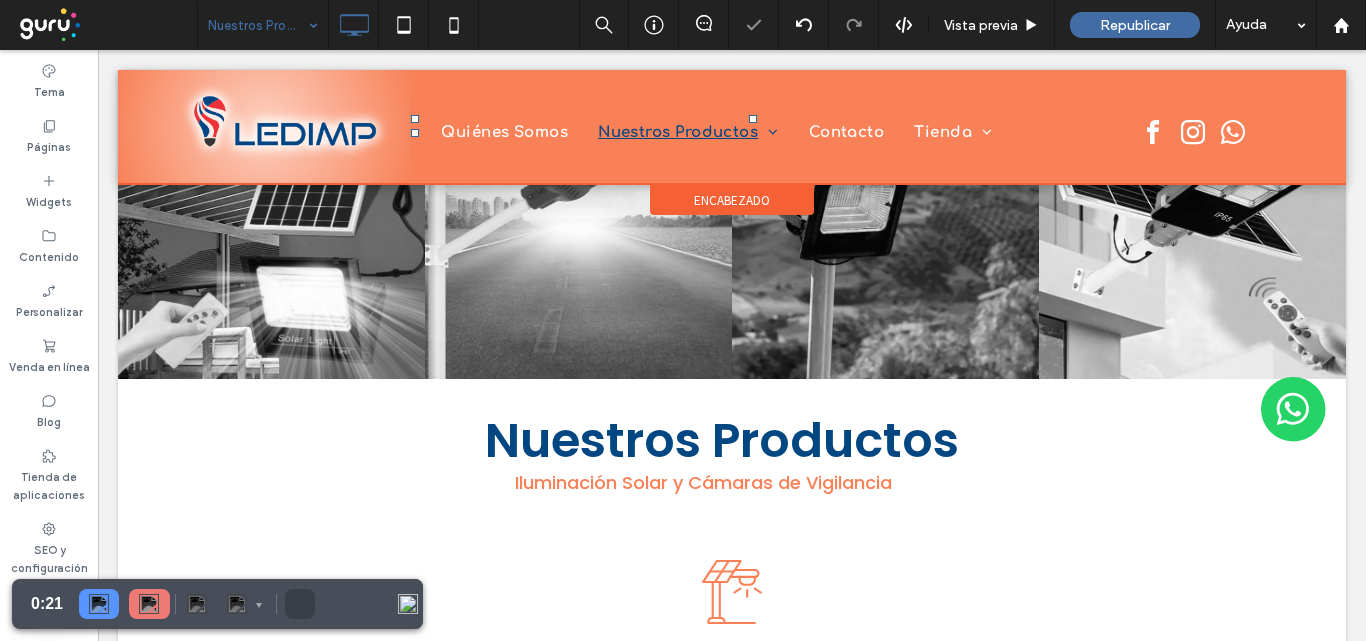 scroll, scrollTop: 0, scrollLeft: 0, axis: both 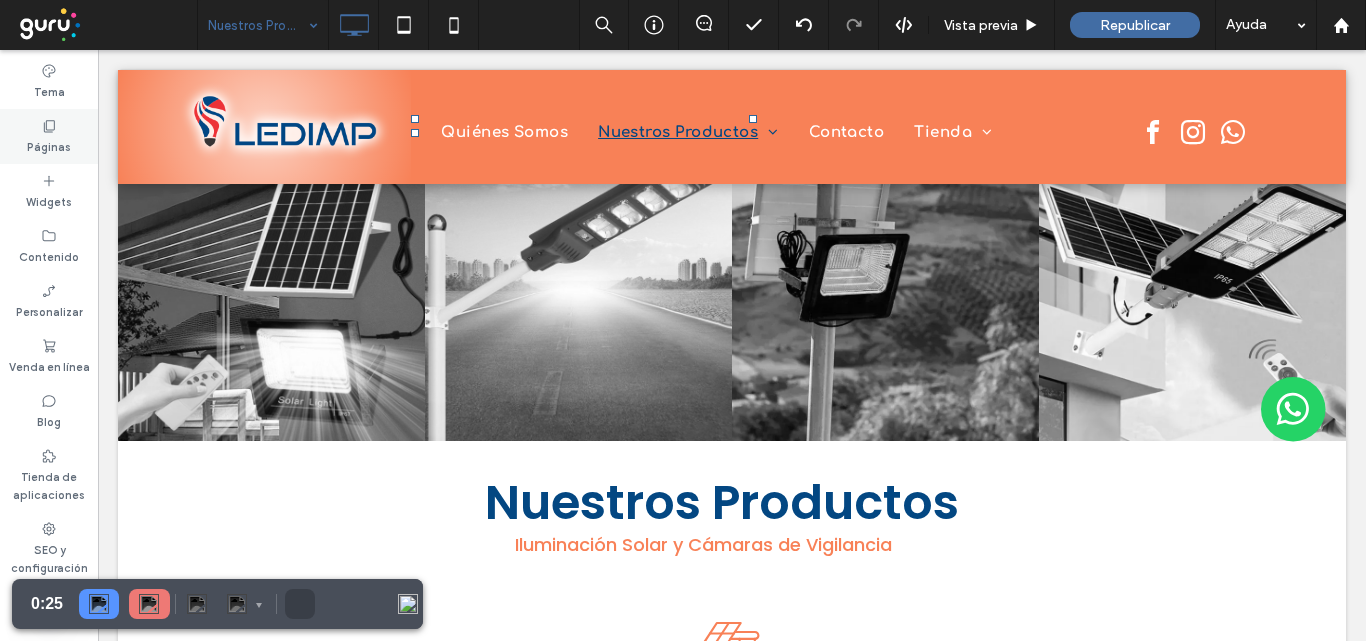 click on "Páginas" at bounding box center (49, 136) 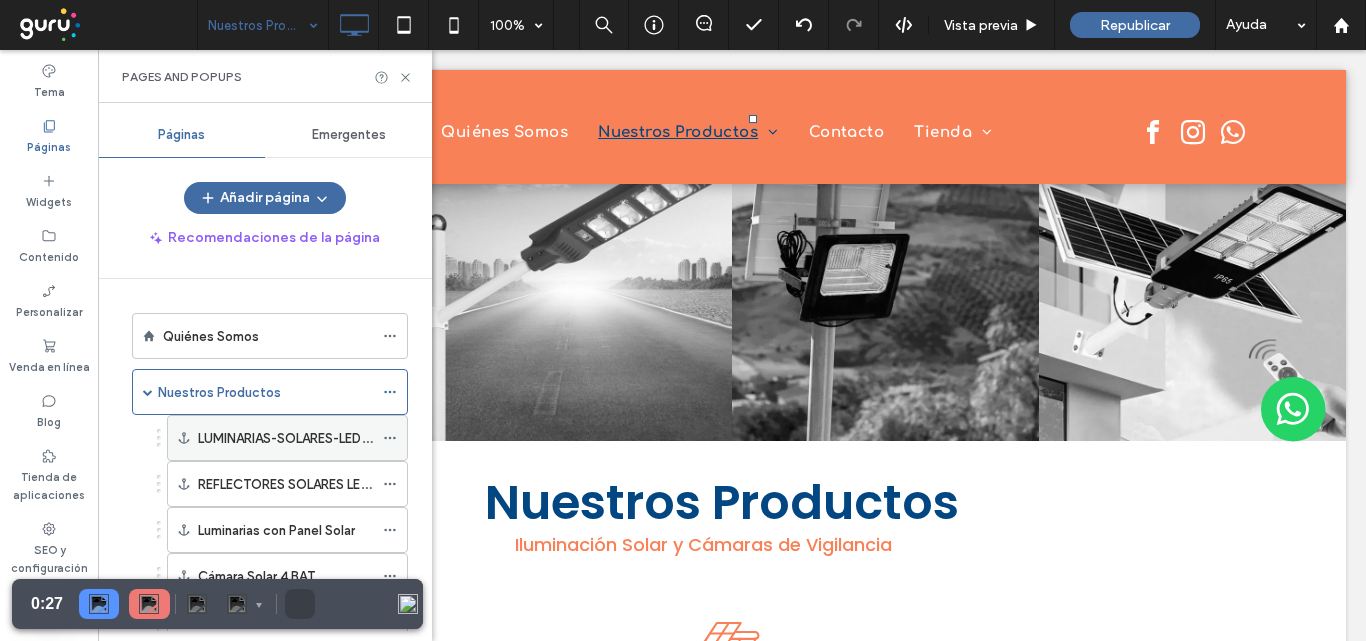 click 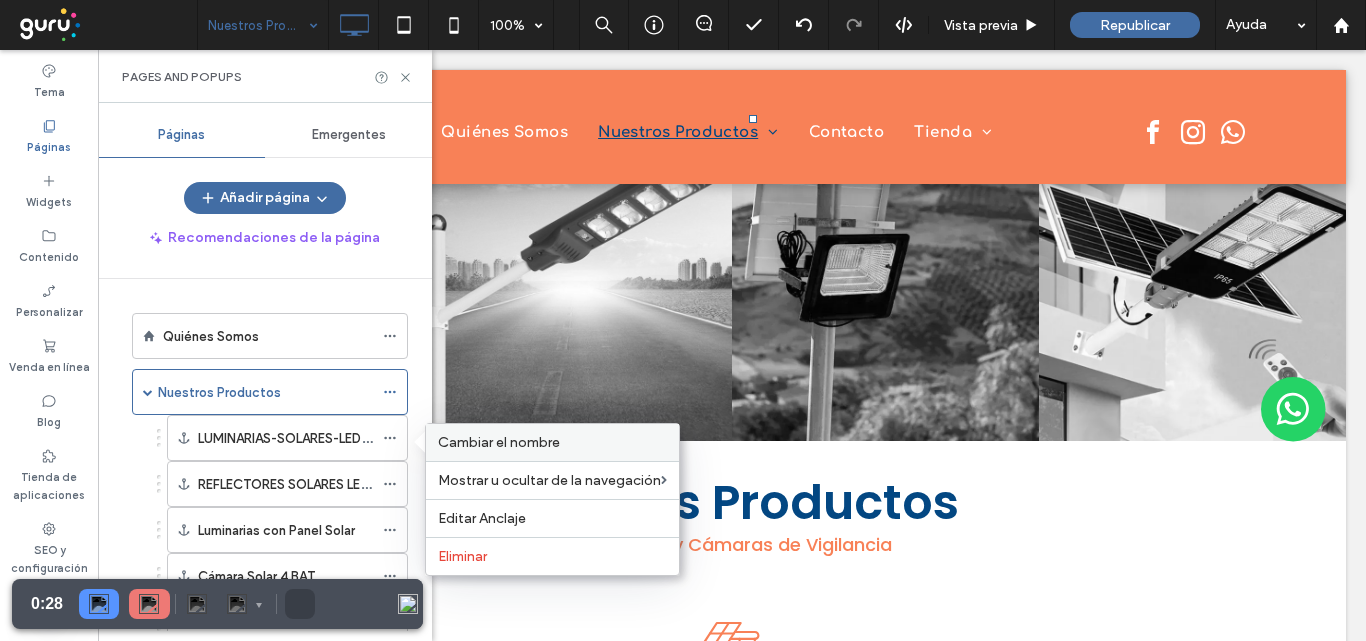 click on "Cambiar el nombre" at bounding box center [499, 442] 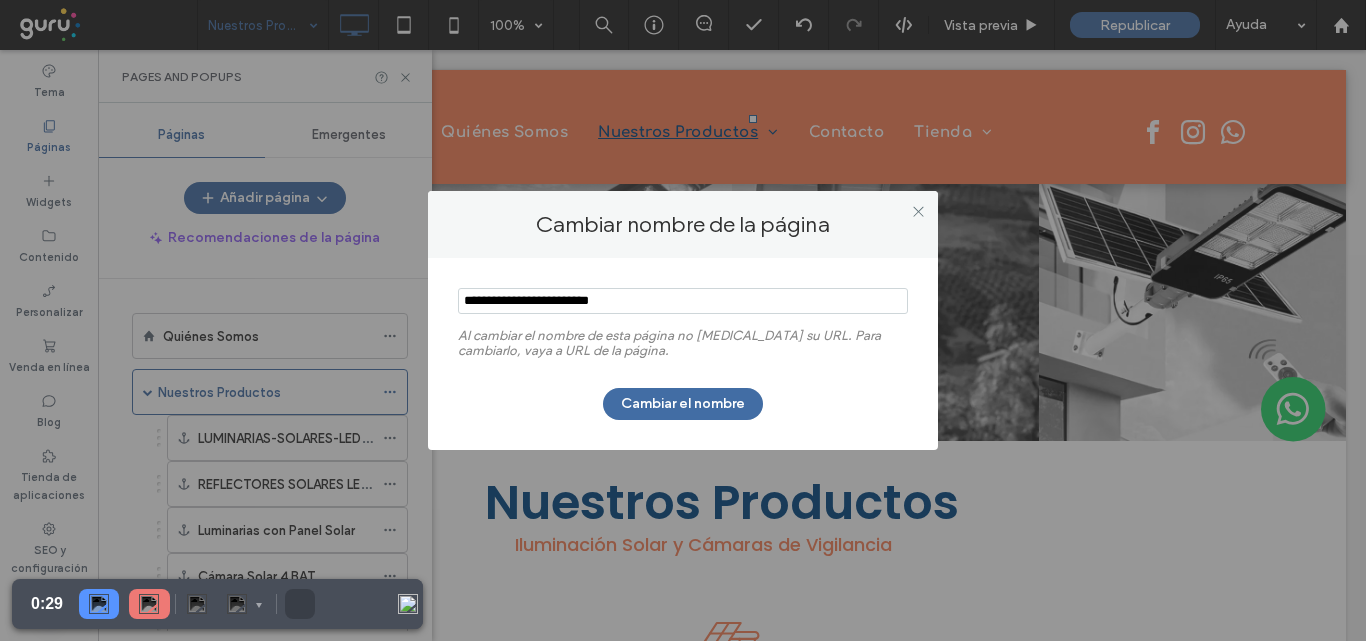 click at bounding box center [683, 301] 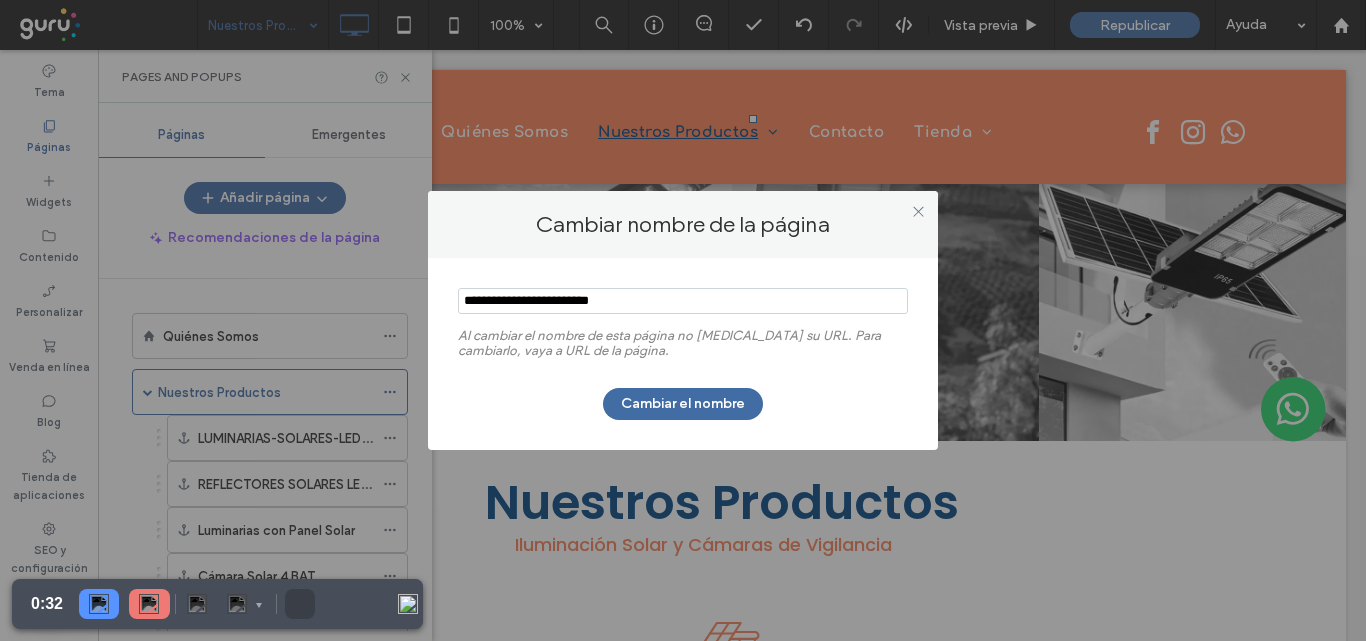 click at bounding box center [683, 301] 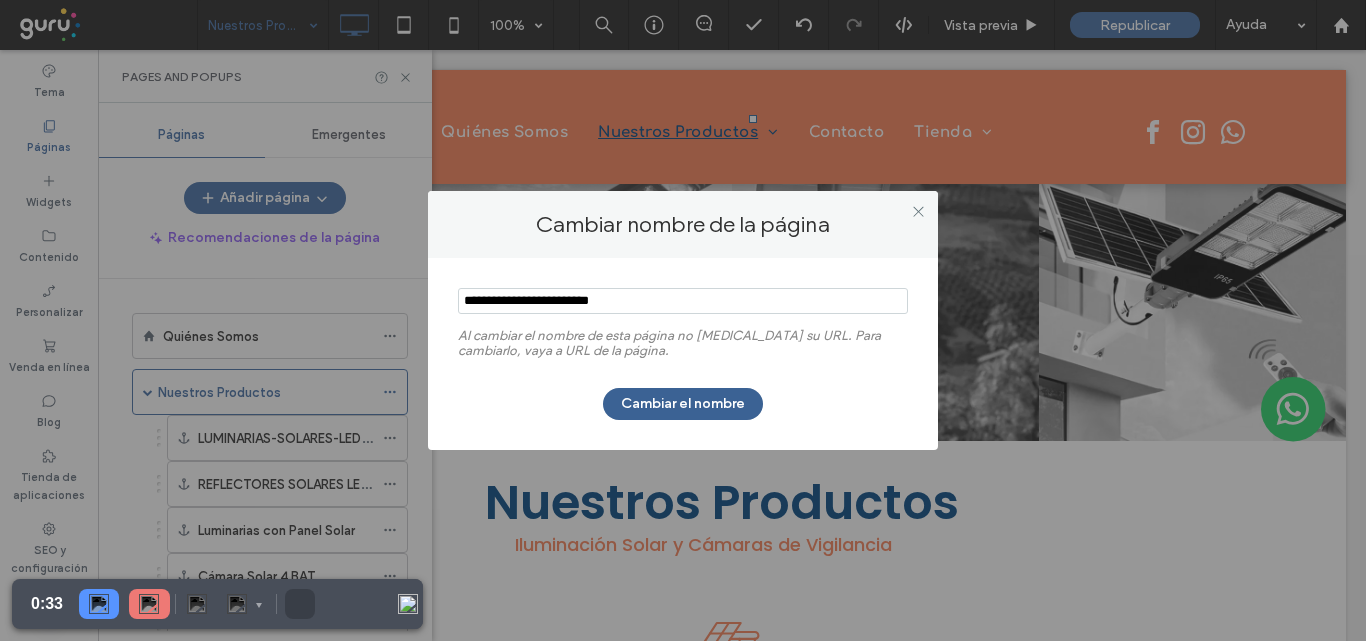 type on "**********" 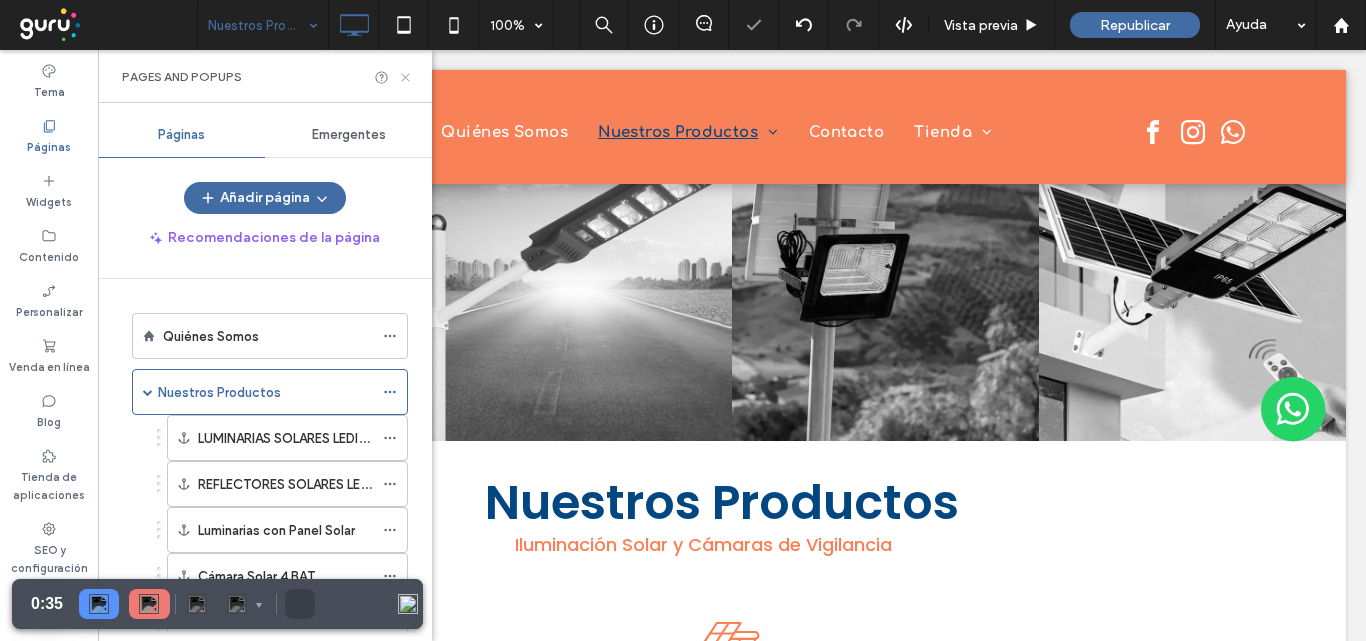 click 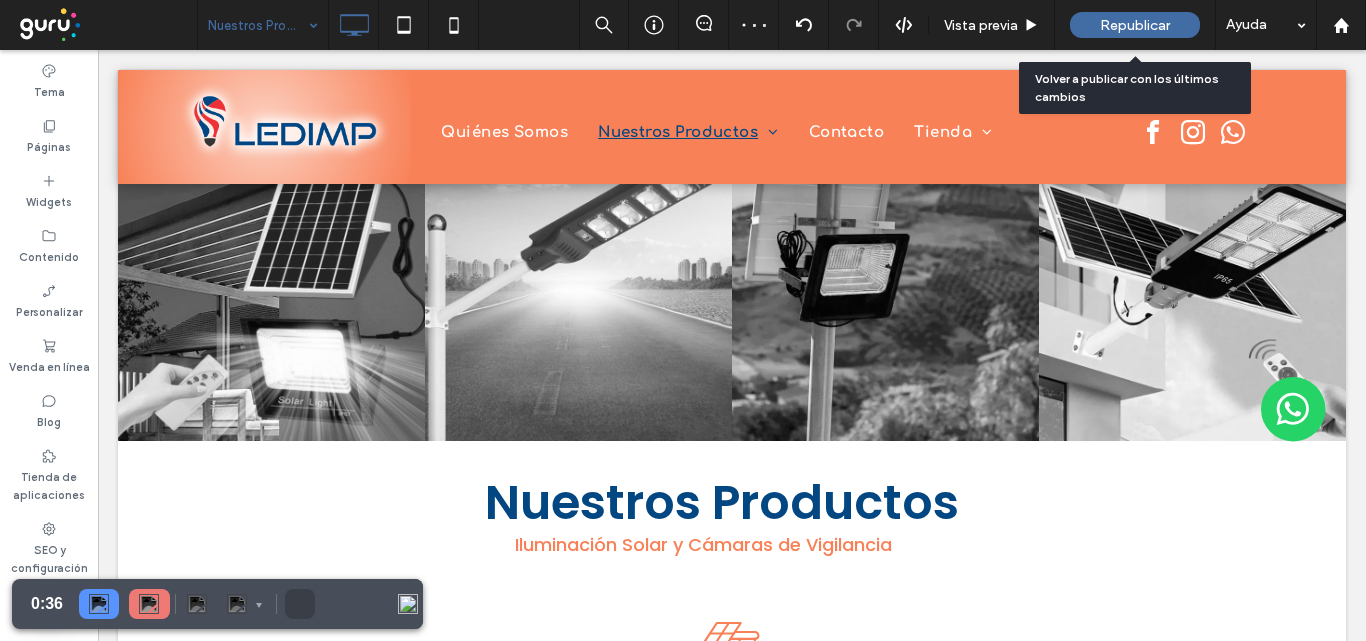 click on "Republicar" at bounding box center (1135, 25) 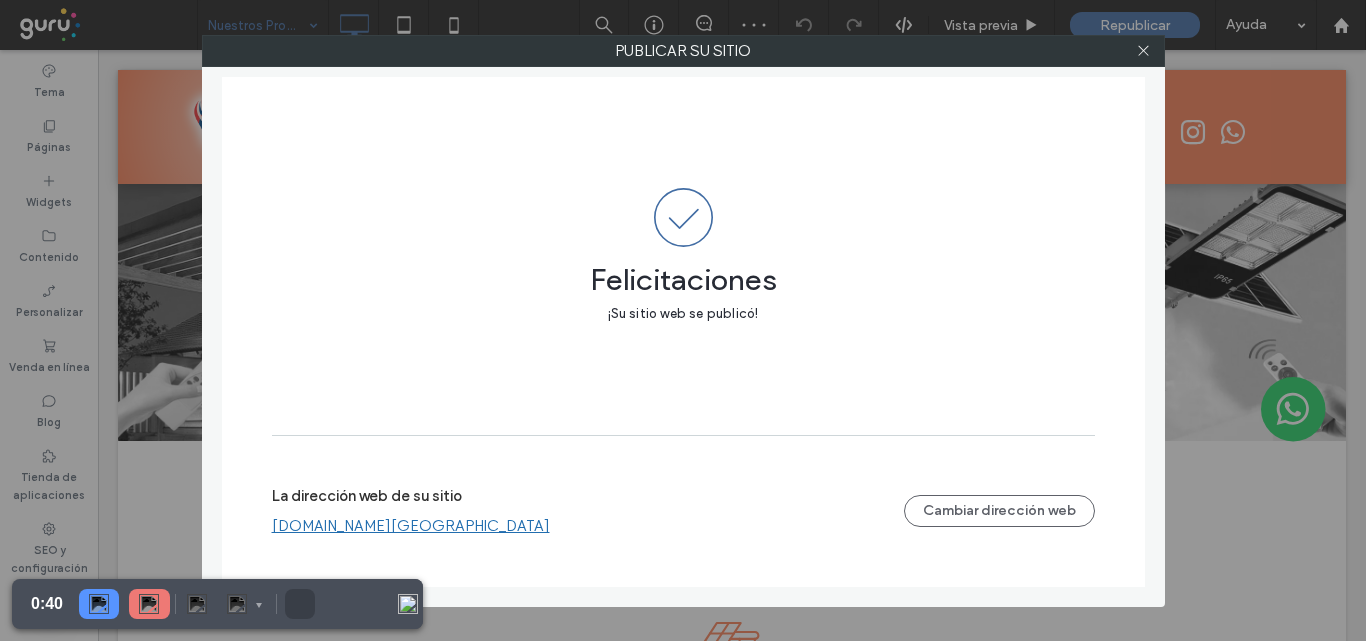 click on "La dirección web de su sitio ledimp.argentina.publicar.guru" at bounding box center [588, 511] 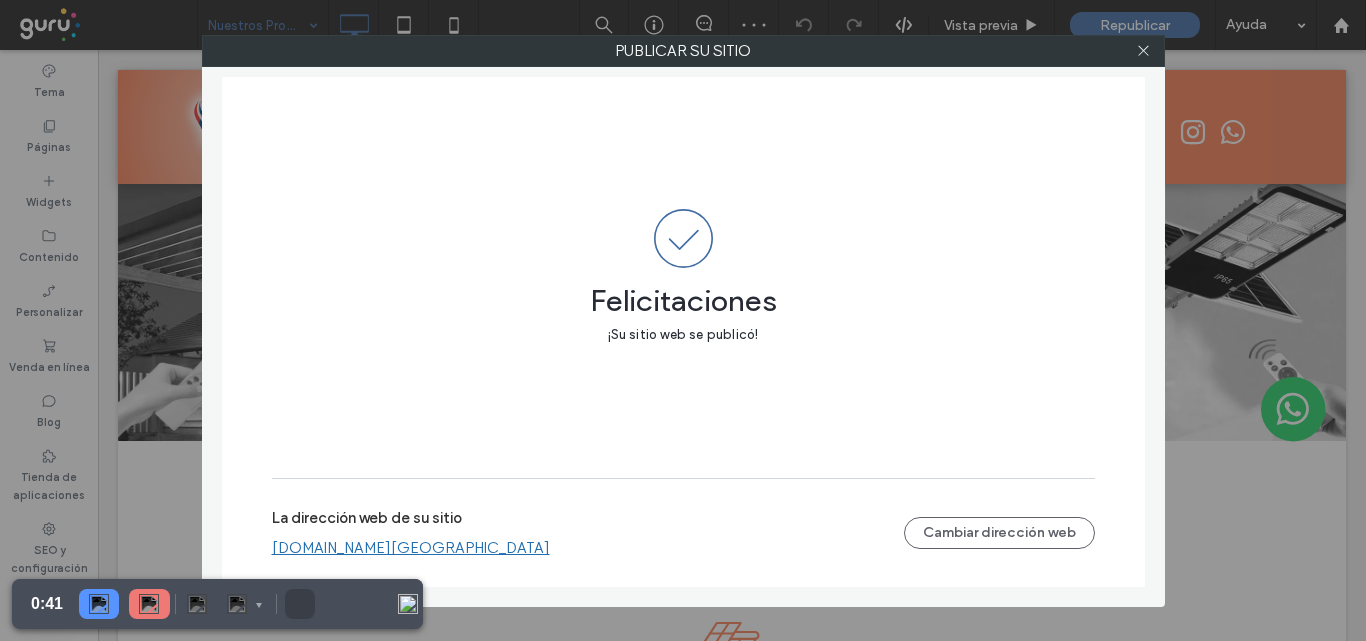 click on "ledimp.argentina.publicar.guru" at bounding box center [411, 548] 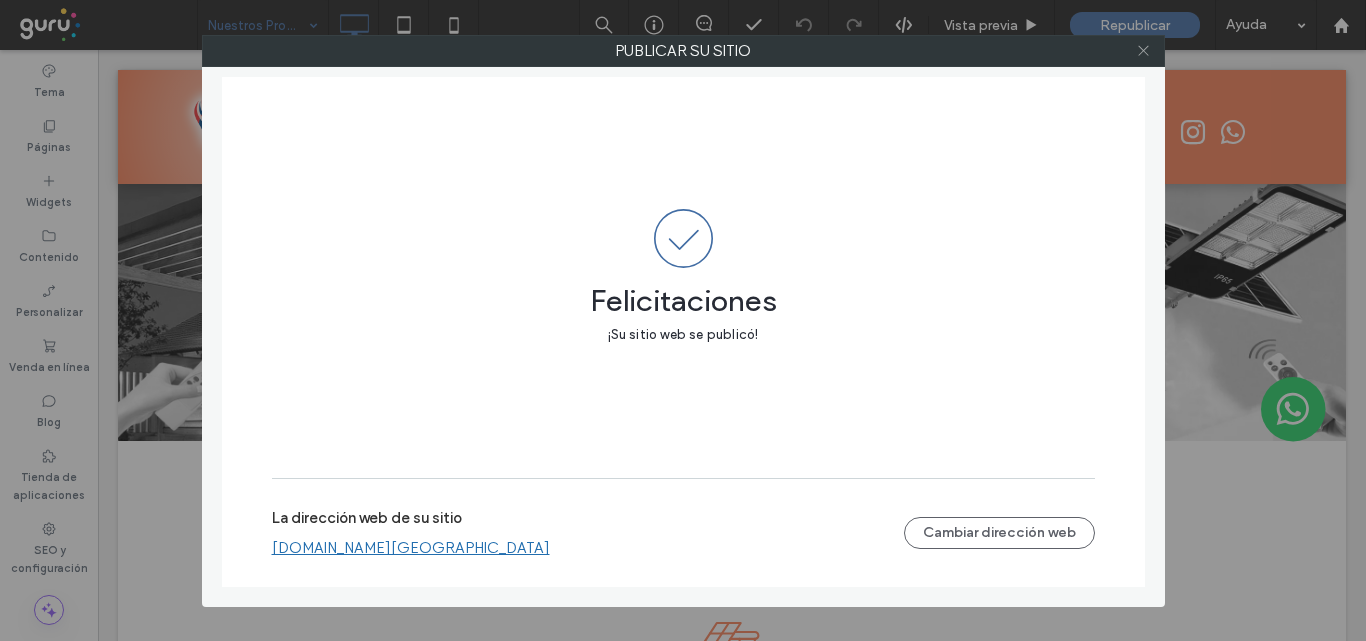 click 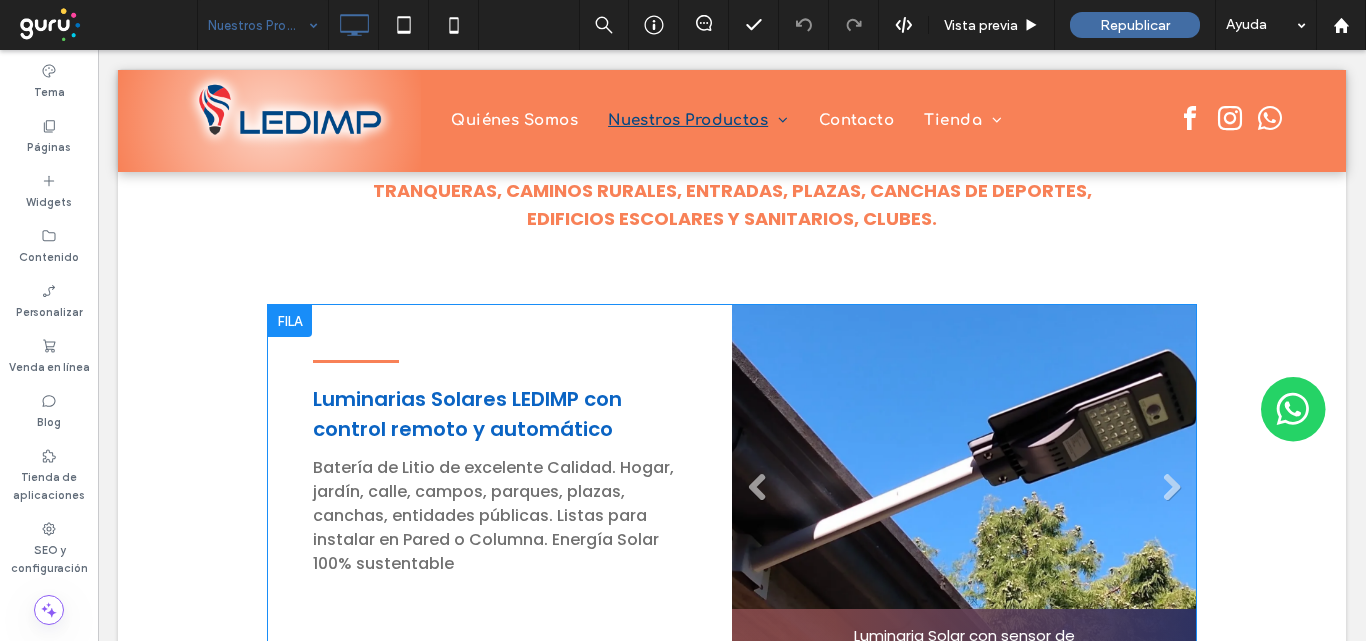 scroll, scrollTop: 700, scrollLeft: 0, axis: vertical 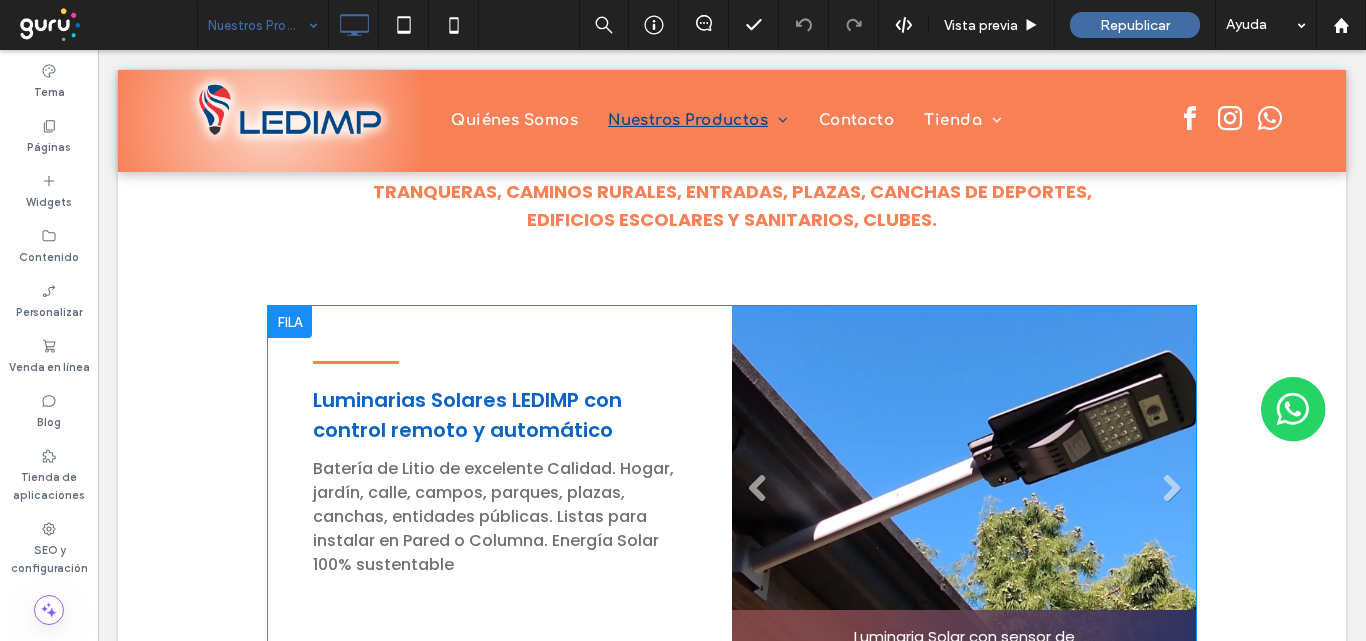 click at bounding box center [290, 322] 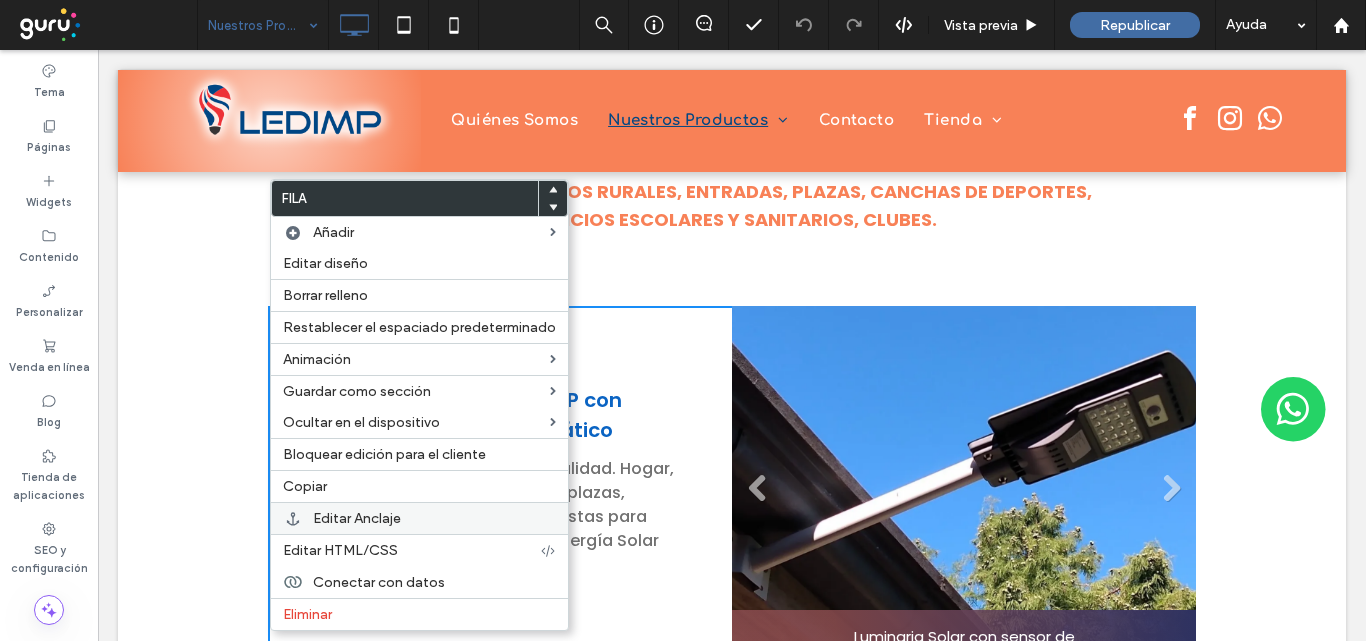 click on "Editar Anclaje" at bounding box center (434, 518) 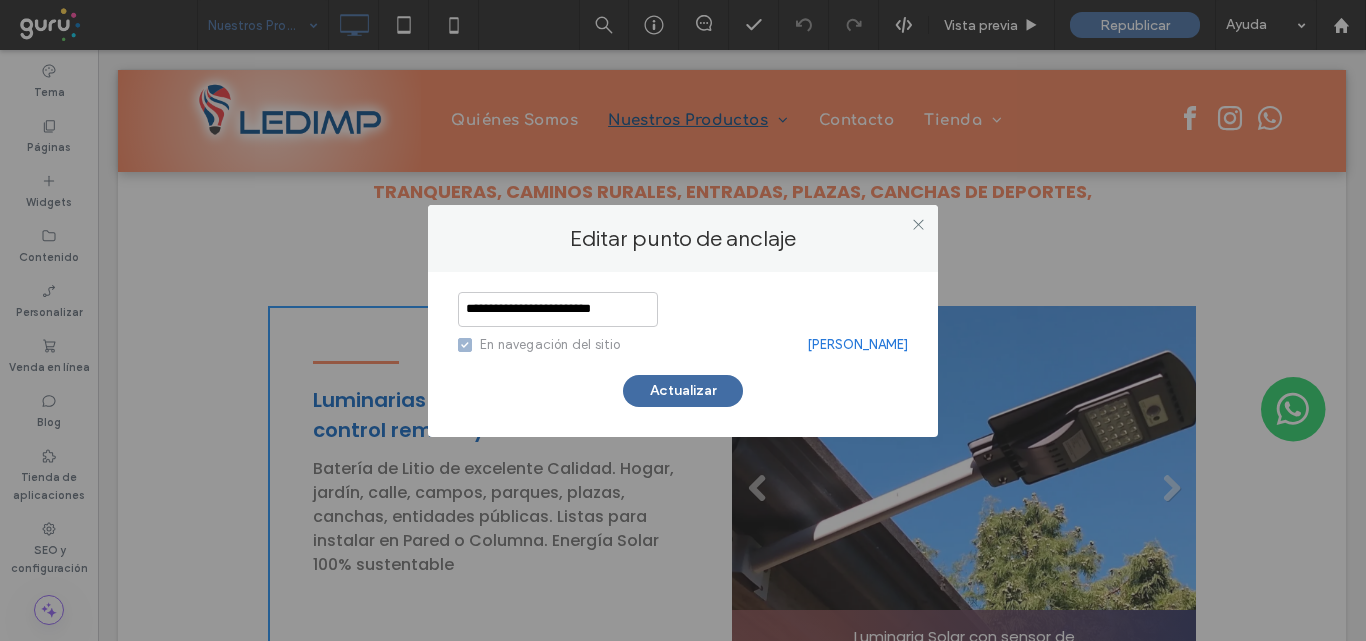 scroll, scrollTop: 0, scrollLeft: 12, axis: horizontal 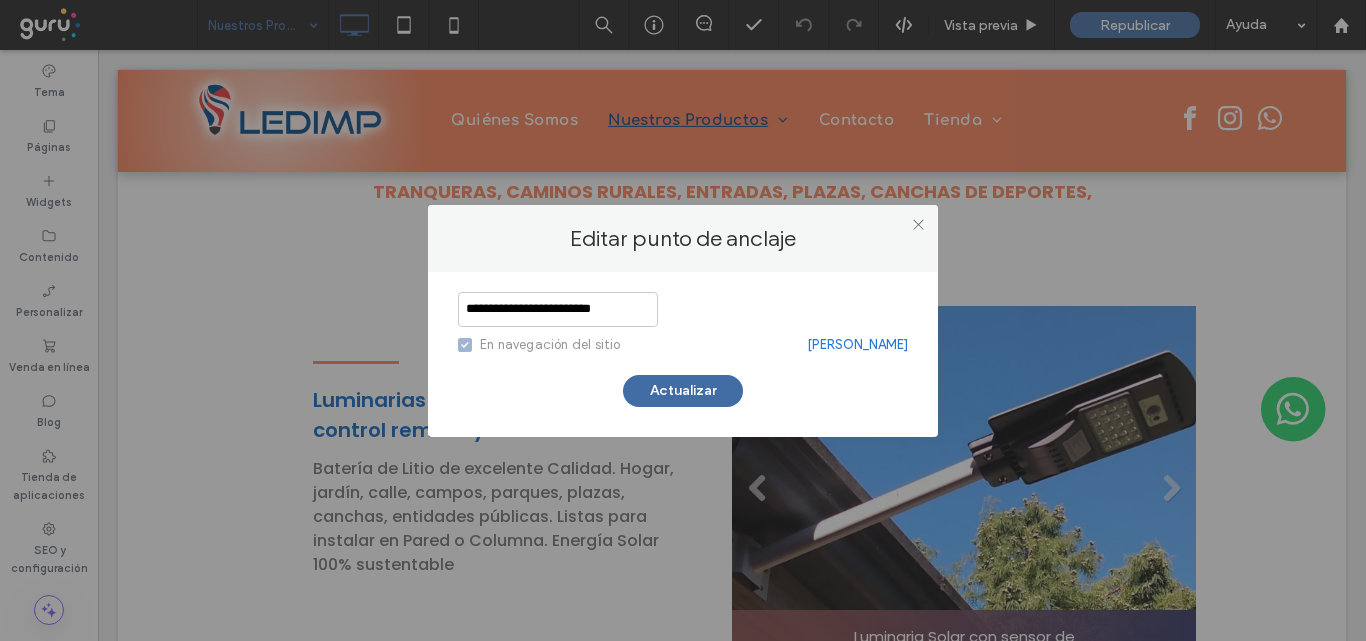click on "**********" at bounding box center (558, 309) 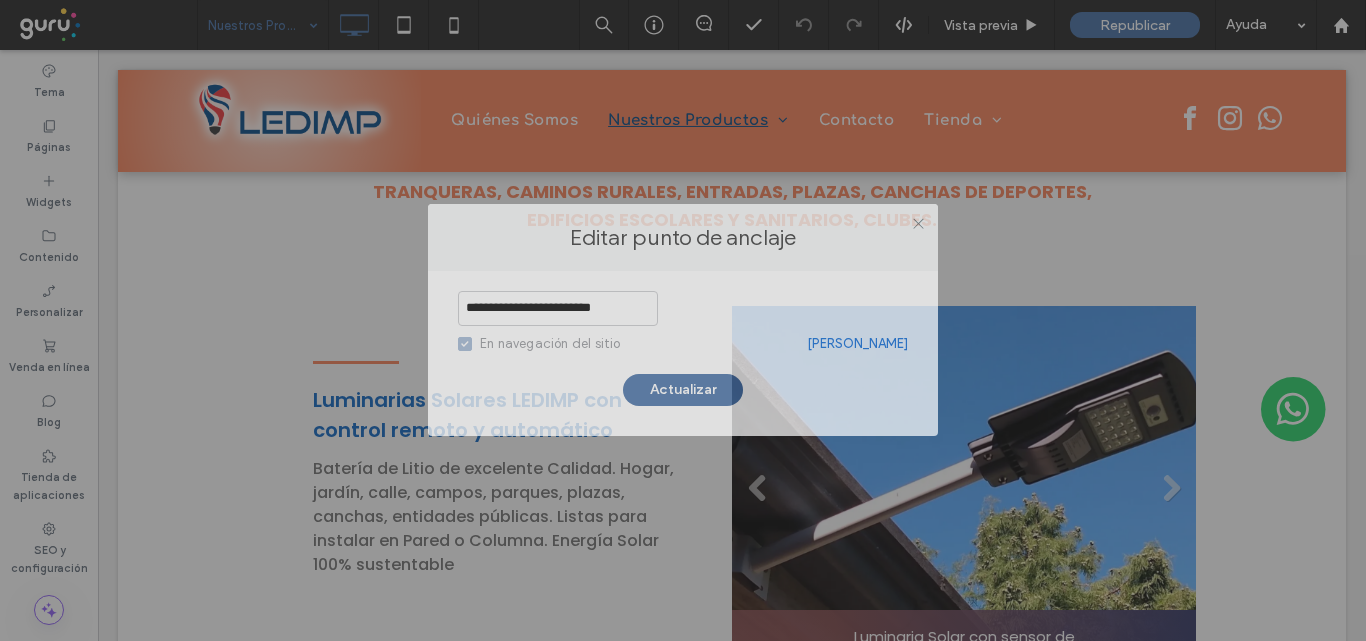 scroll, scrollTop: 0, scrollLeft: 0, axis: both 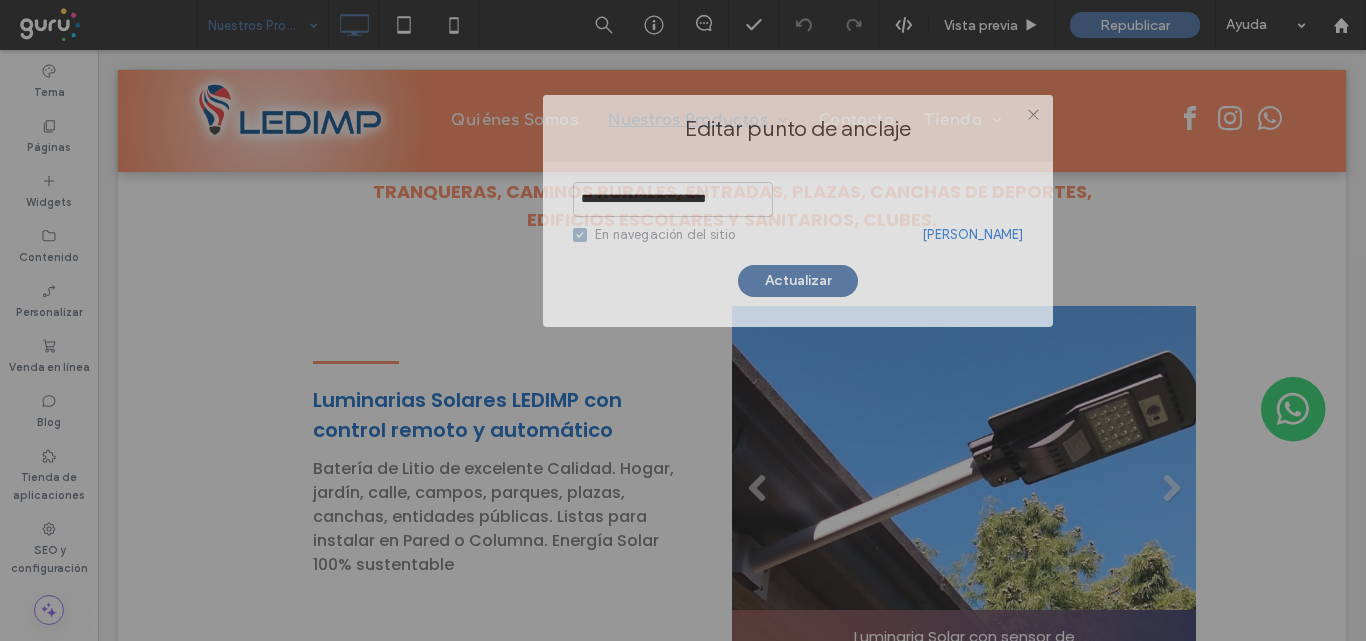 drag, startPoint x: 625, startPoint y: 219, endPoint x: 740, endPoint y: 109, distance: 159.1383 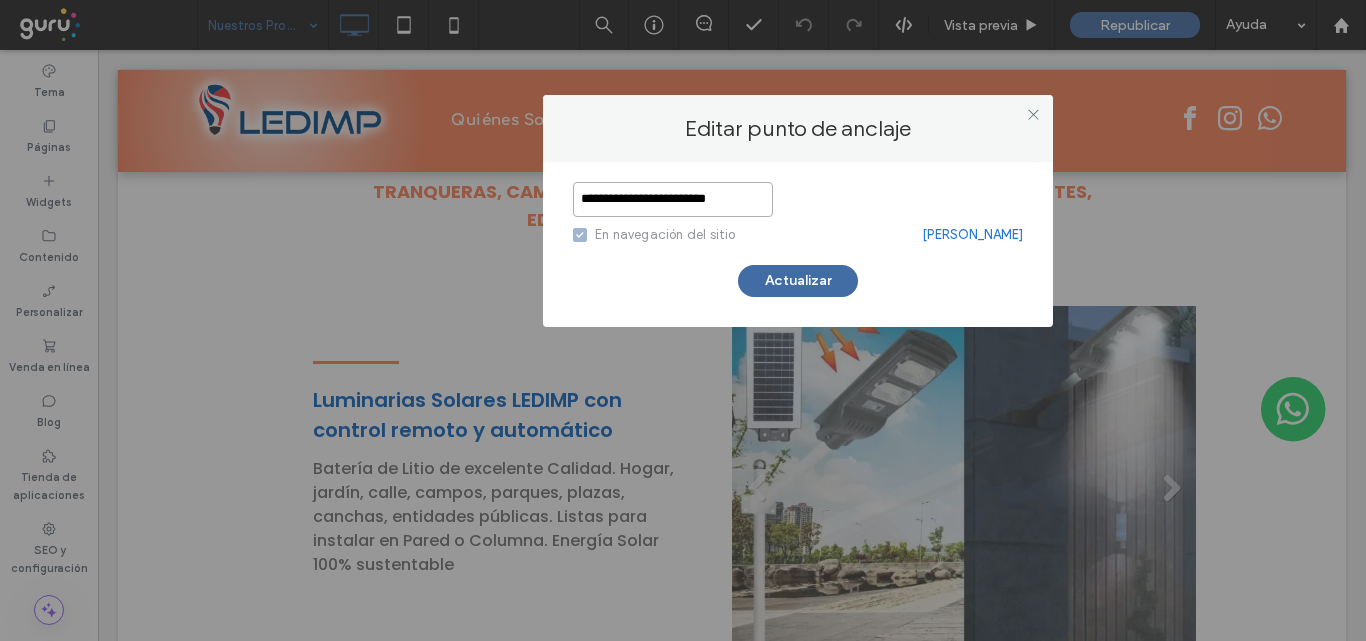 click on "**********" at bounding box center [673, 199] 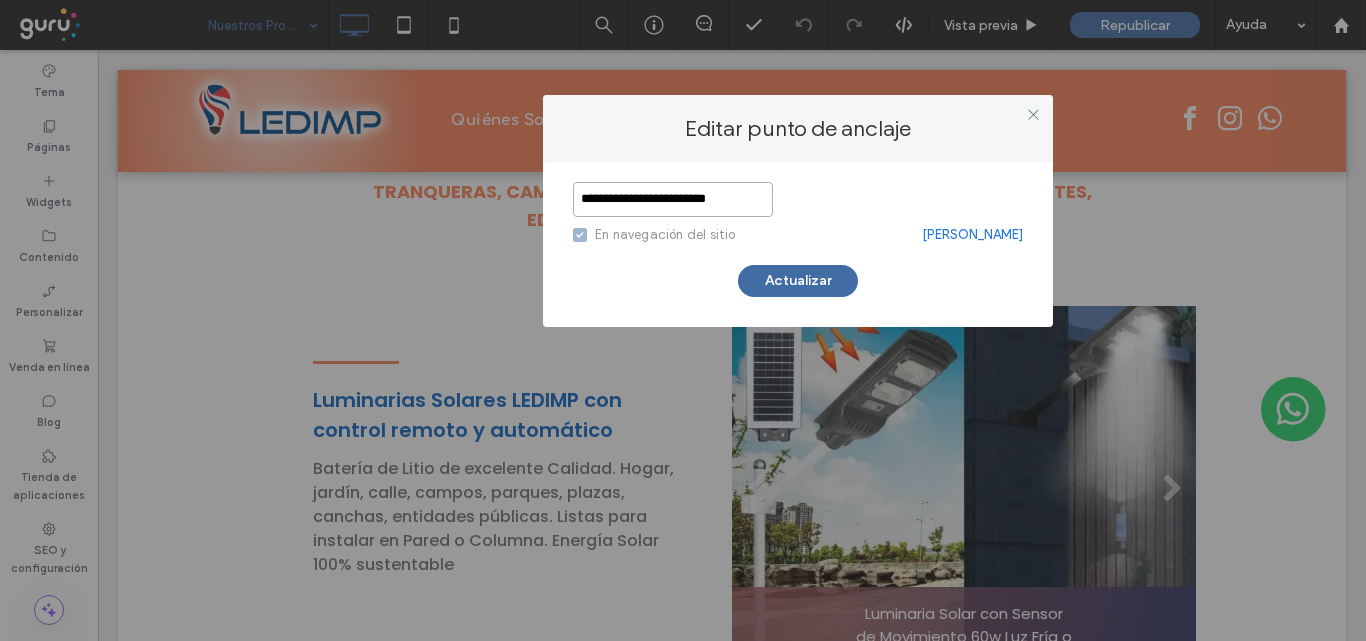 click on "**********" at bounding box center [673, 199] 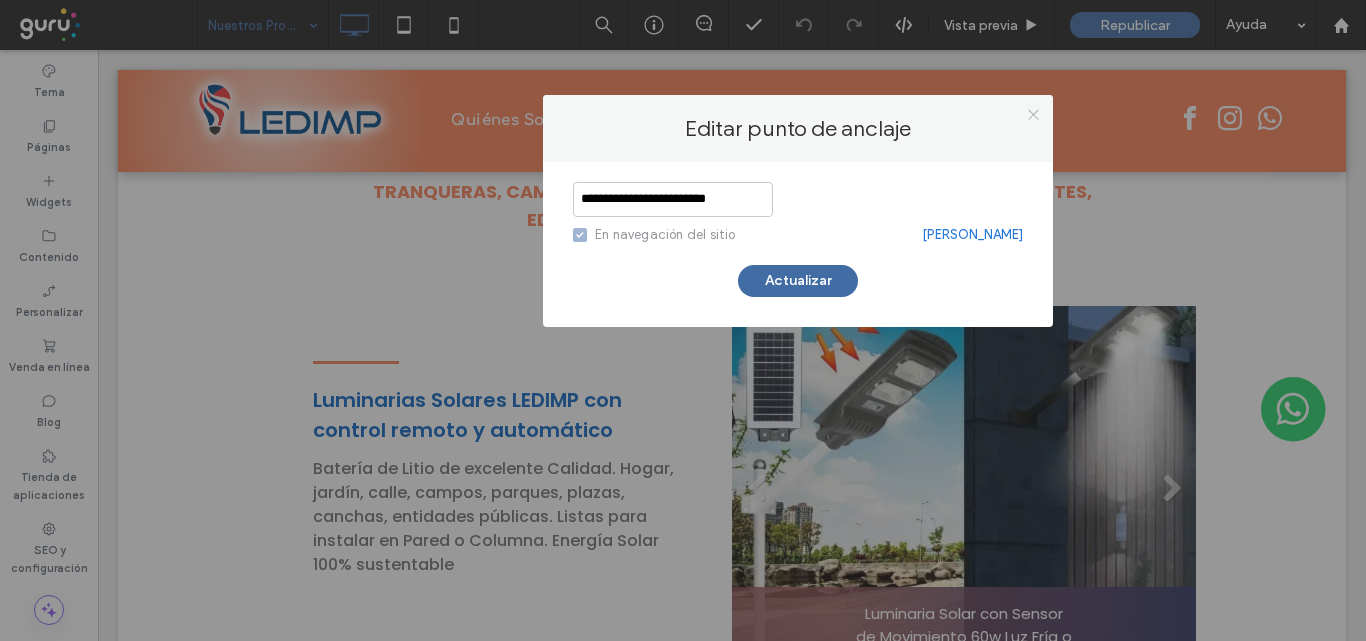 click 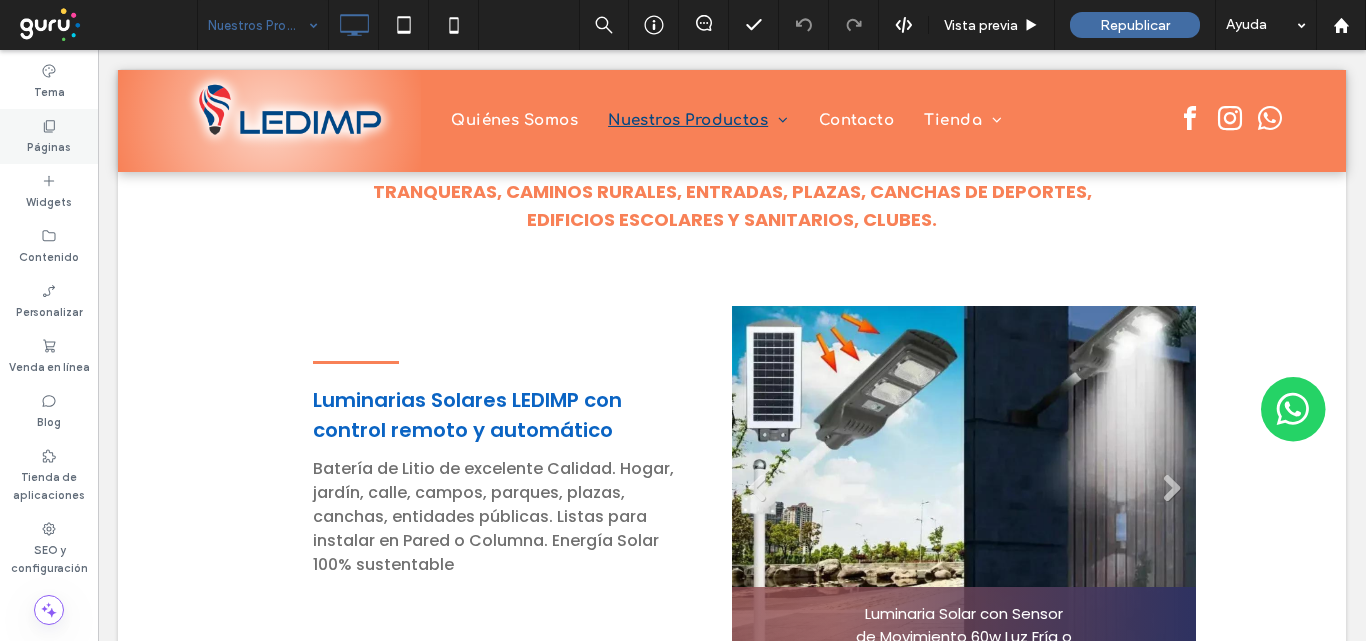 click 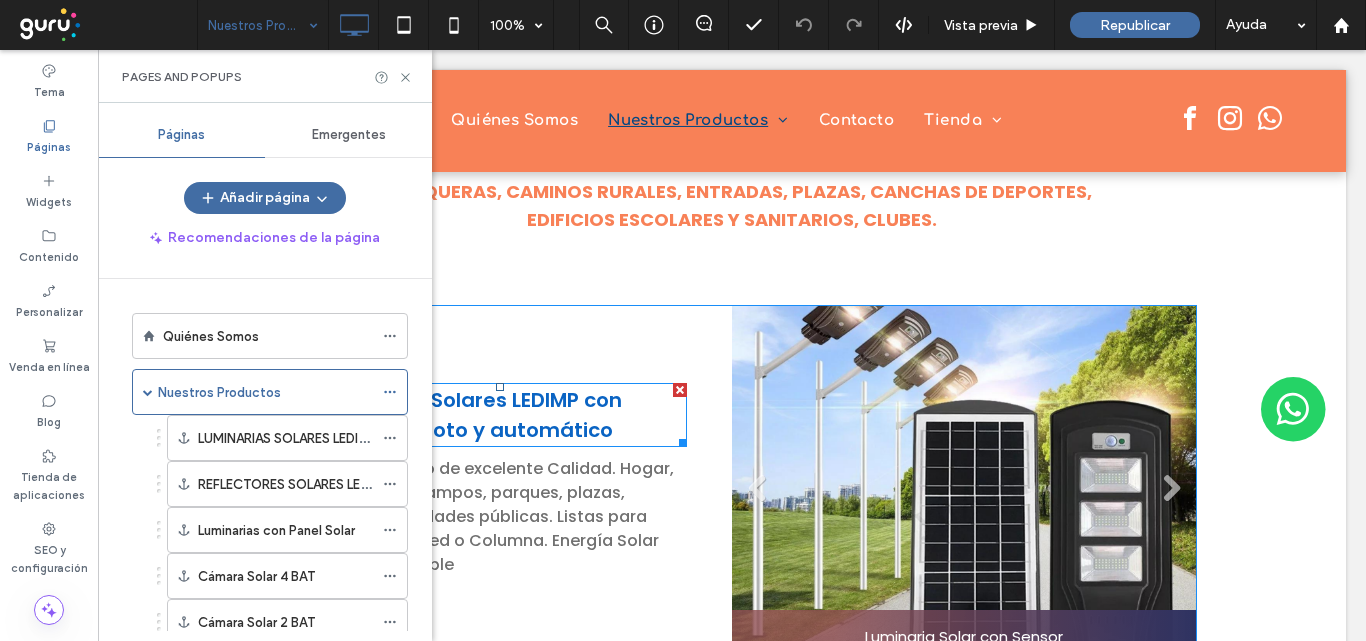 click on "Luminarias Solares LEDIMP con control remoto y automático" at bounding box center (500, 415) 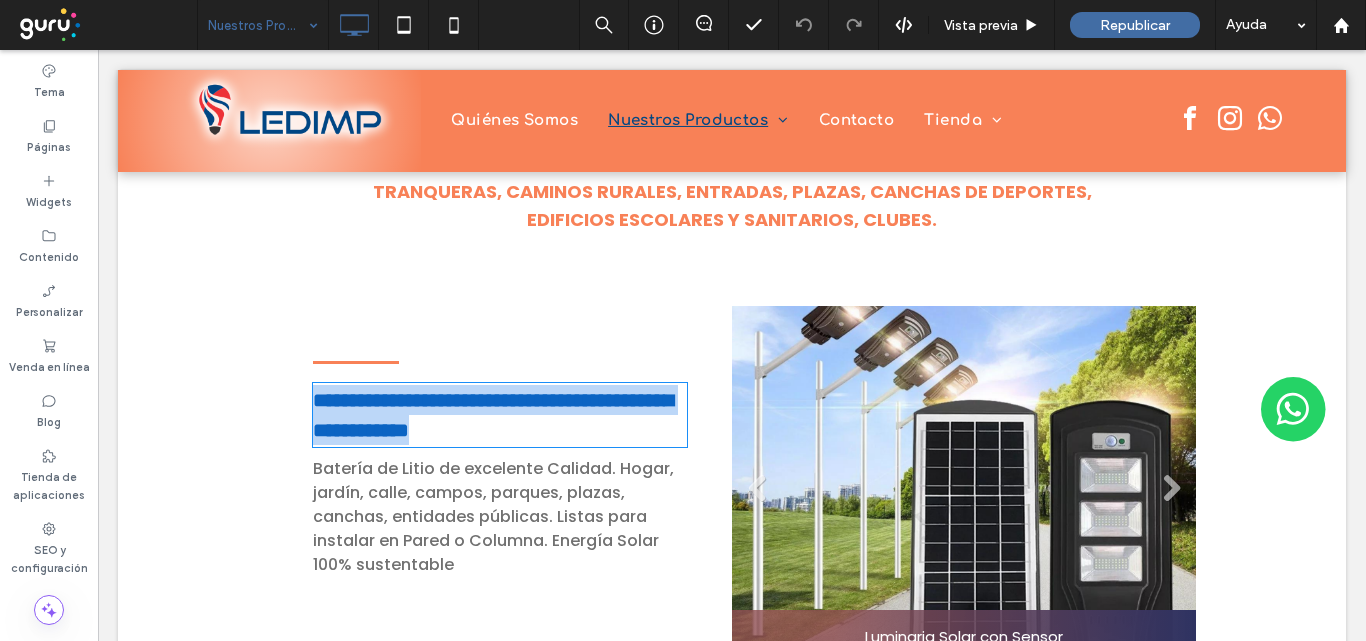 type on "*******" 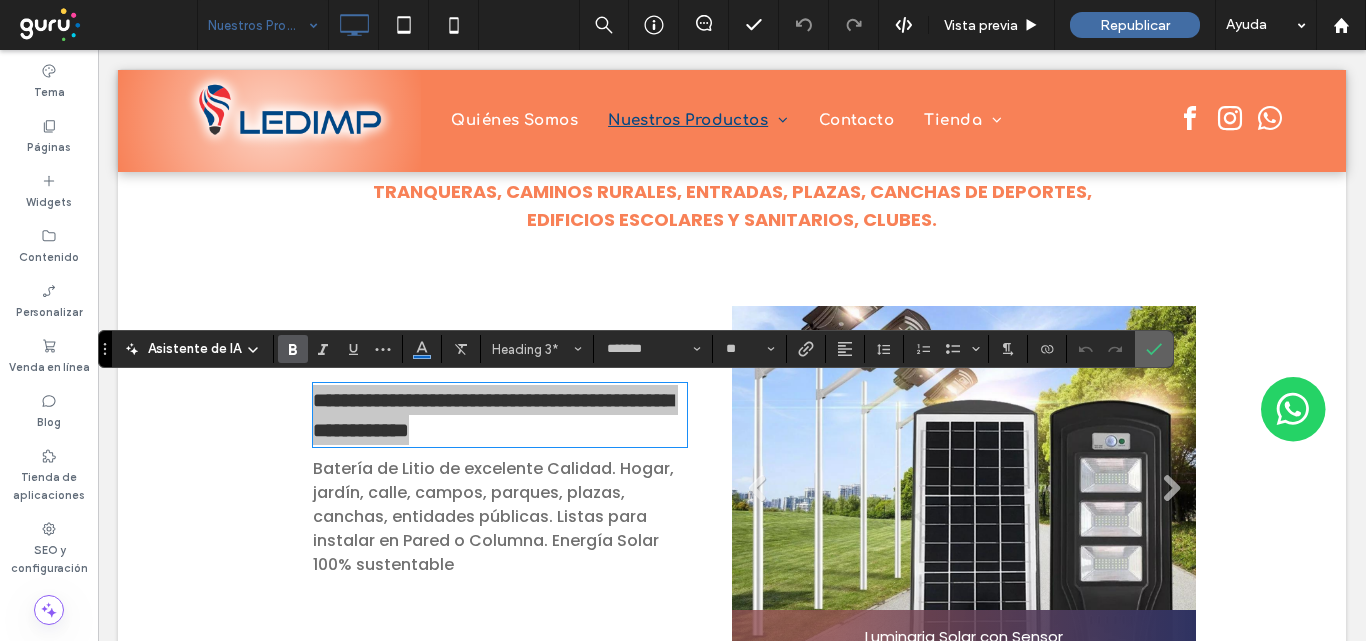 click at bounding box center [1154, 349] 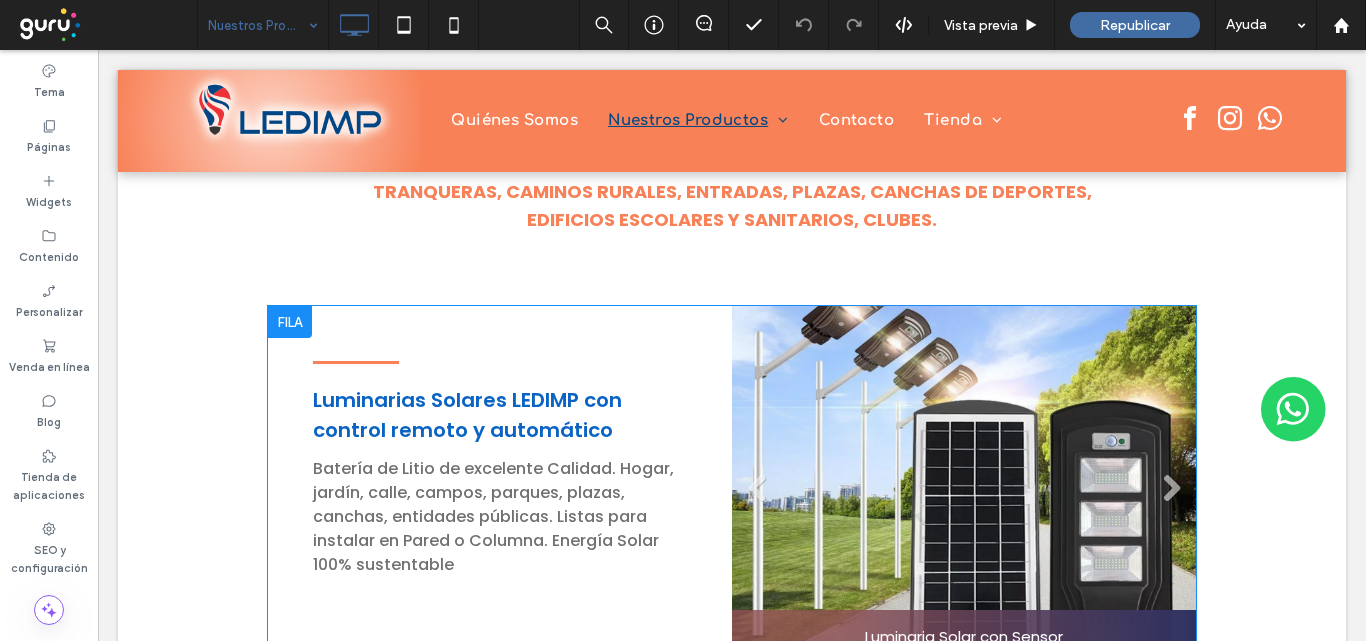 click at bounding box center [290, 322] 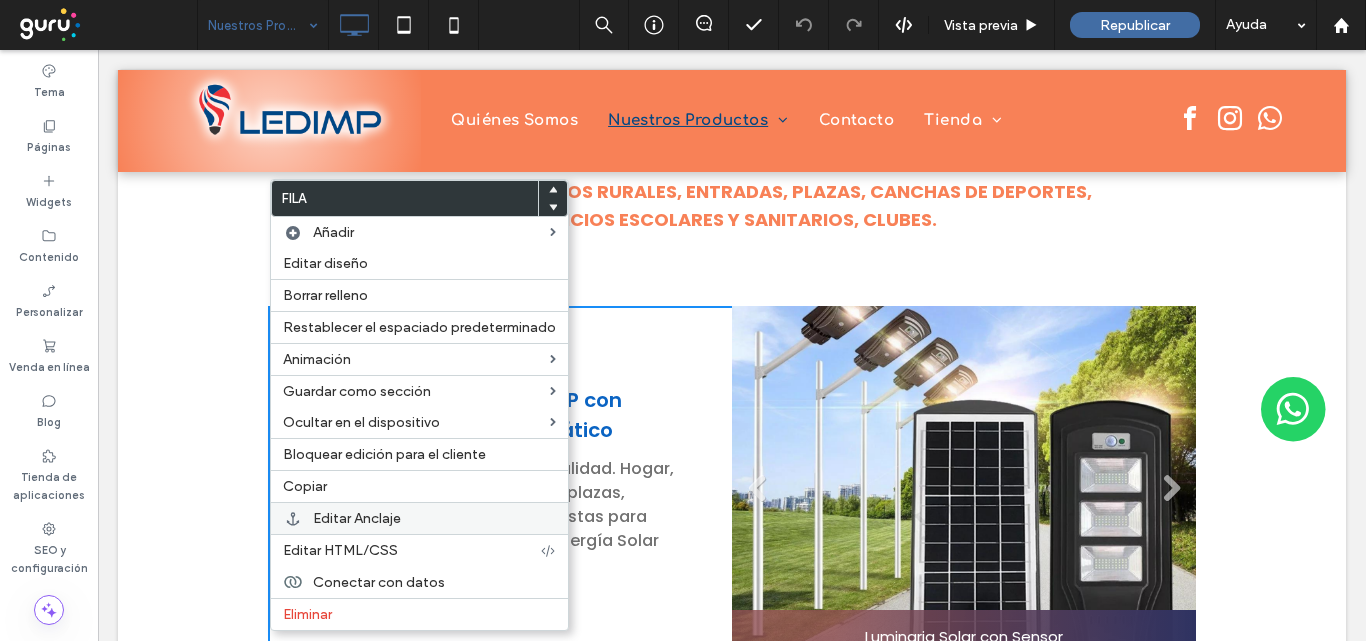 click on "Editar Anclaje" at bounding box center (434, 518) 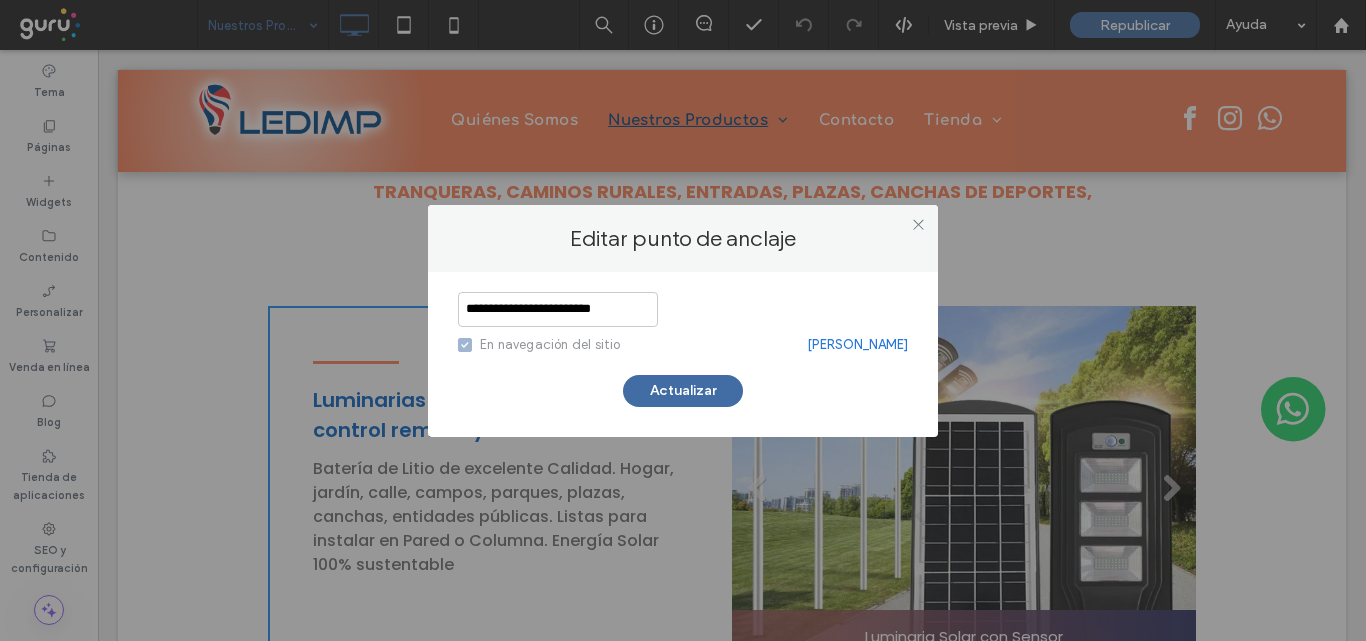 scroll, scrollTop: 0, scrollLeft: 12, axis: horizontal 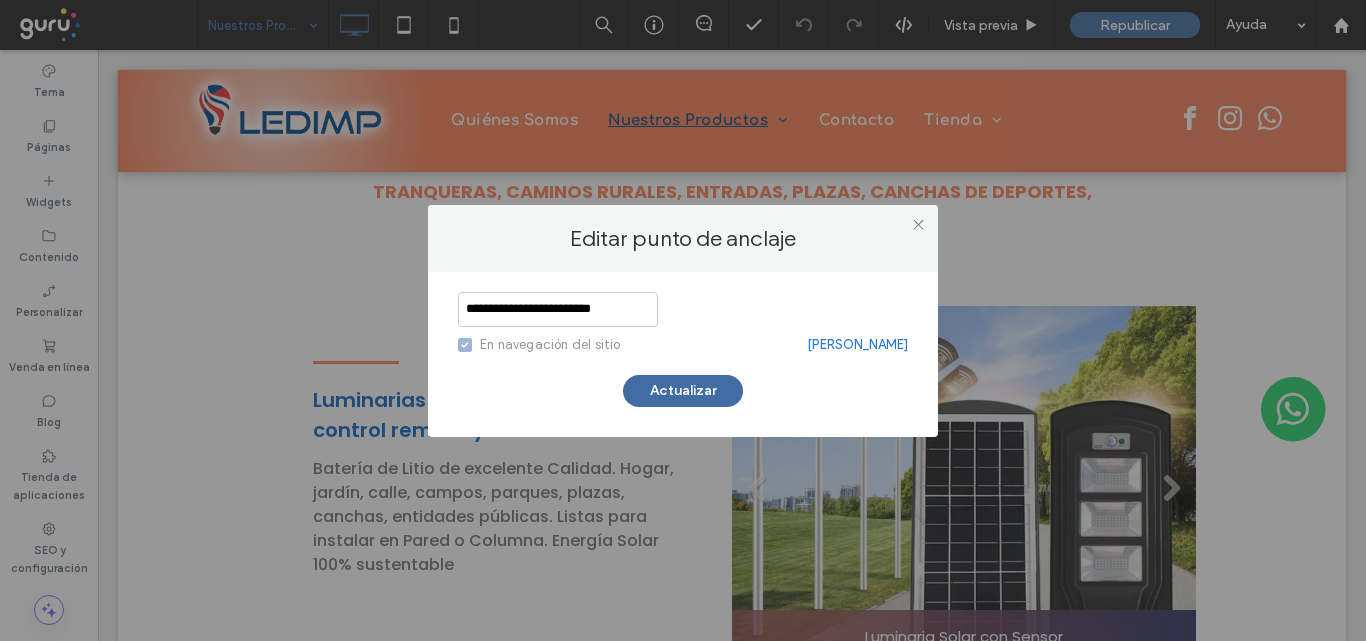 click on "**********" at bounding box center [558, 309] 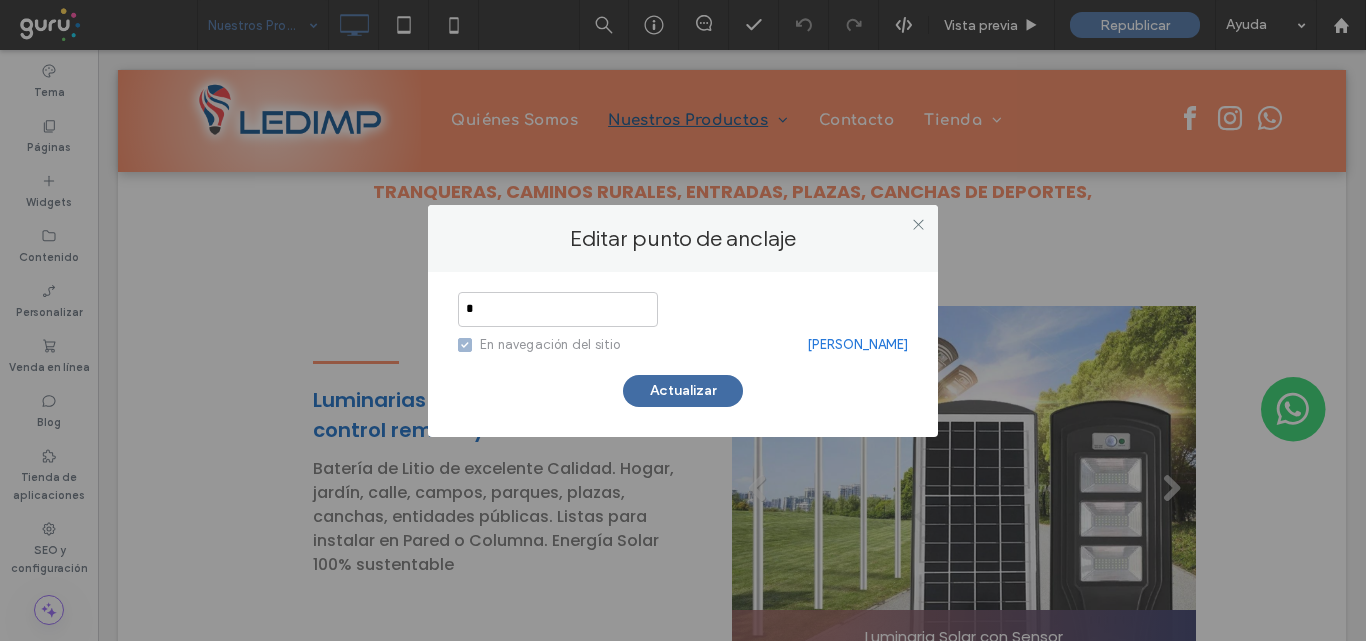 scroll, scrollTop: 0, scrollLeft: 0, axis: both 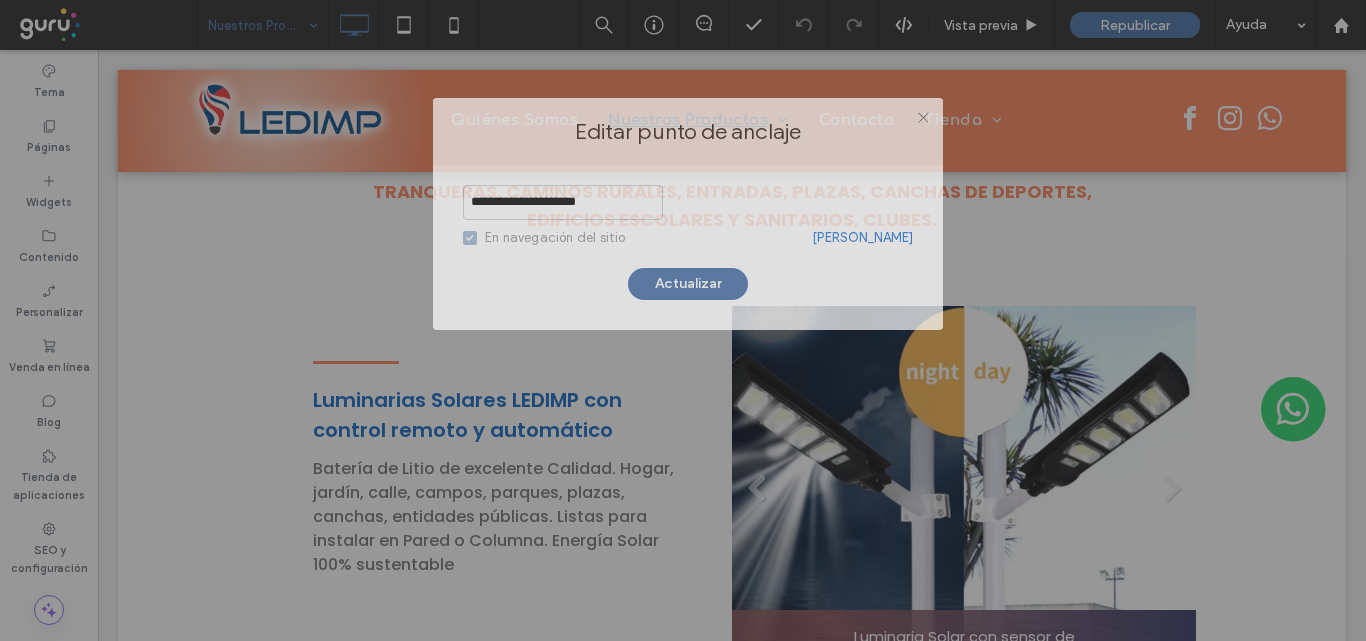 drag, startPoint x: 637, startPoint y: 224, endPoint x: 642, endPoint y: 117, distance: 107.11676 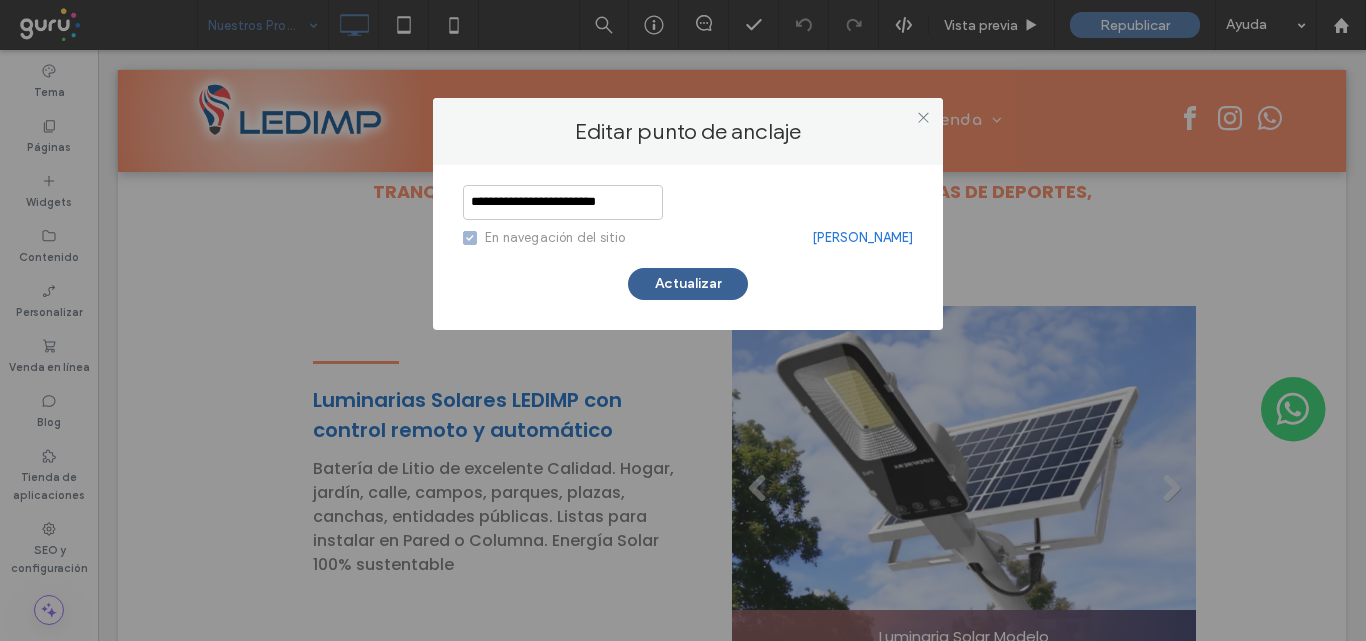 type on "**********" 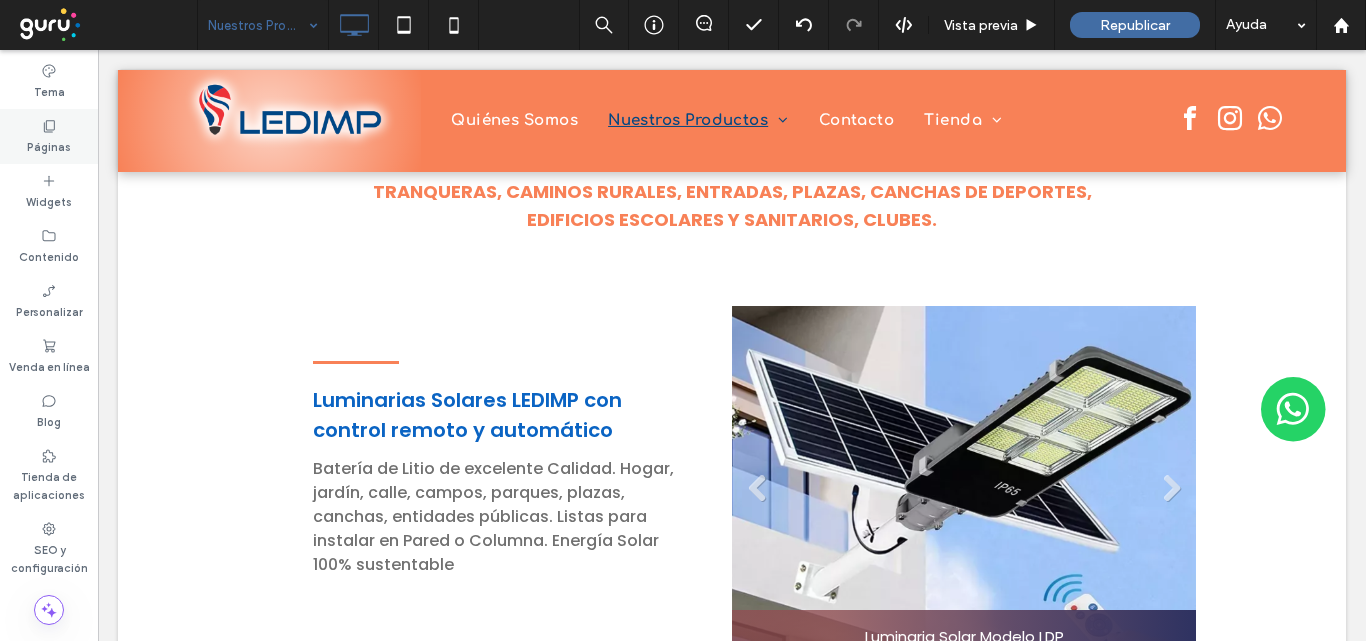 click on "Páginas" at bounding box center [49, 145] 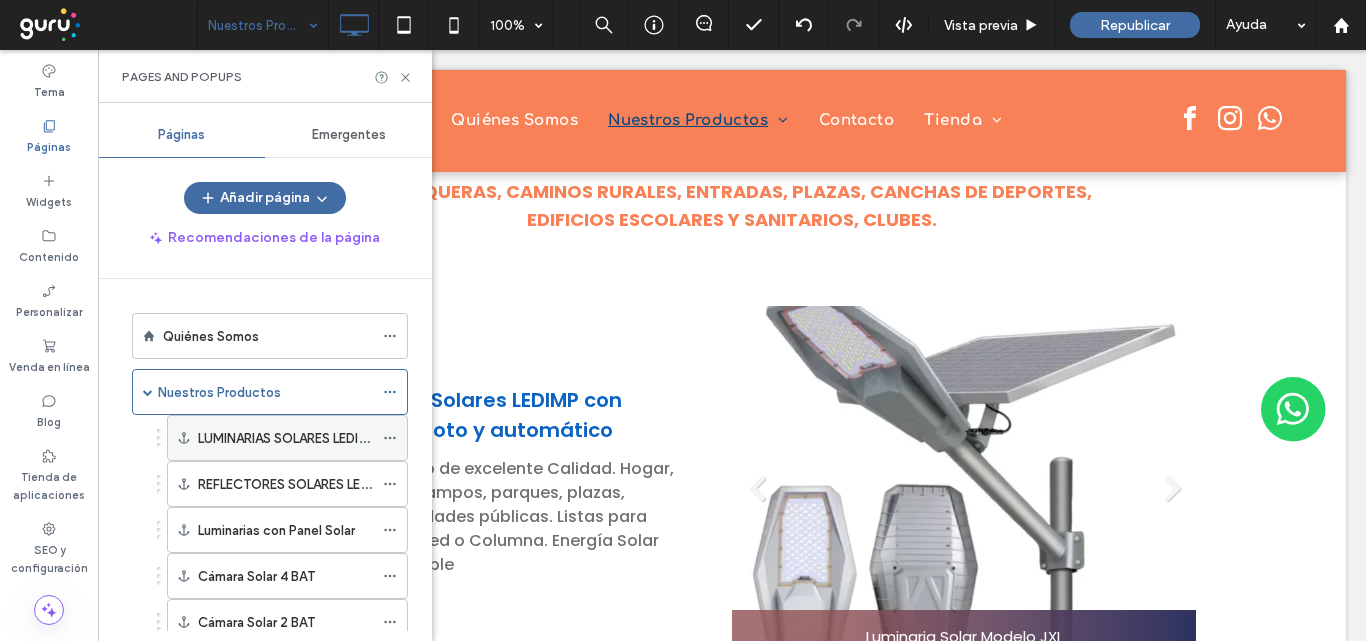 click 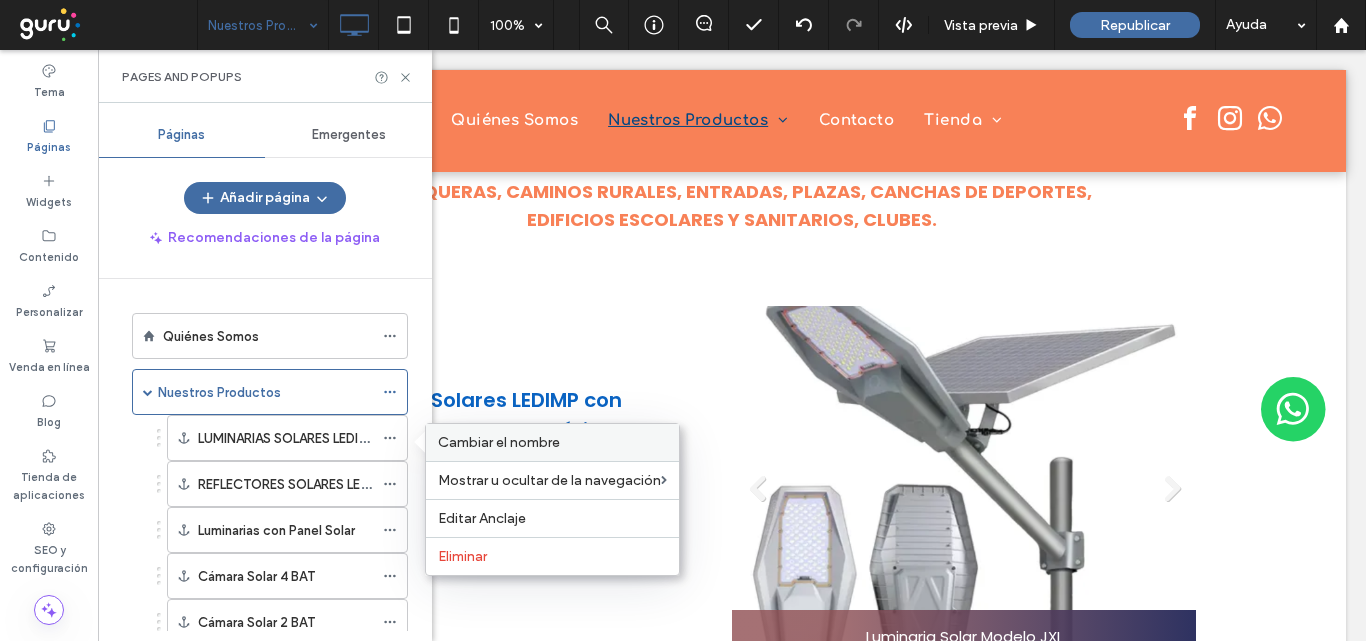 click on "Cambiar el nombre" at bounding box center (499, 442) 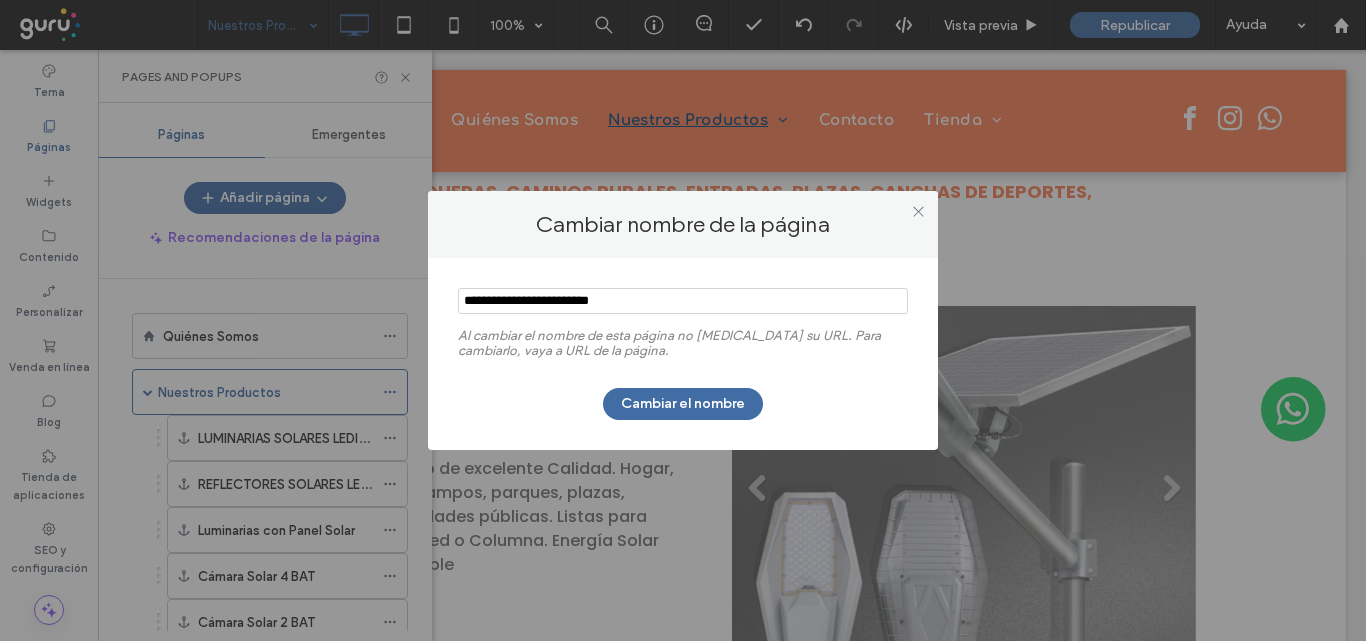 drag, startPoint x: 709, startPoint y: 301, endPoint x: 493, endPoint y: 443, distance: 258.49564 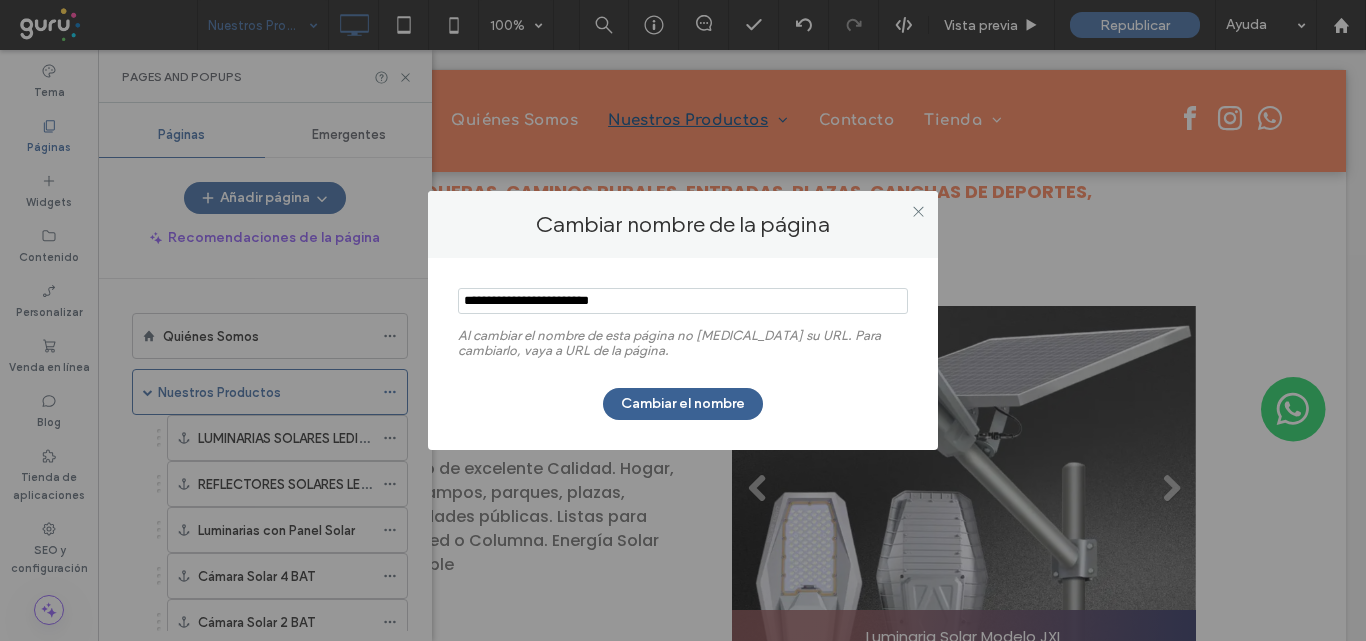 click on "Cambiar el nombre" at bounding box center (683, 404) 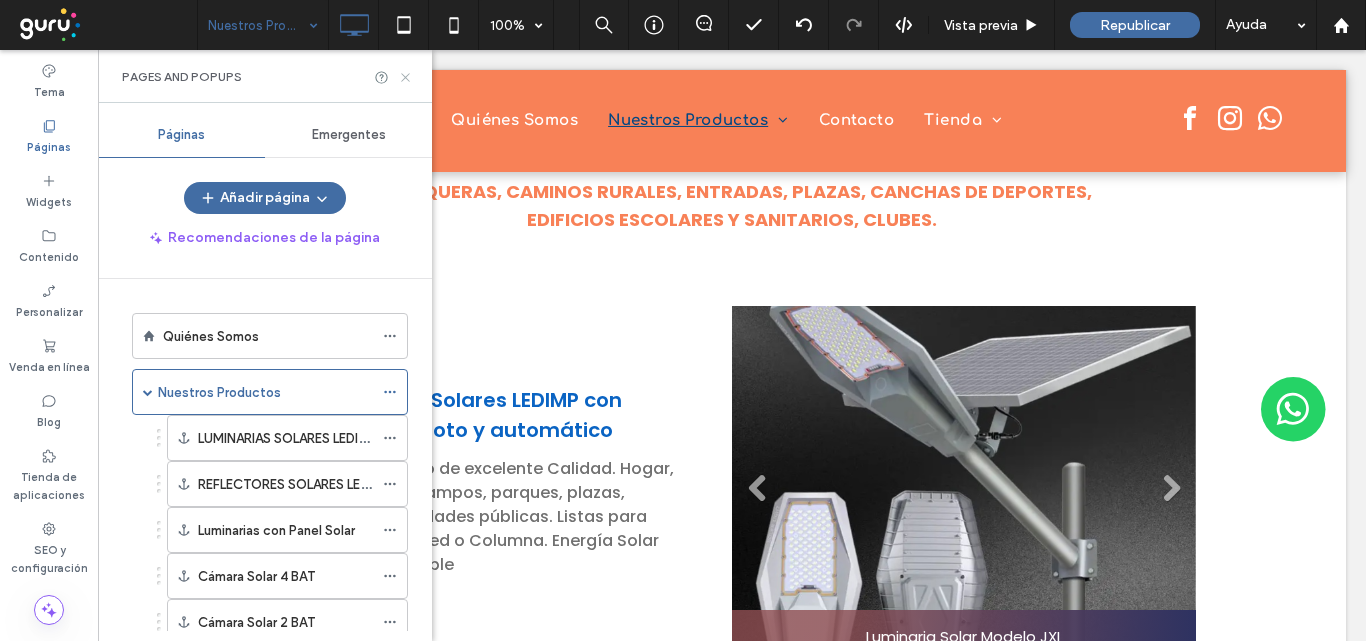 drag, startPoint x: 404, startPoint y: 81, endPoint x: 756, endPoint y: 1, distance: 360.97644 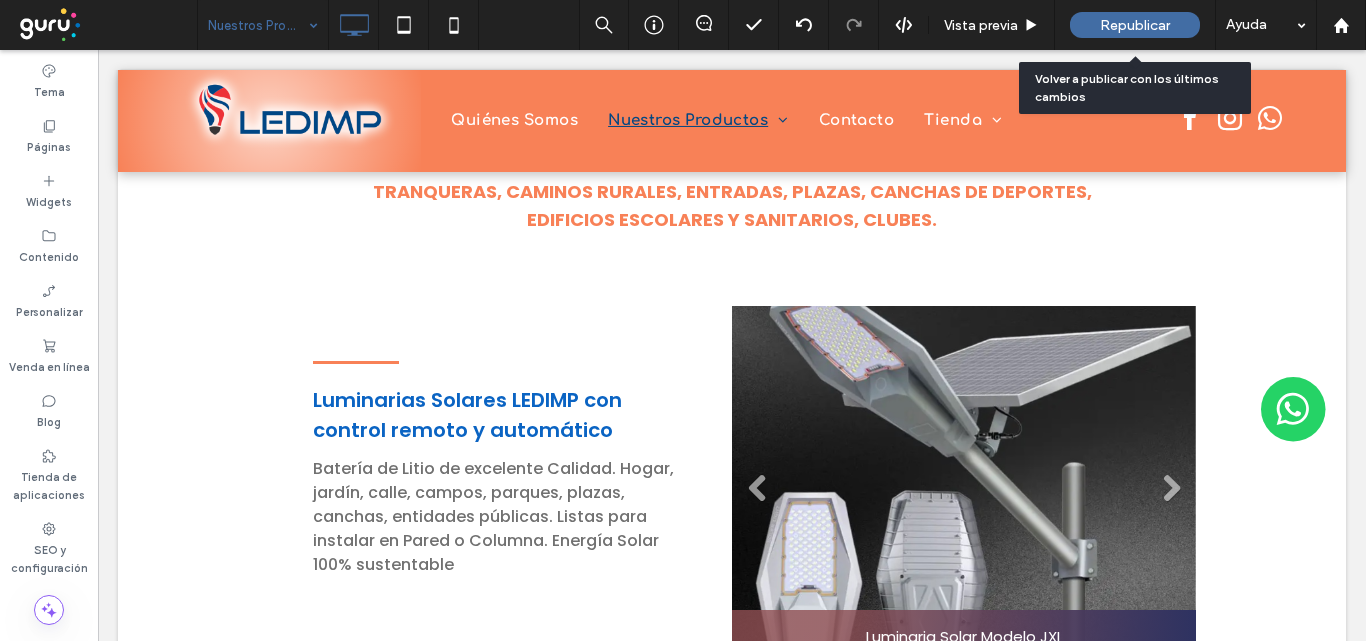 click on "Republicar" at bounding box center [1135, 25] 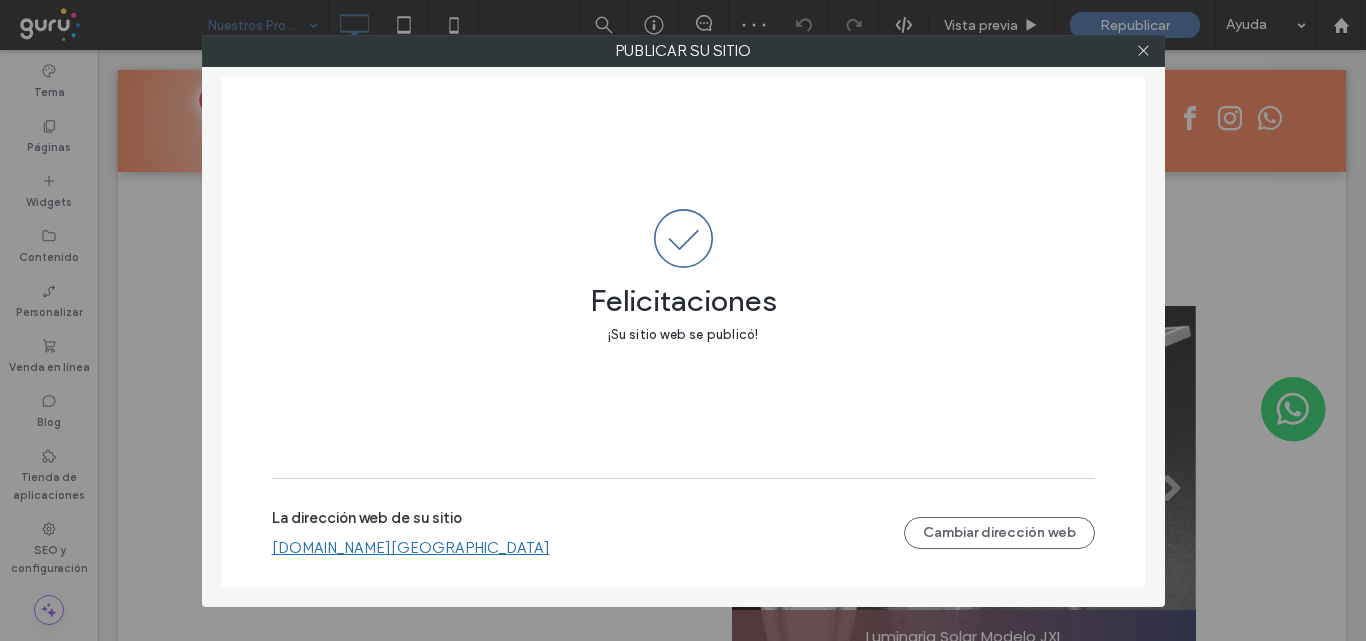 click on "ledimp.argentina.publicar.guru" at bounding box center (411, 548) 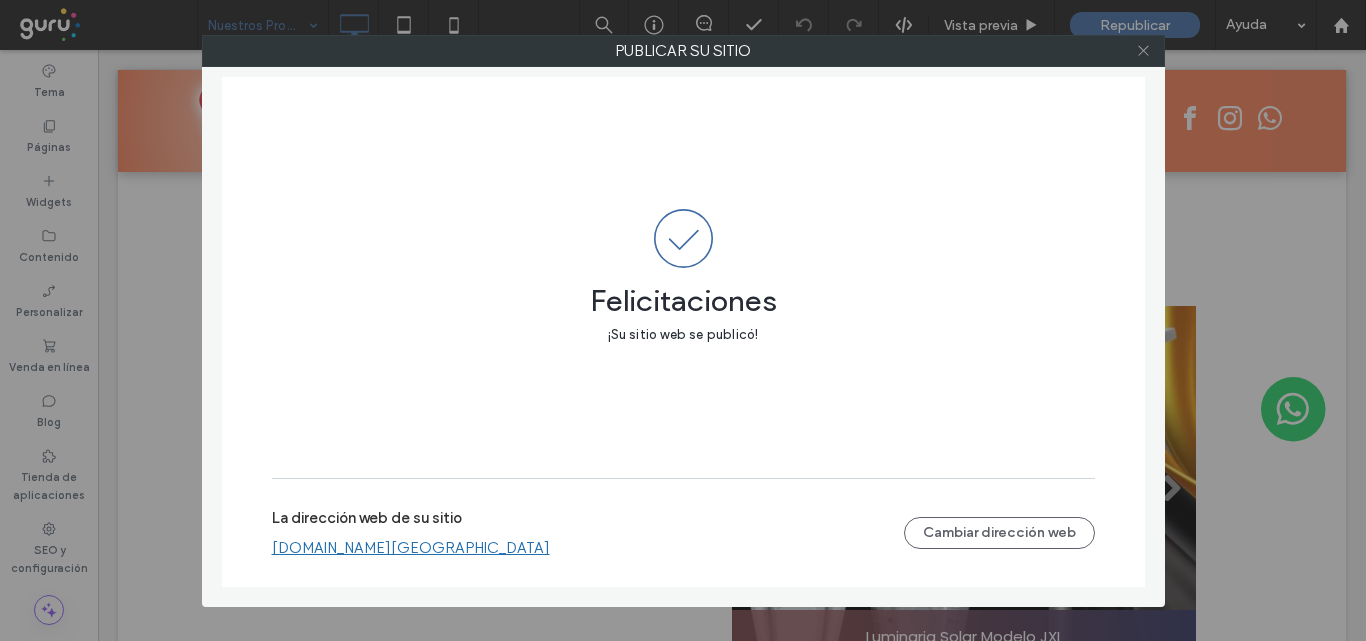 click 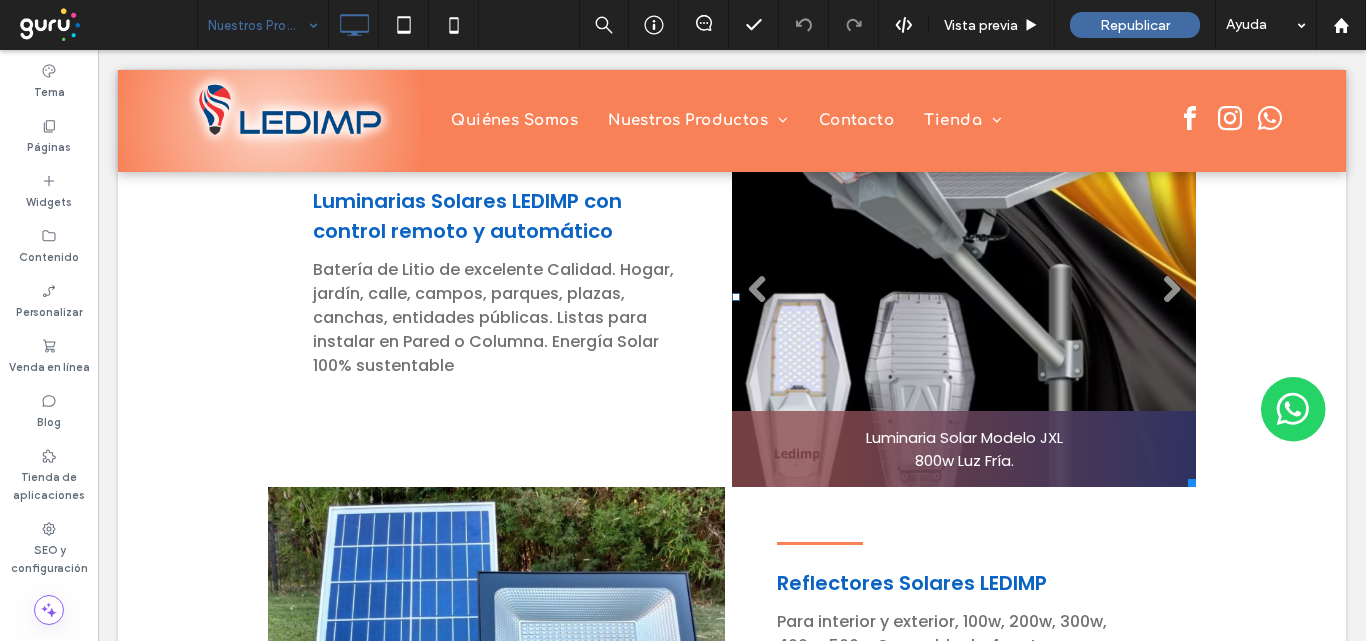 scroll, scrollTop: 900, scrollLeft: 0, axis: vertical 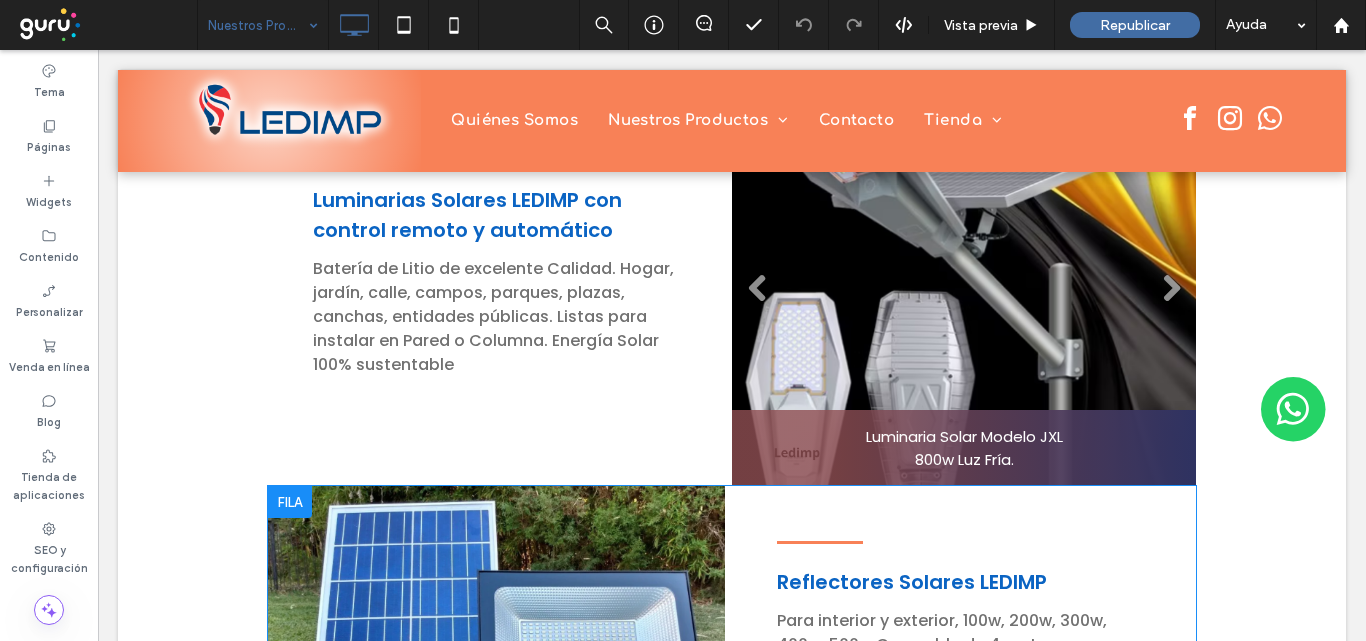 click at bounding box center (290, 502) 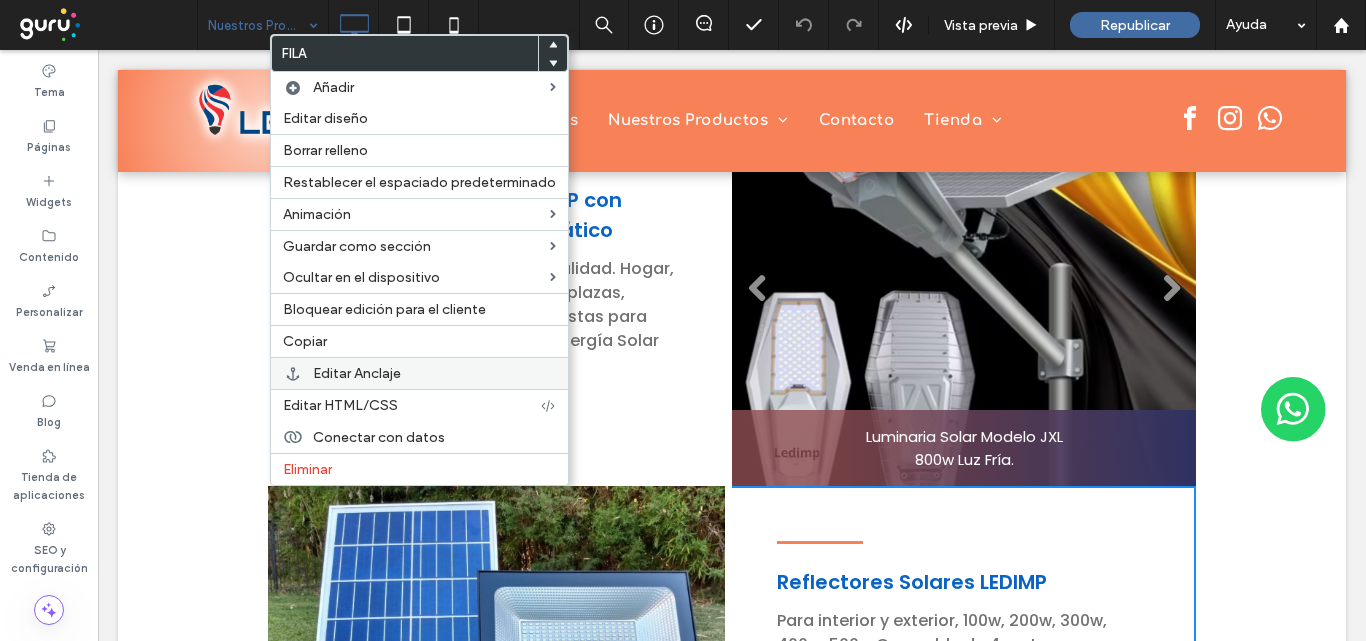 click on "Editar Anclaje" at bounding box center (357, 373) 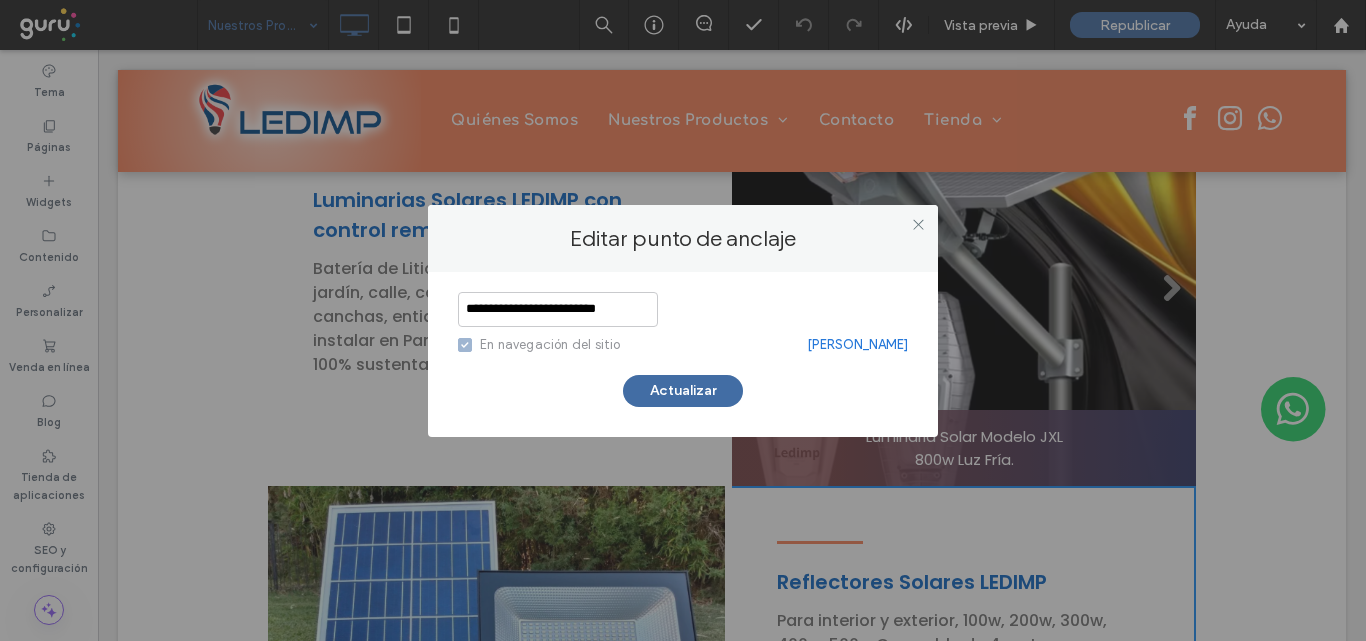 scroll, scrollTop: 0, scrollLeft: 18, axis: horizontal 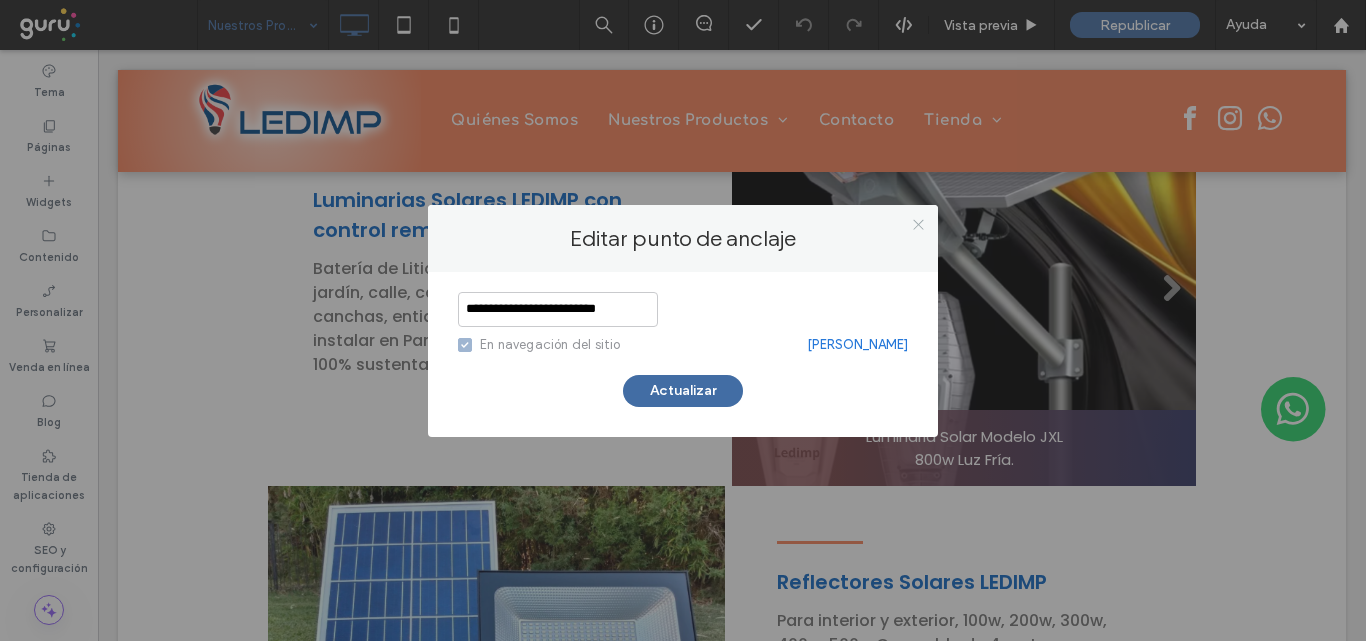 click 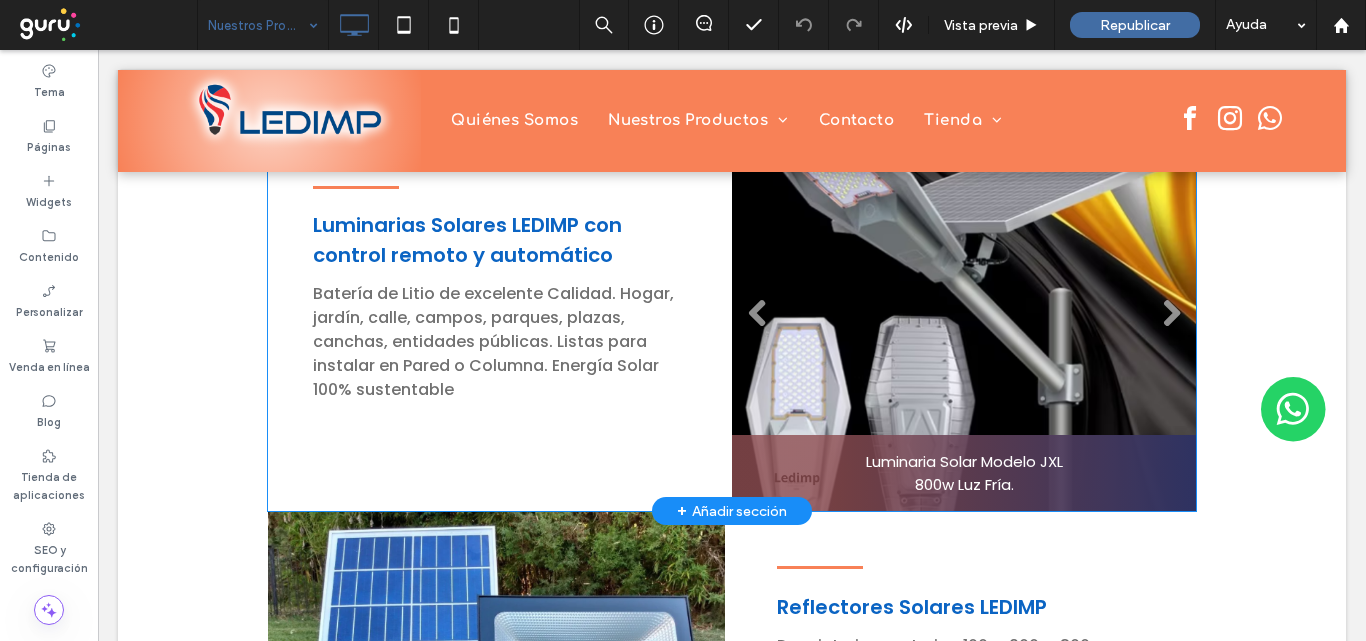 scroll, scrollTop: 700, scrollLeft: 0, axis: vertical 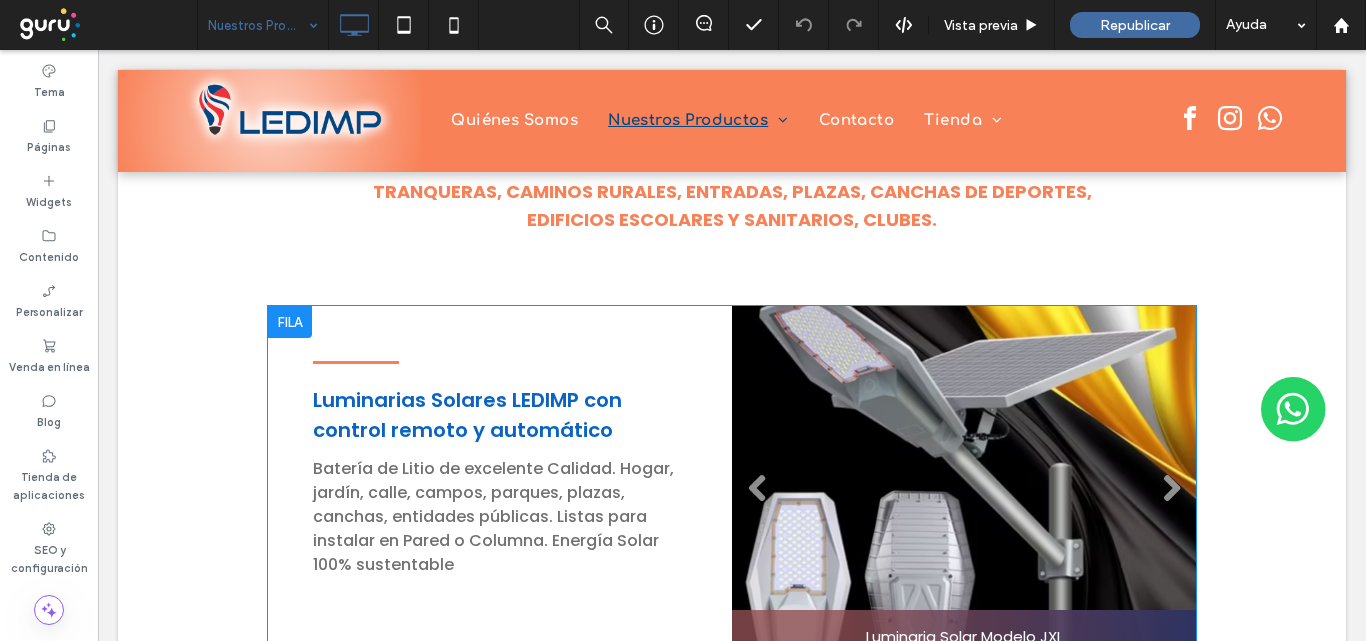 click at bounding box center (290, 322) 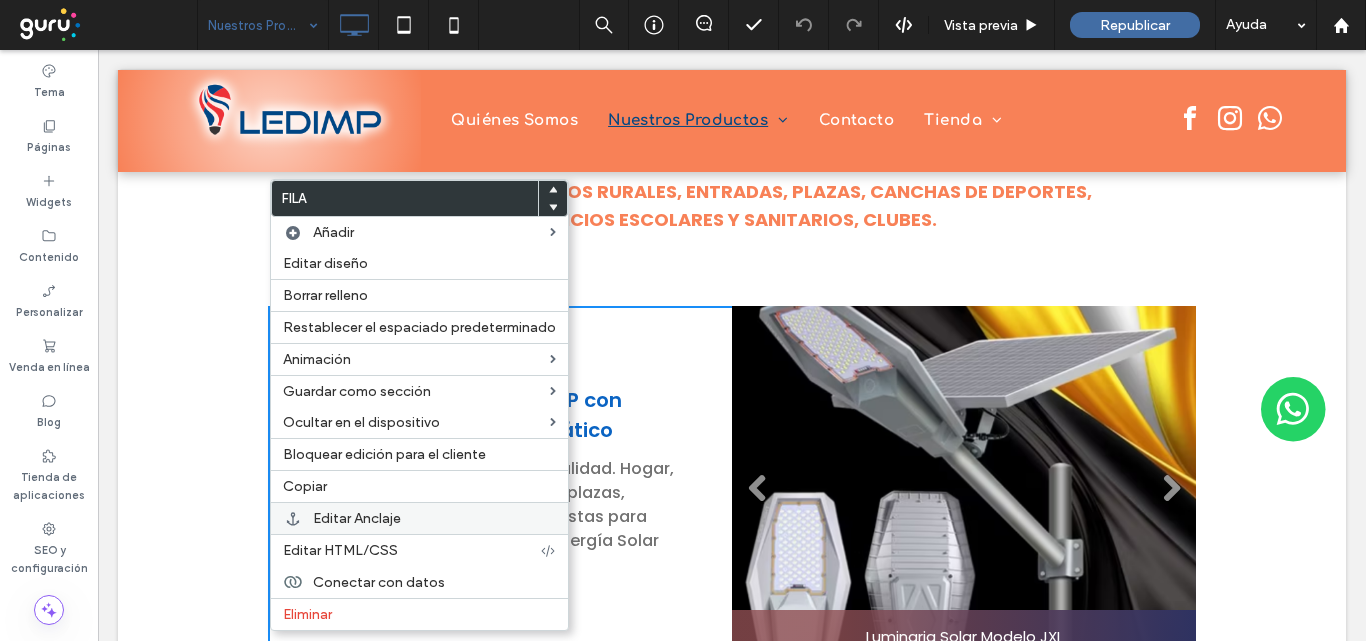 click on "Editar Anclaje" at bounding box center (357, 518) 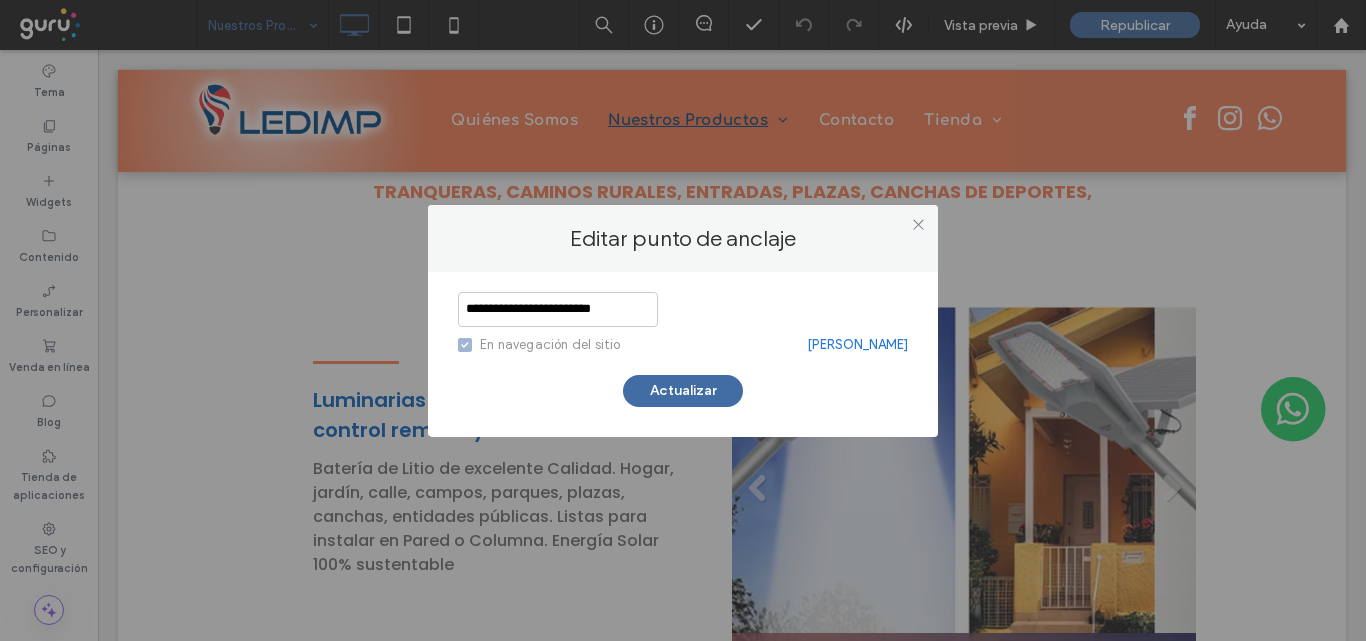 click on "Suprimir ancla" at bounding box center (857, 345) 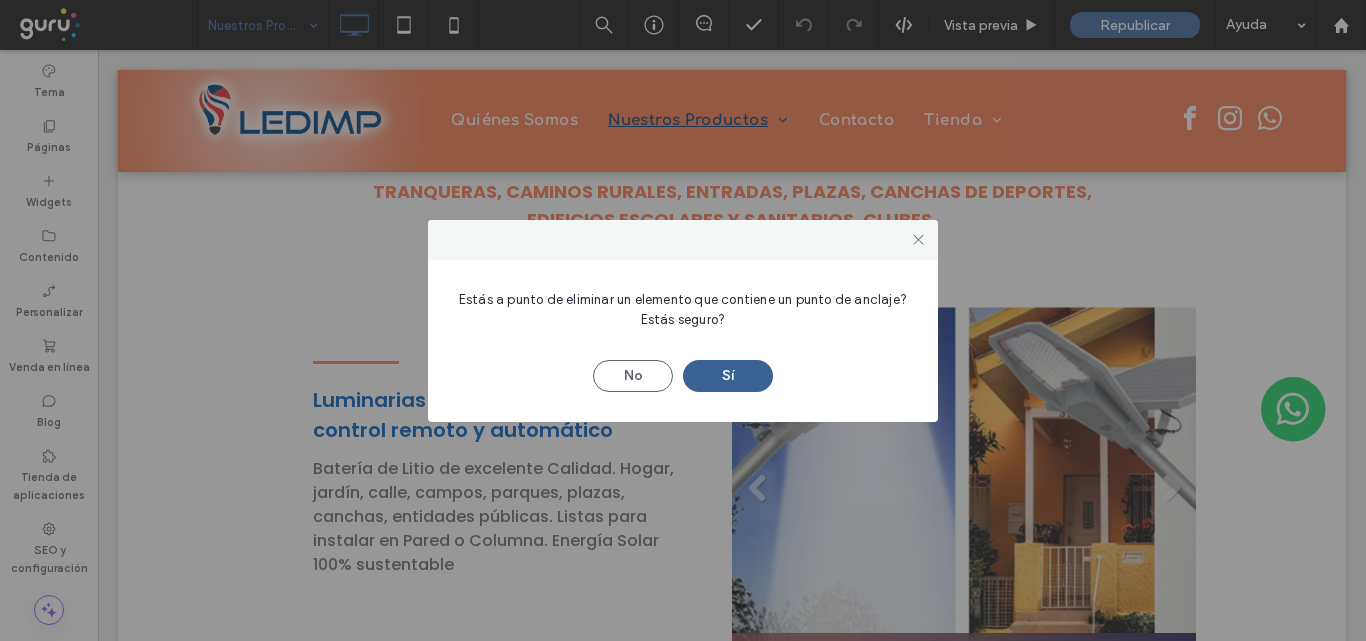 click on "Sí" at bounding box center (728, 376) 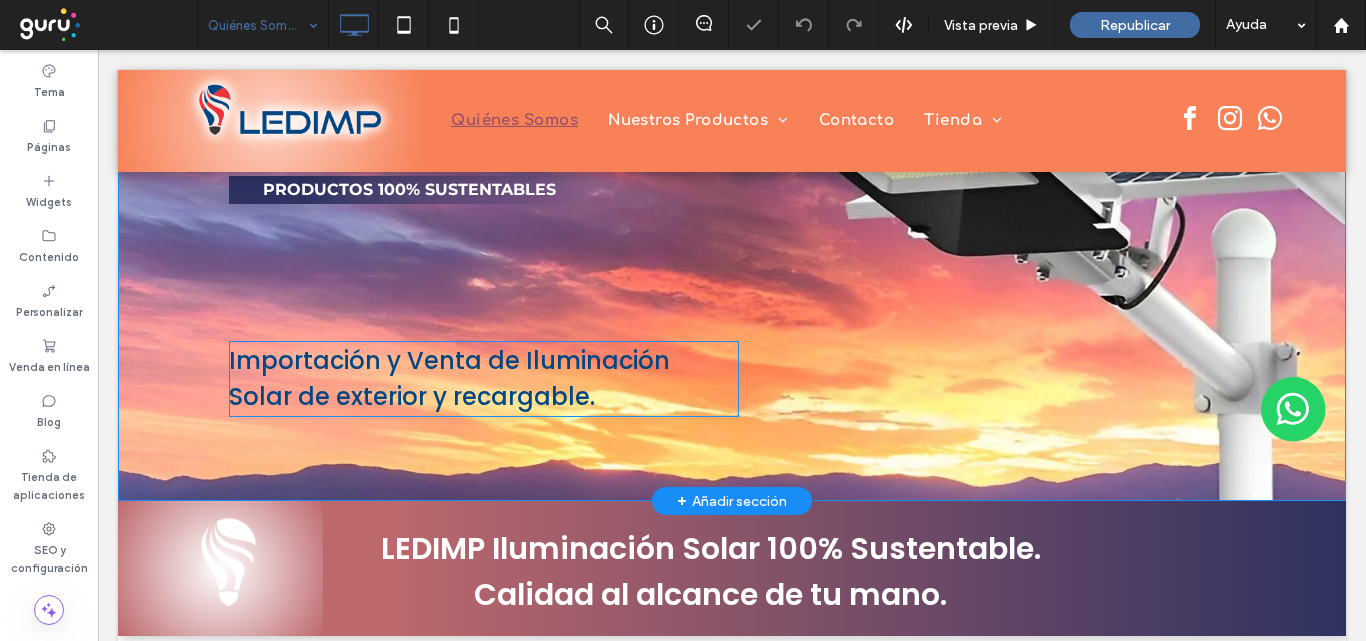scroll, scrollTop: 400, scrollLeft: 0, axis: vertical 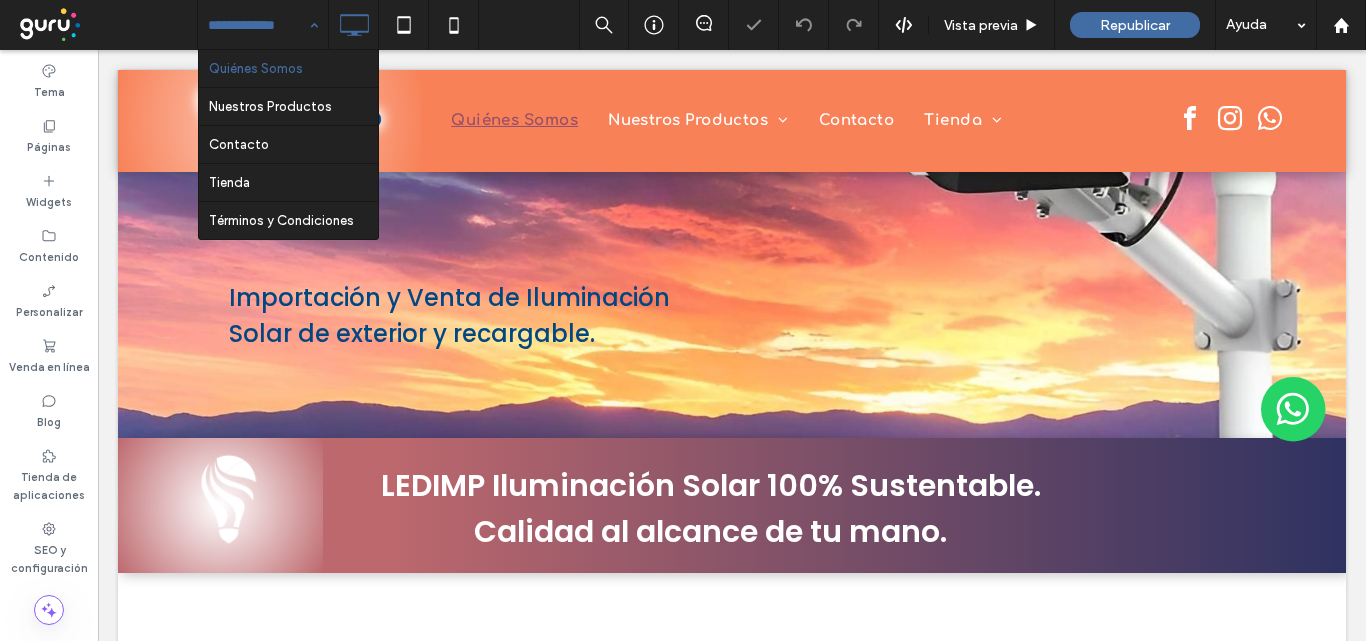 drag, startPoint x: 274, startPoint y: 26, endPoint x: 259, endPoint y: 65, distance: 41.785164 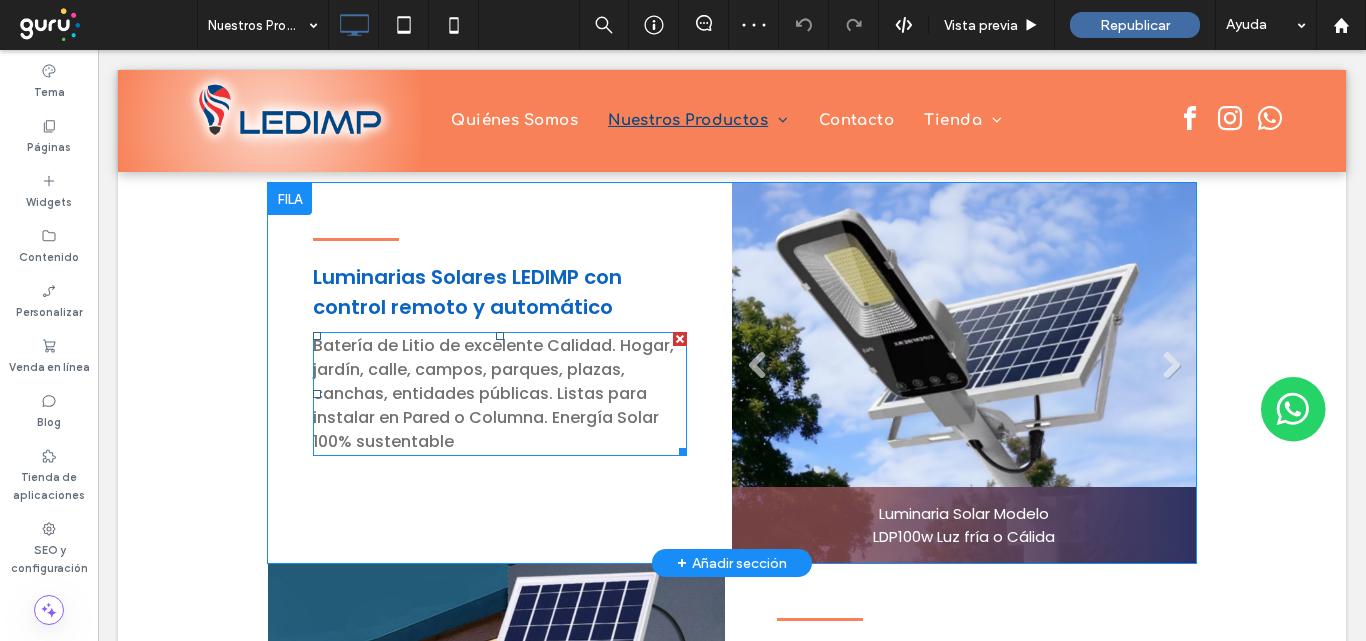 scroll, scrollTop: 800, scrollLeft: 0, axis: vertical 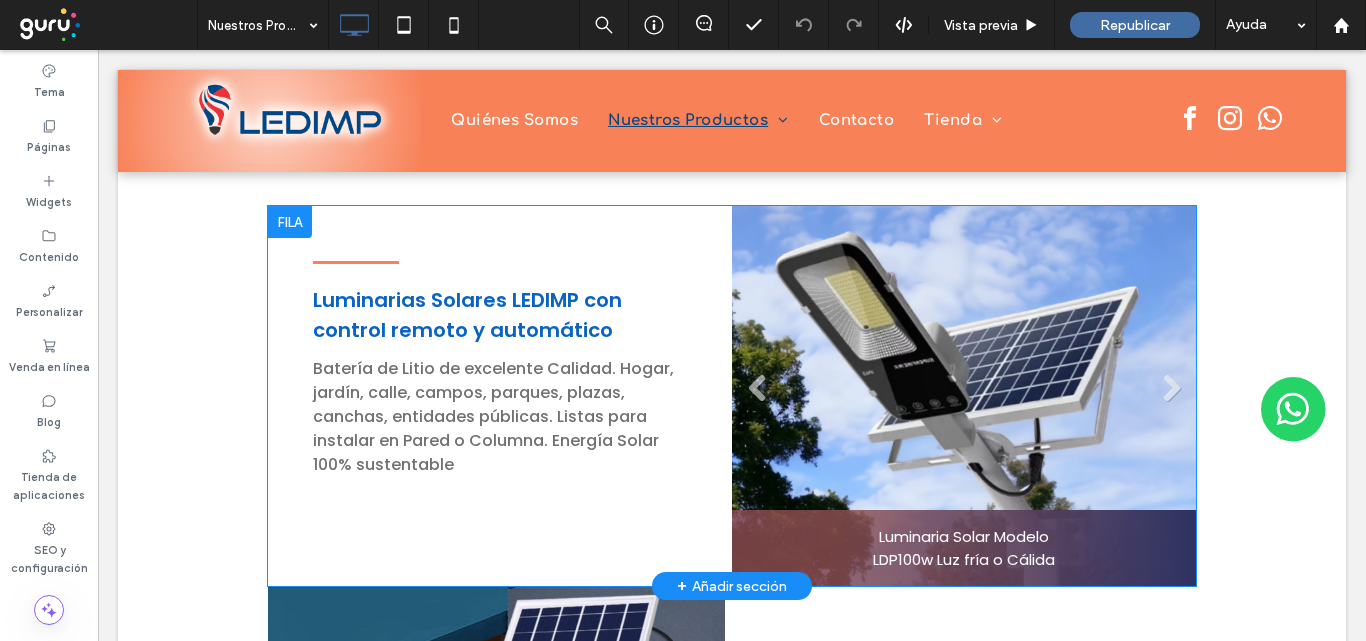 click at bounding box center [290, 222] 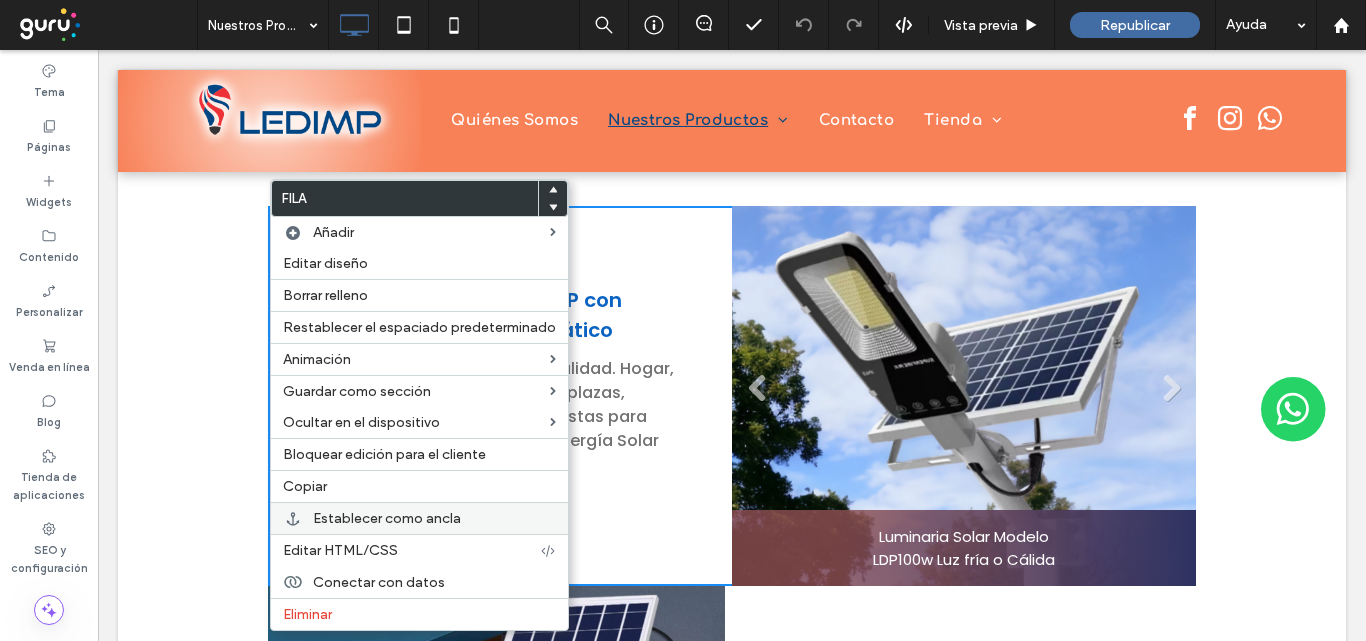 click on "Establecer como ancla" at bounding box center [387, 518] 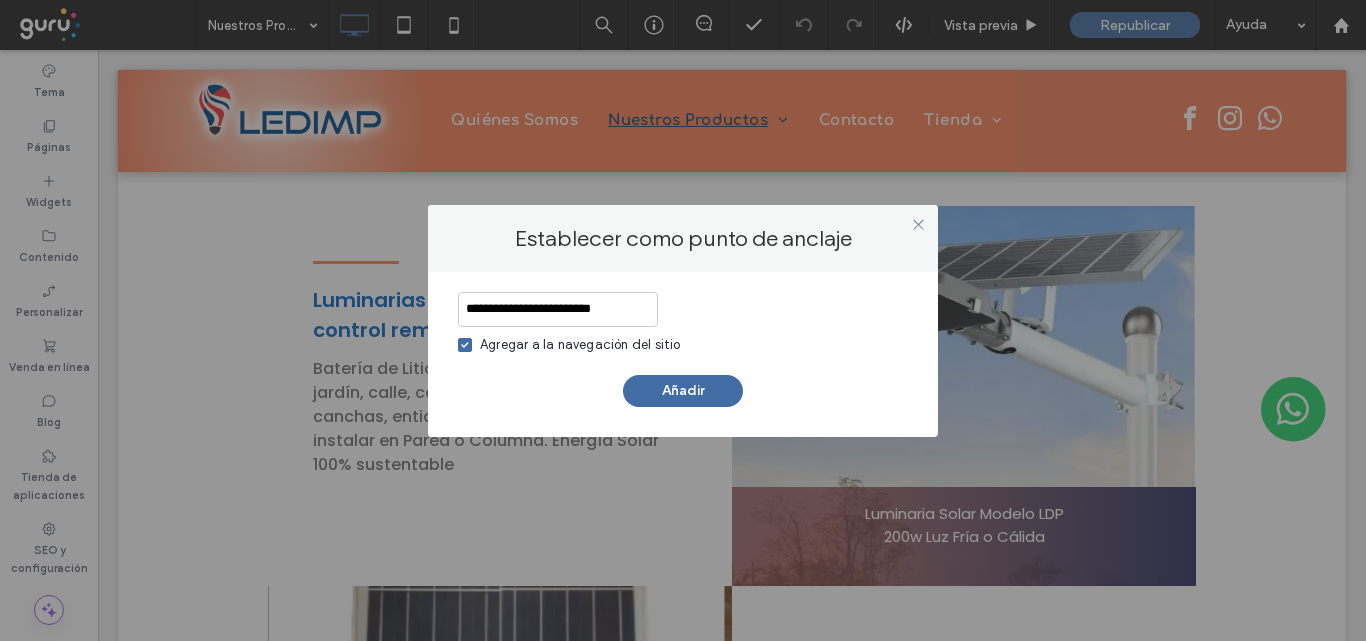 type on "**********" 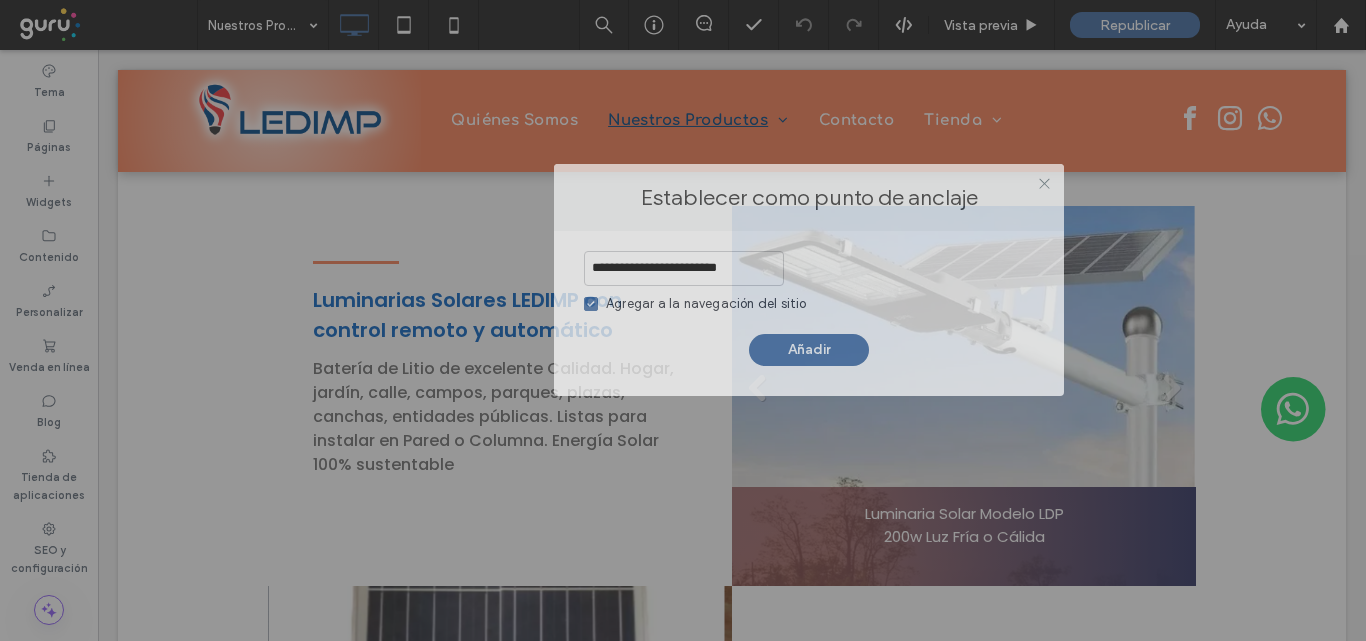 drag, startPoint x: 638, startPoint y: 220, endPoint x: 700, endPoint y: 241, distance: 65.459915 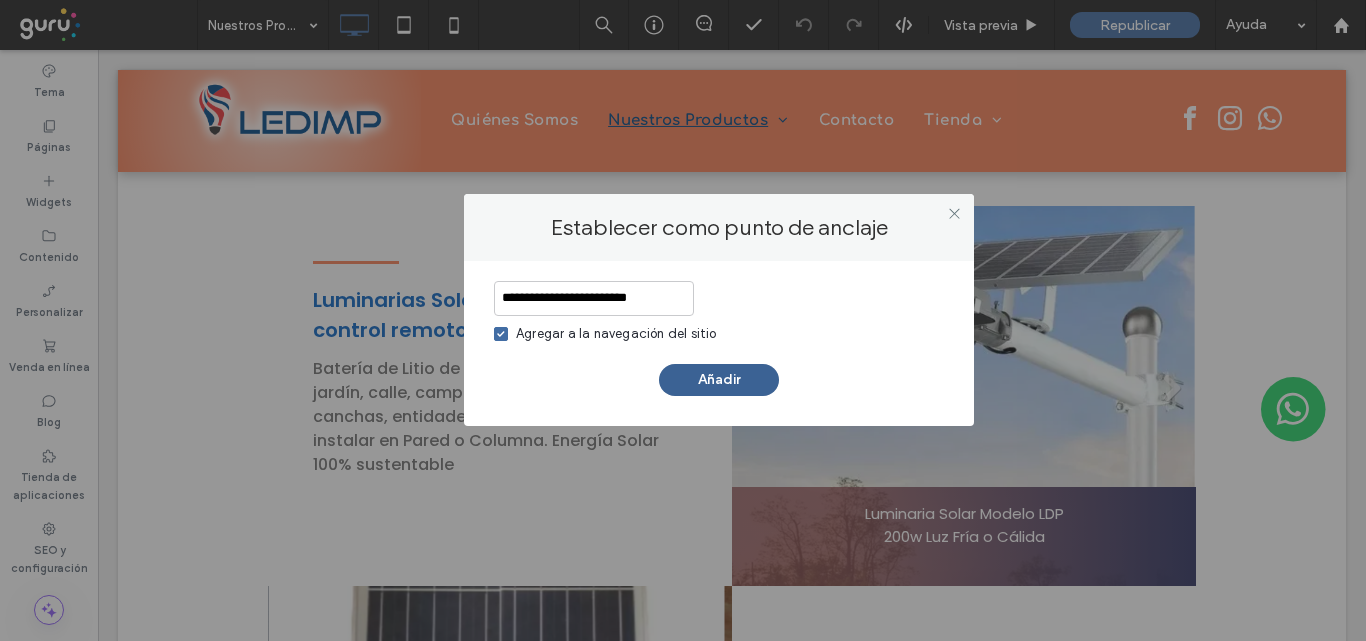 click on "Añadir" at bounding box center [719, 380] 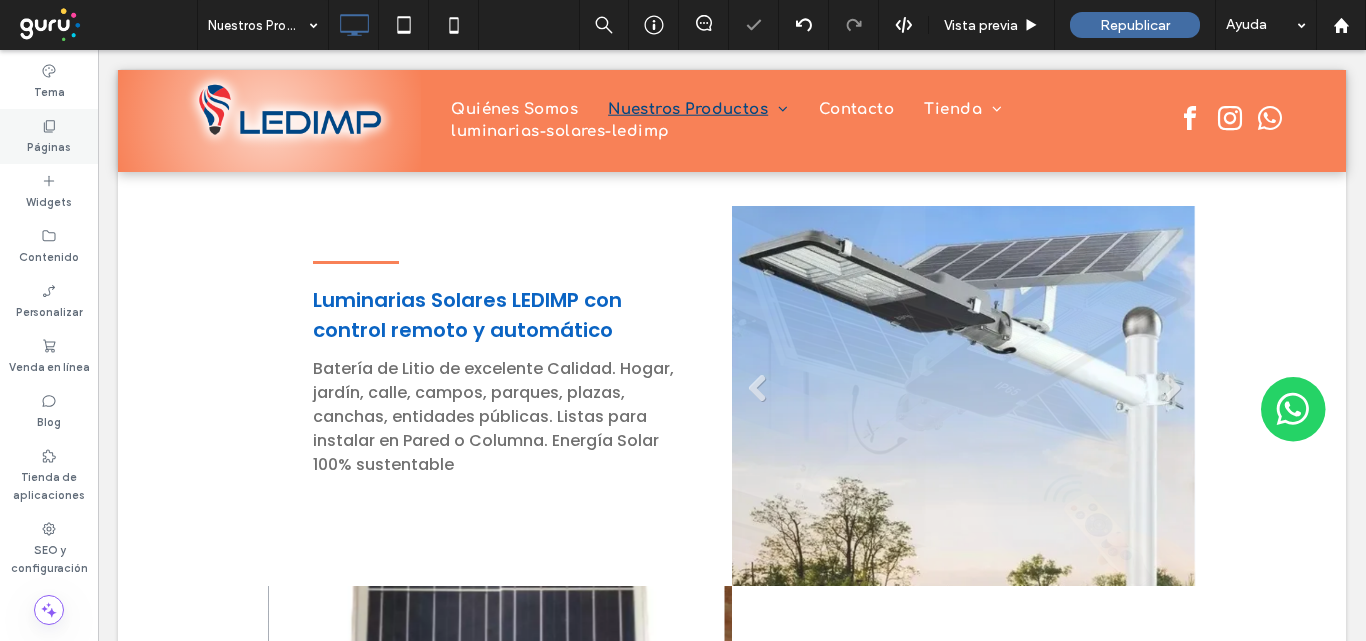 click on "Páginas" at bounding box center (49, 145) 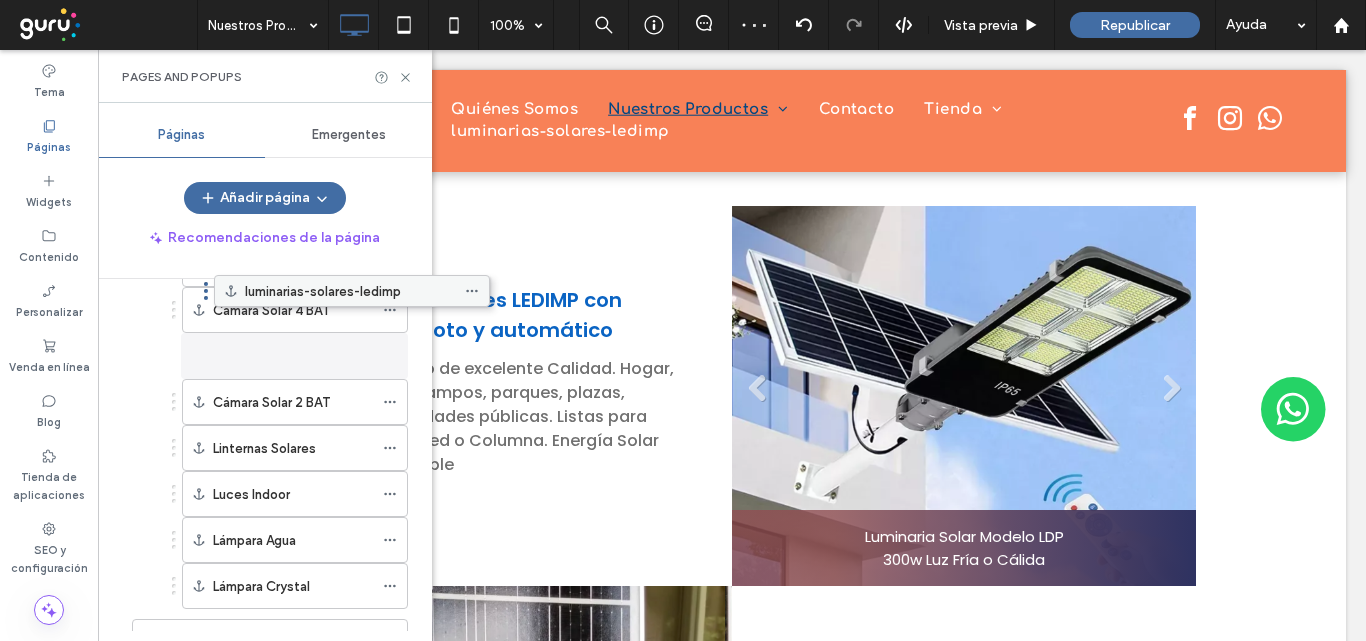 scroll, scrollTop: 0, scrollLeft: 0, axis: both 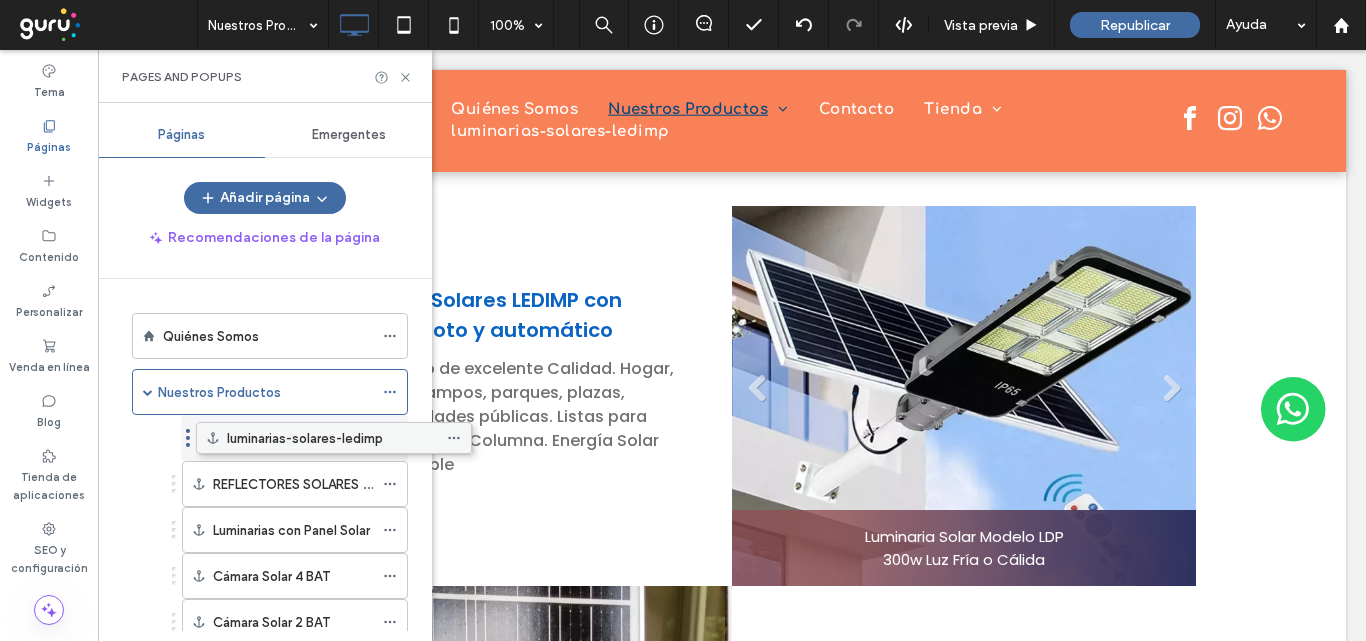 drag, startPoint x: 220, startPoint y: 588, endPoint x: 284, endPoint y: 449, distance: 153.02614 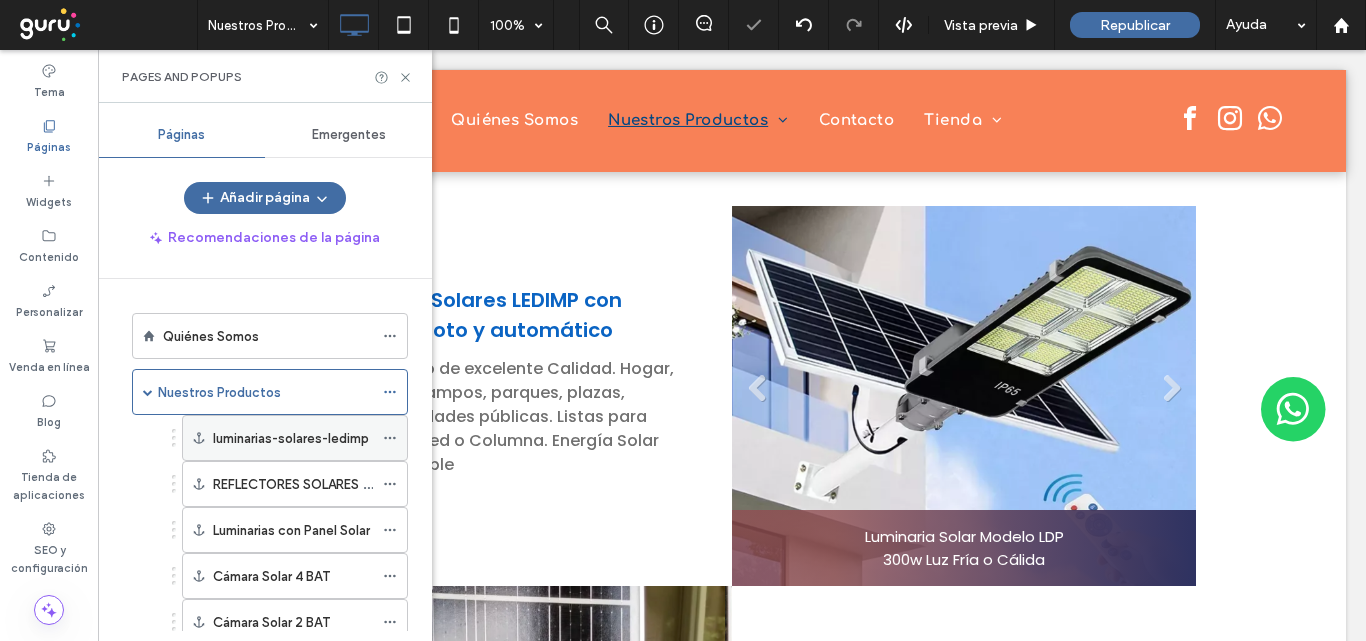 click 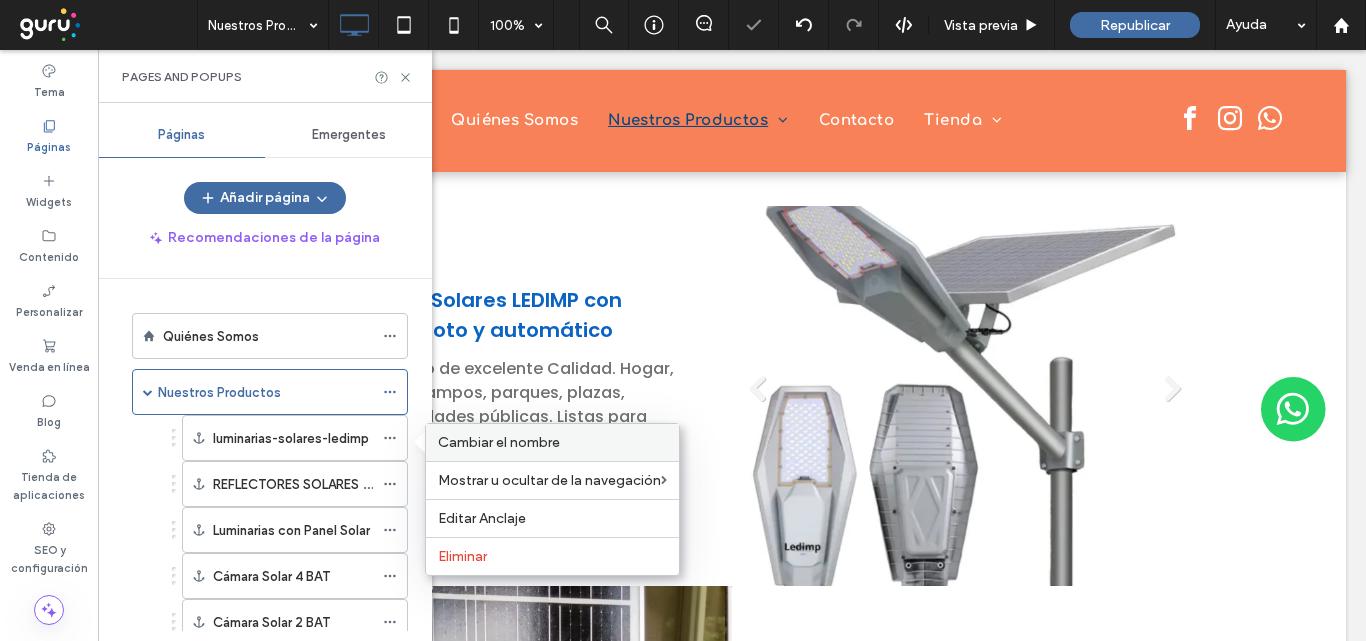 click on "Cambiar el nombre" at bounding box center [499, 442] 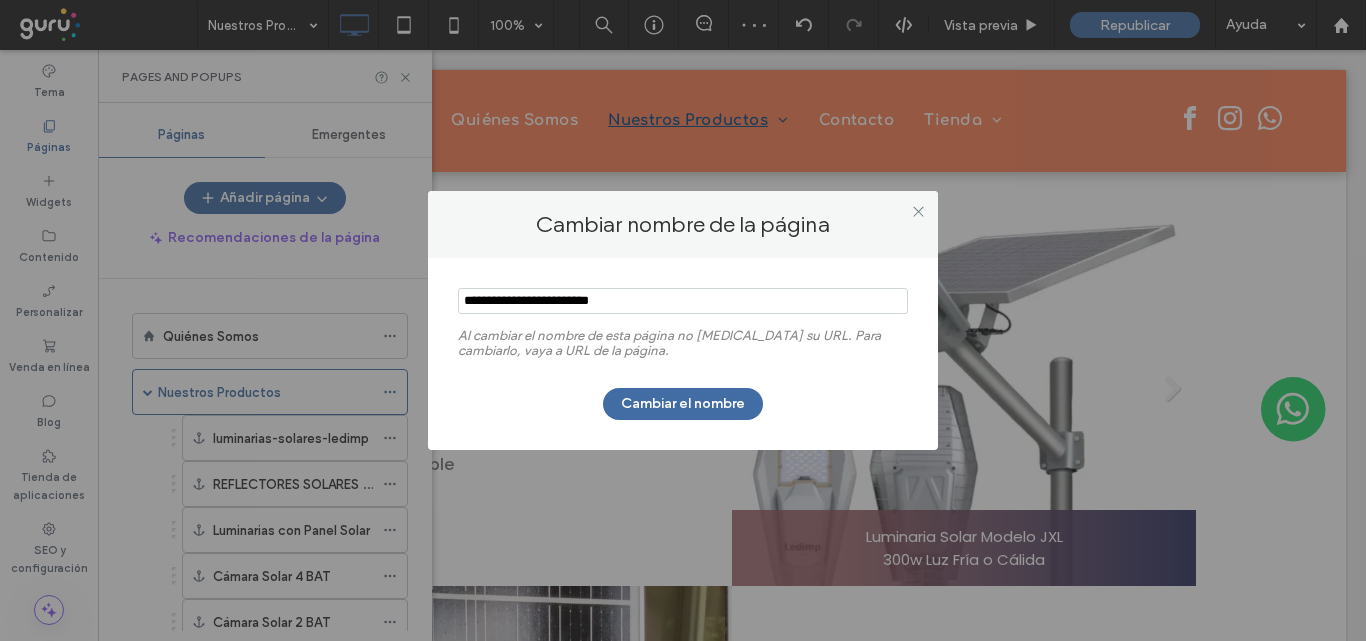 click at bounding box center (683, 301) 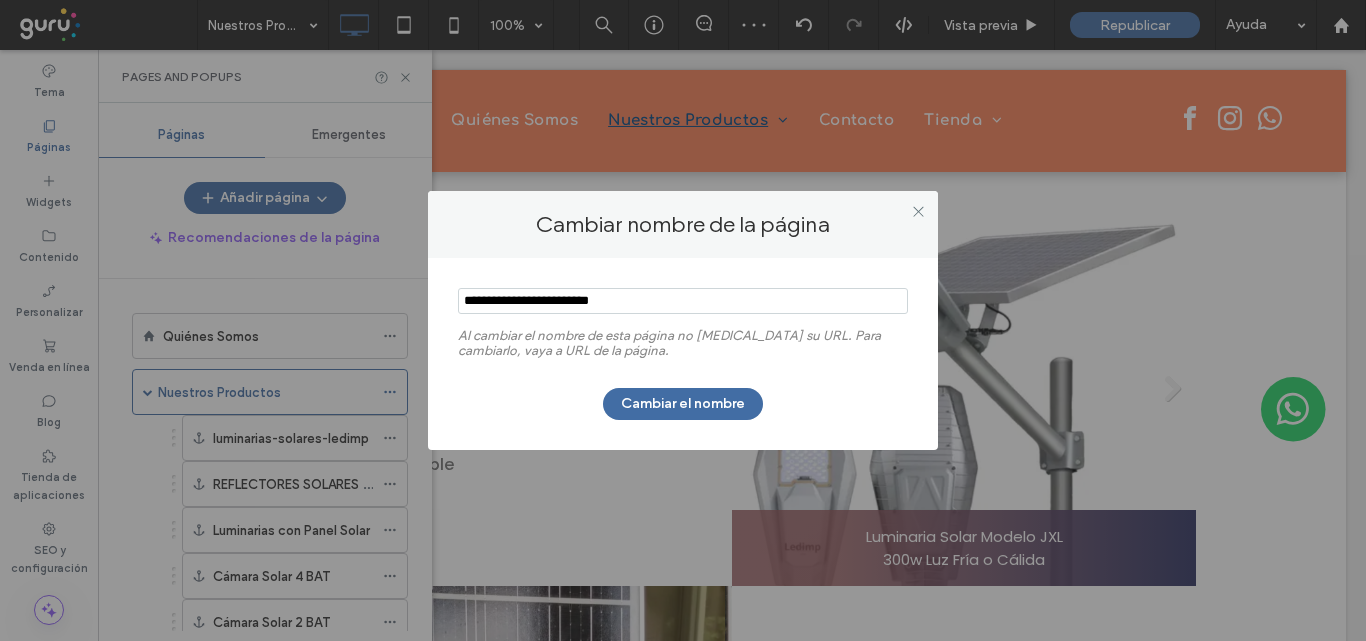 click at bounding box center [683, 301] 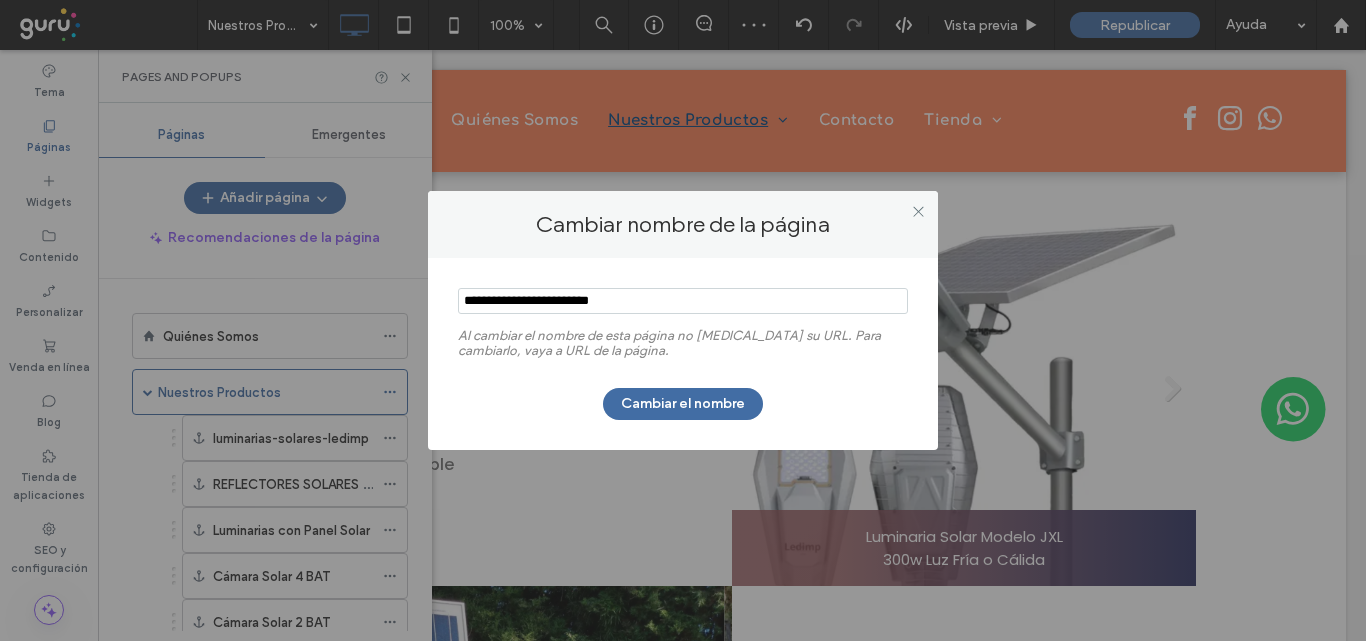 click at bounding box center (683, 301) 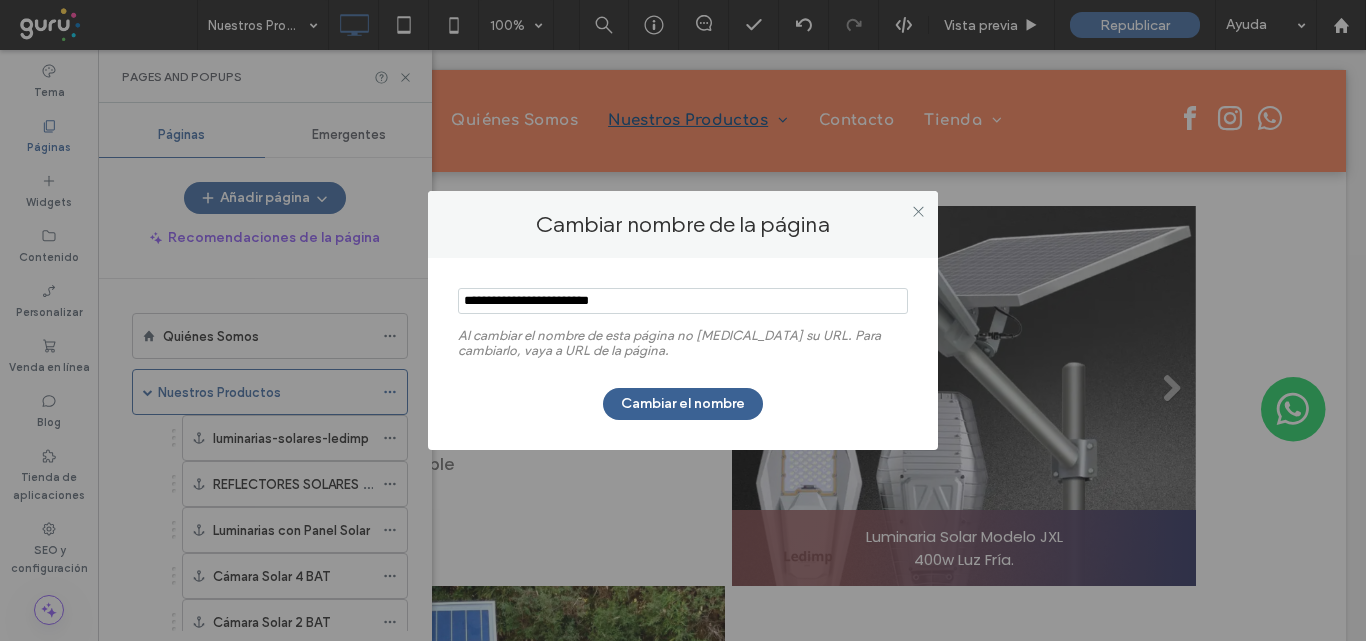 type on "**********" 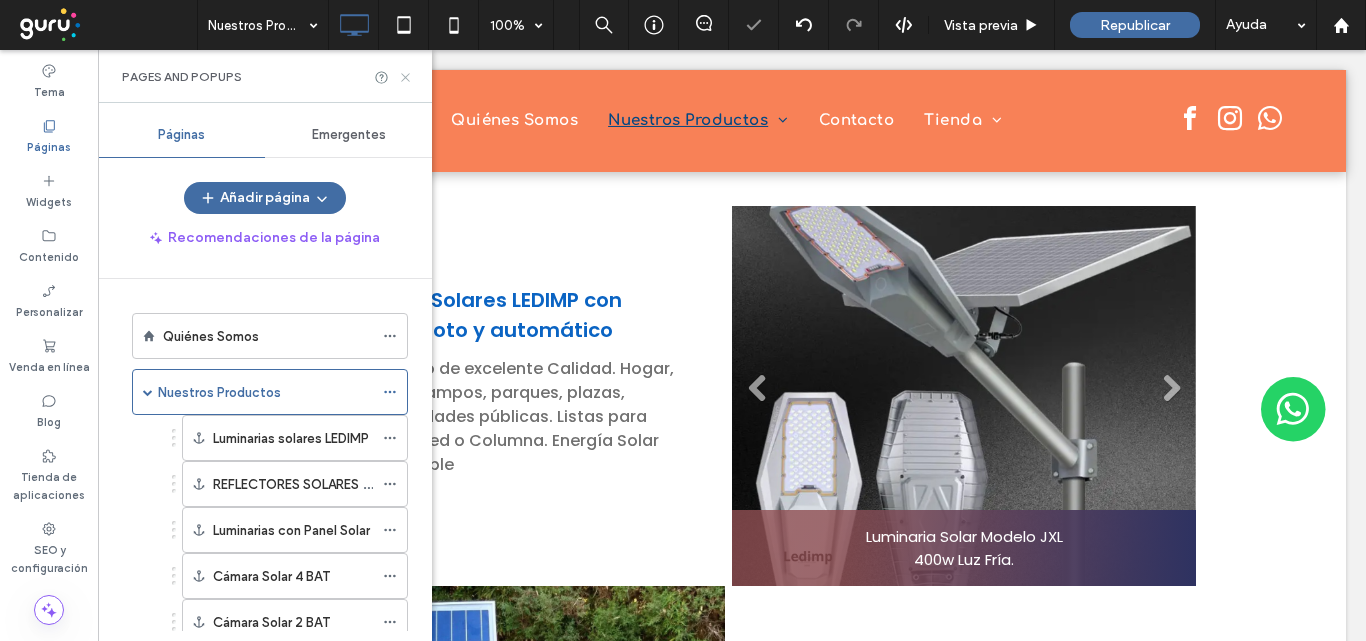 drag, startPoint x: 402, startPoint y: 79, endPoint x: 619, endPoint y: 3, distance: 229.9239 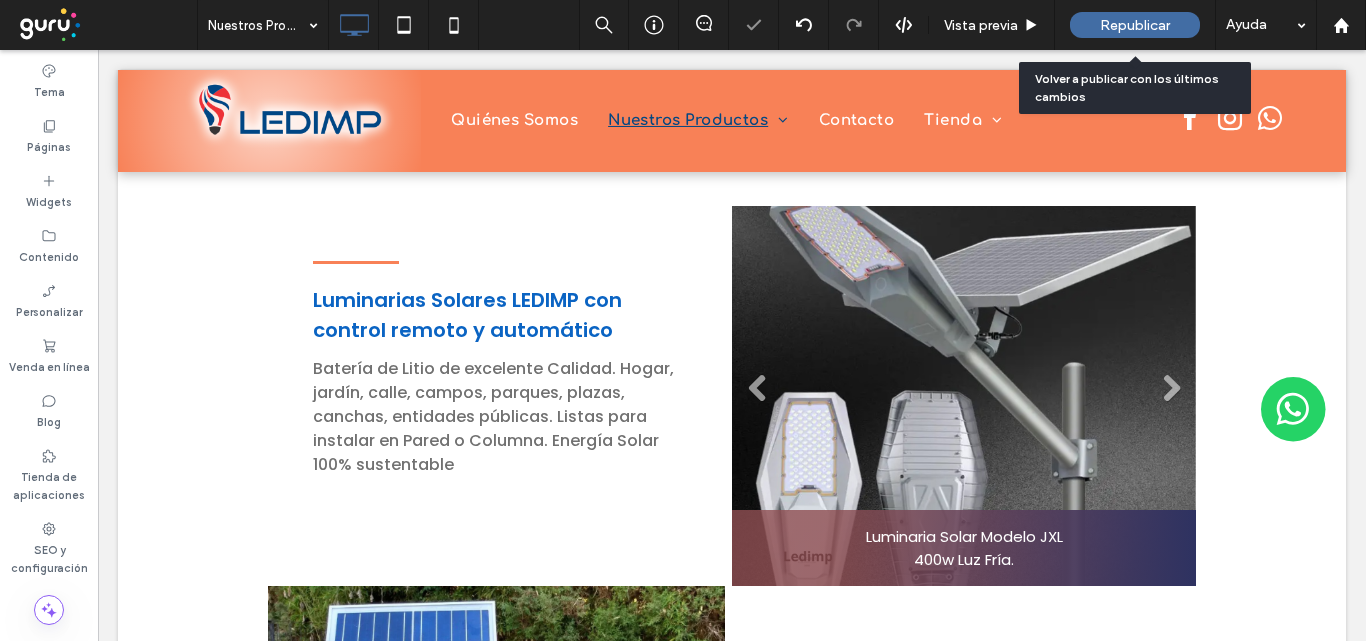 click on "Republicar" at bounding box center [1135, 25] 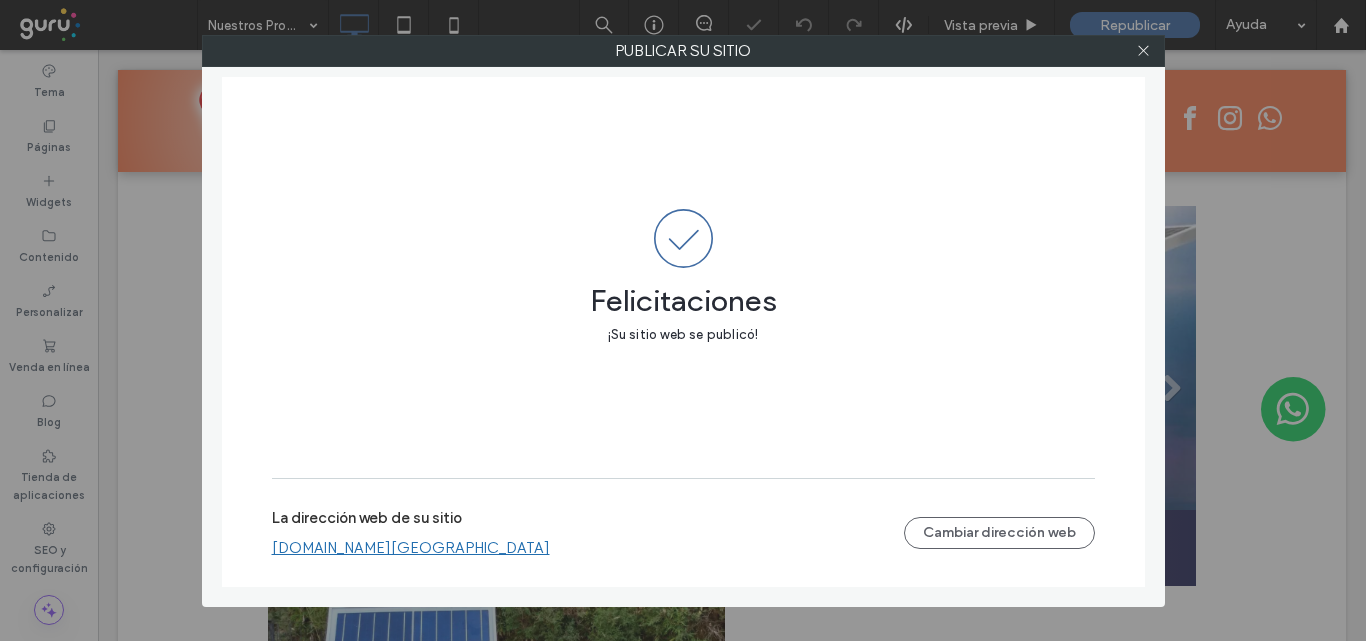 click on "ledimp.argentina.publicar.guru" at bounding box center [411, 548] 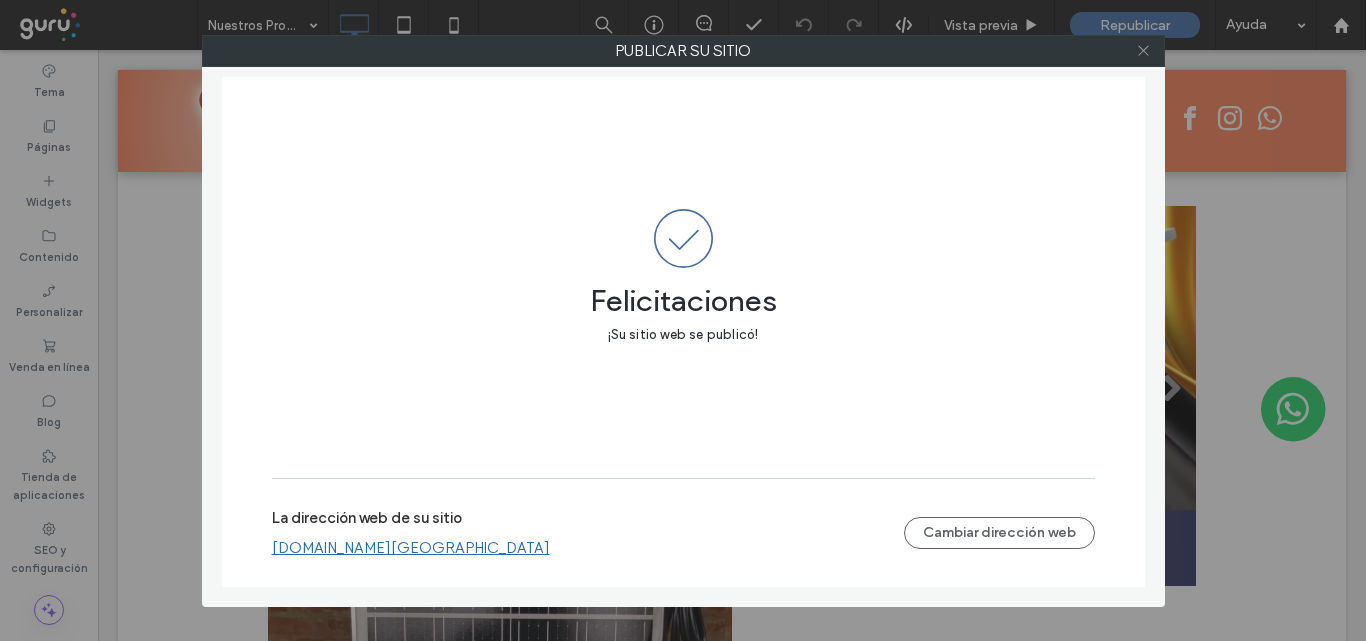 click 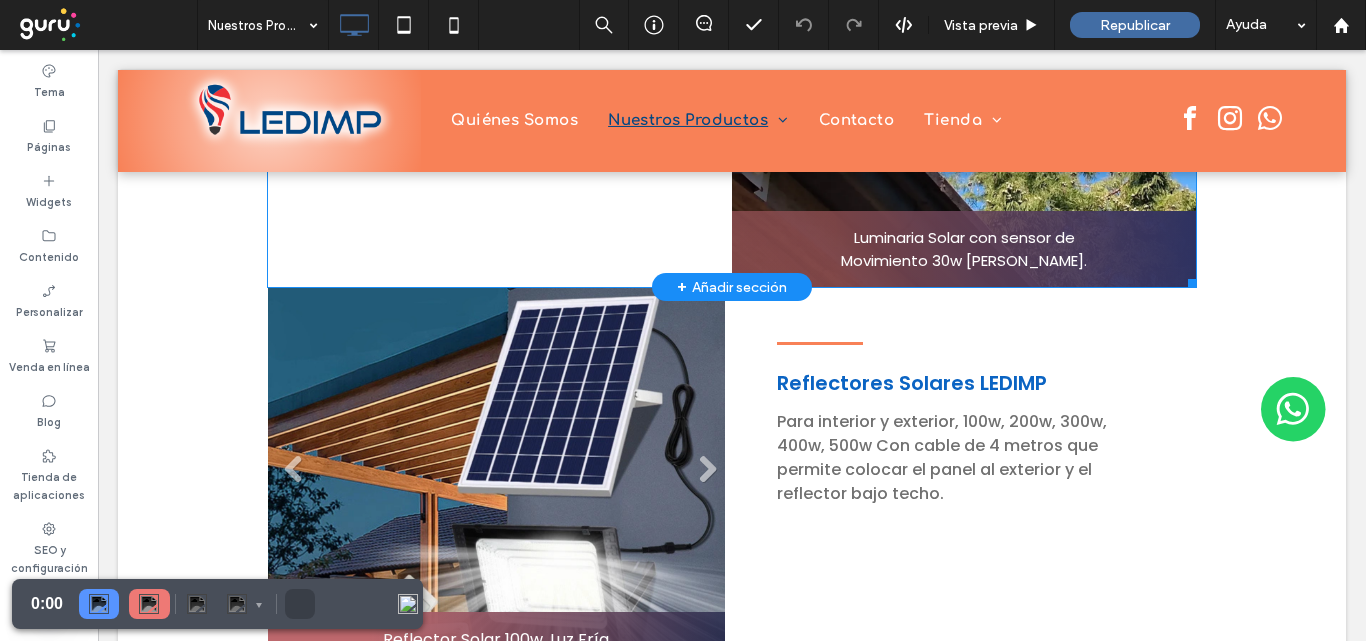 scroll, scrollTop: 1100, scrollLeft: 0, axis: vertical 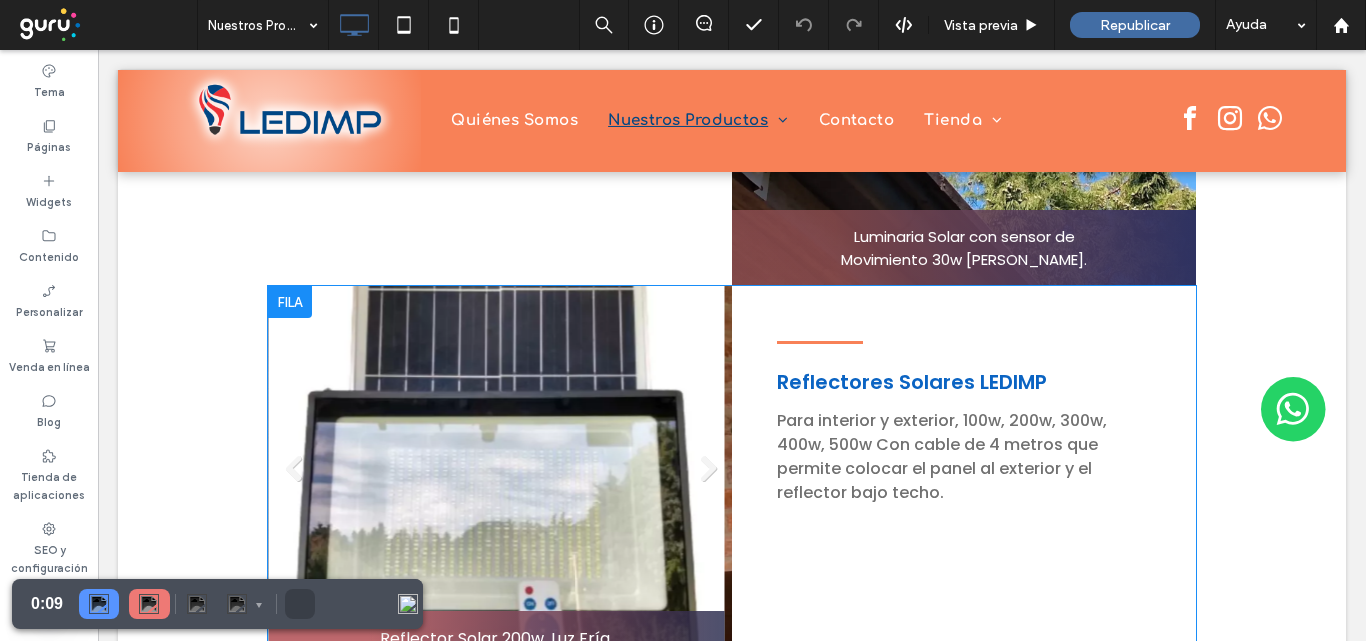 click at bounding box center (290, 302) 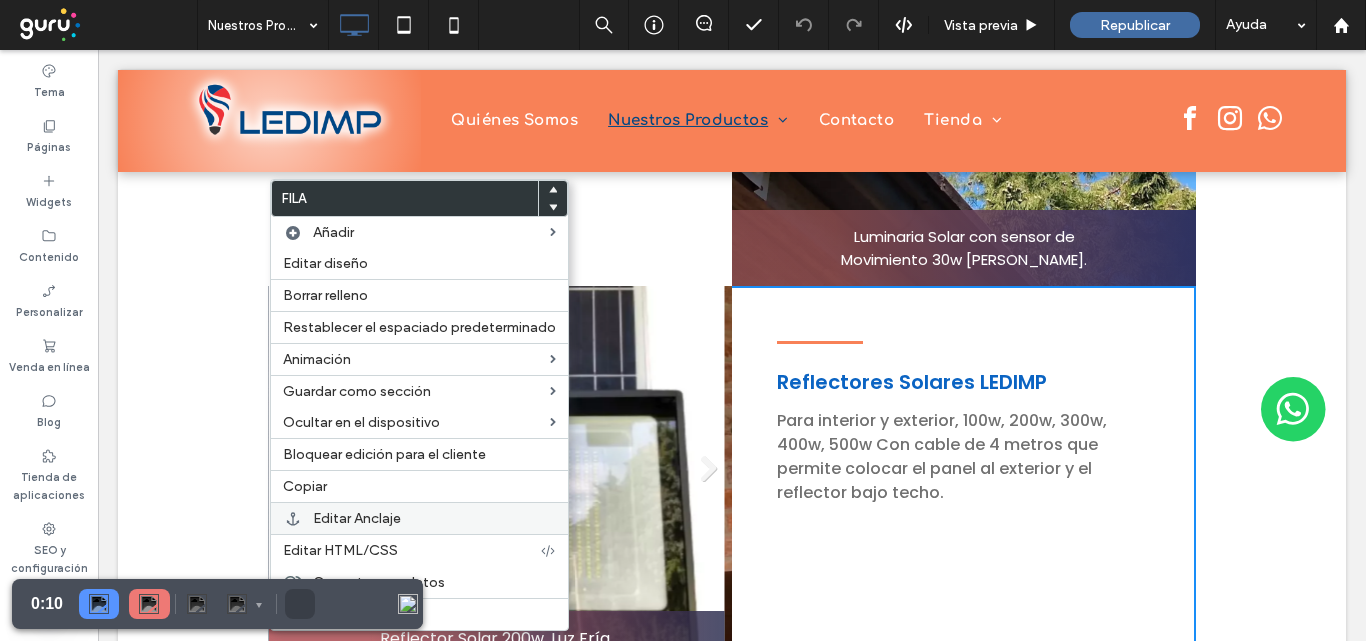 click on "Editar Anclaje" at bounding box center (357, 518) 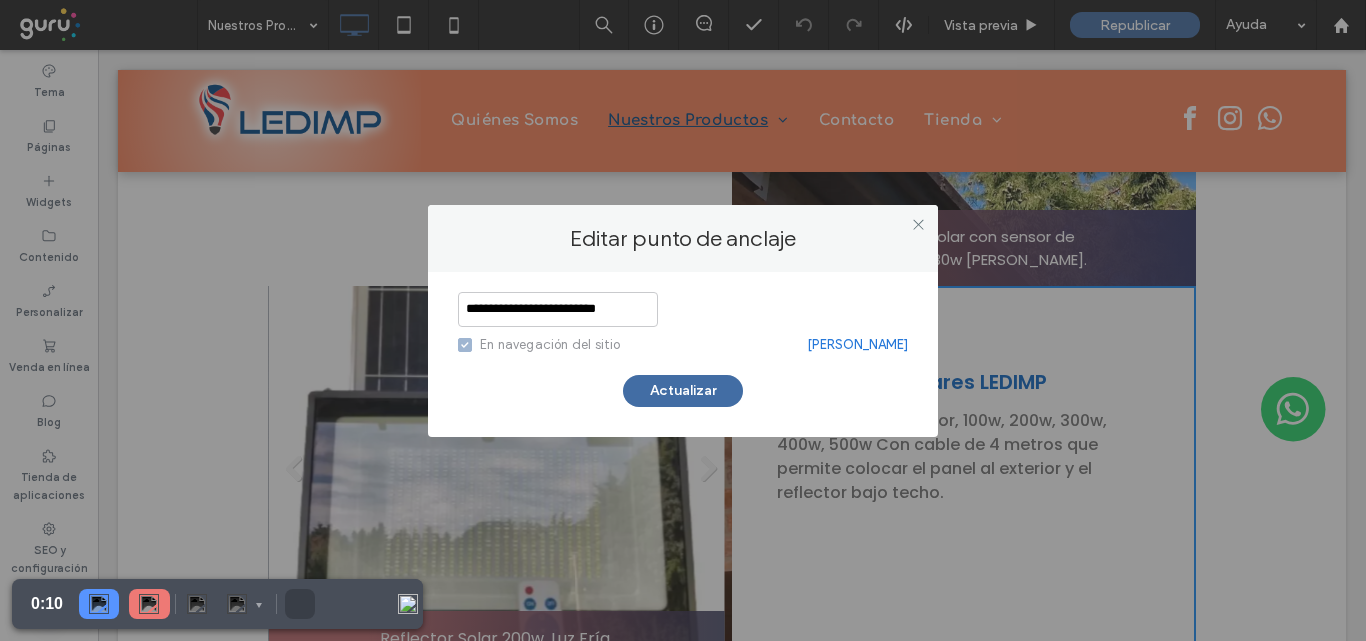 scroll, scrollTop: 0, scrollLeft: 18, axis: horizontal 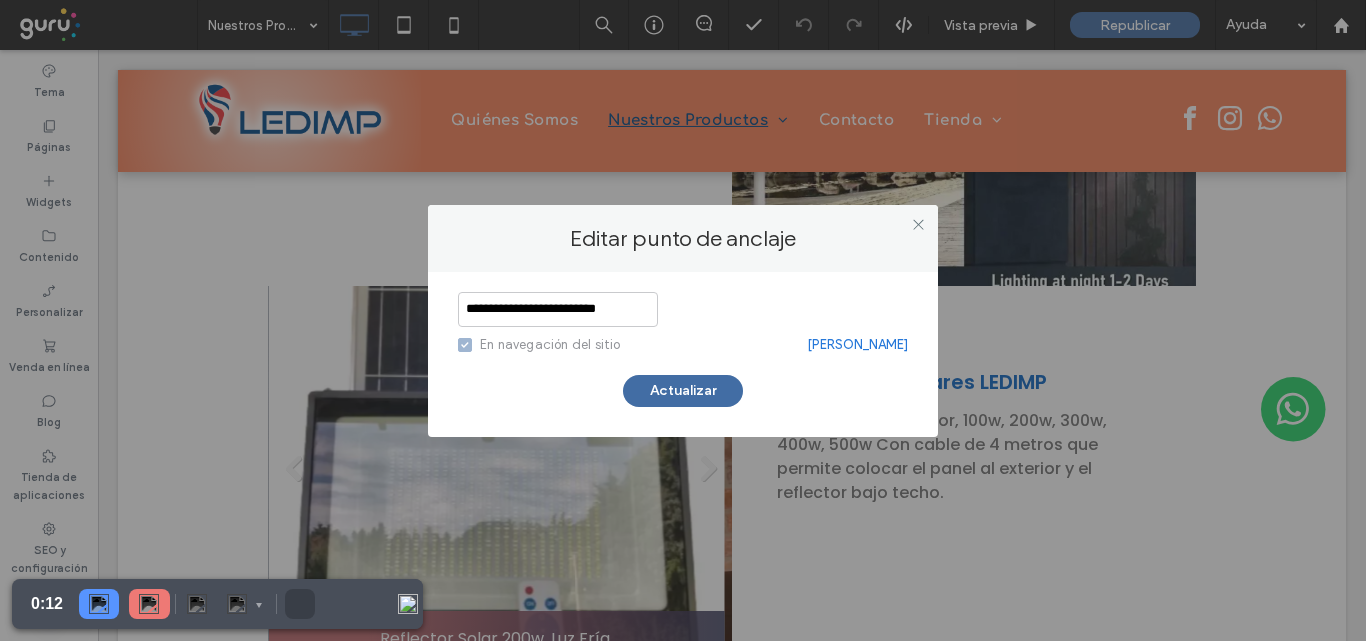 drag, startPoint x: 611, startPoint y: 301, endPoint x: 734, endPoint y: 291, distance: 123.40584 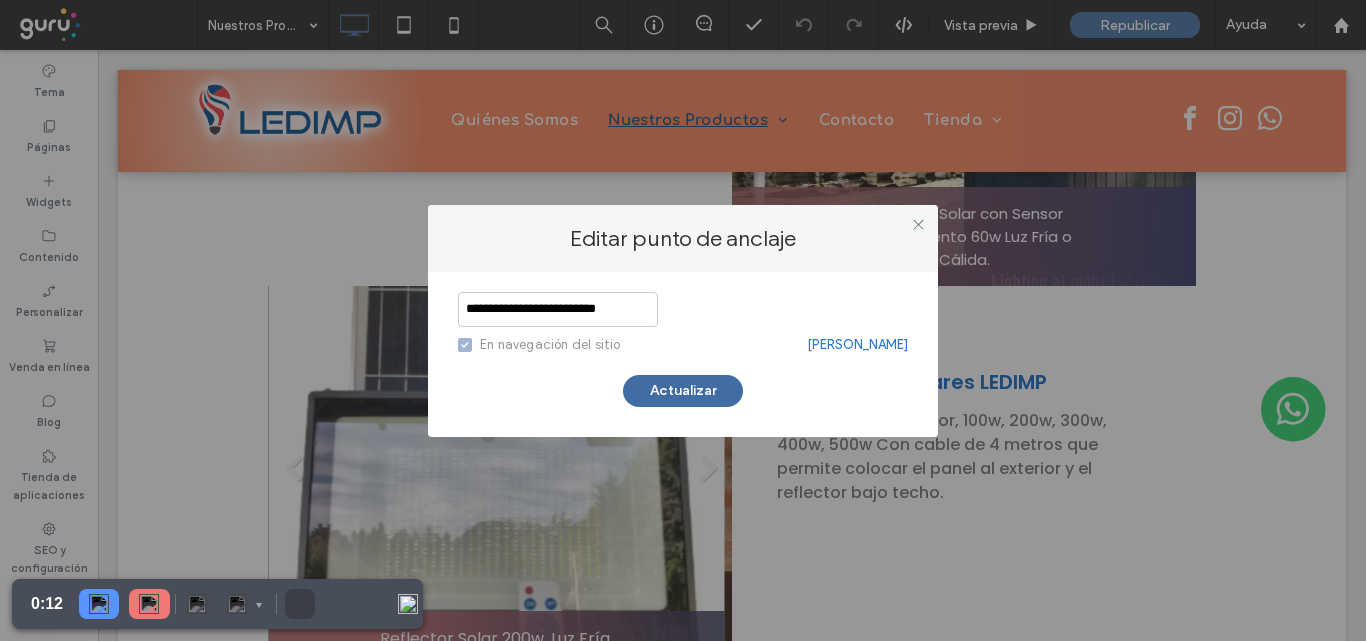 scroll, scrollTop: 0, scrollLeft: 0, axis: both 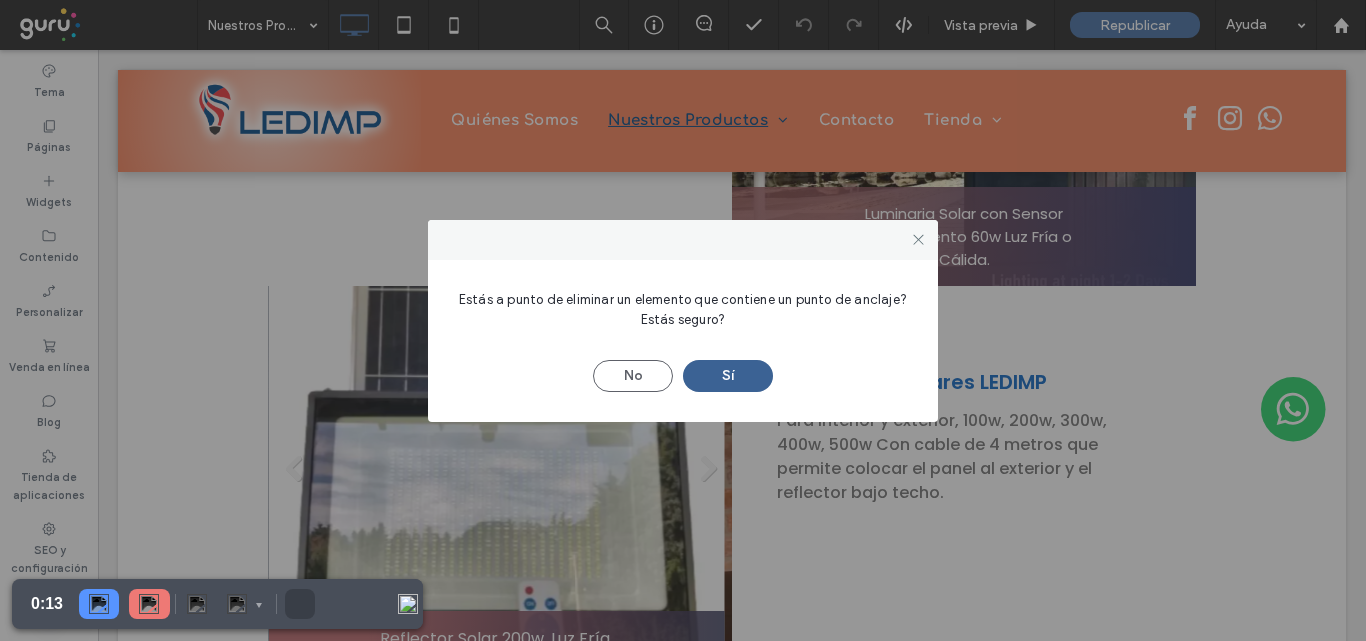 click on "Sí" at bounding box center [728, 376] 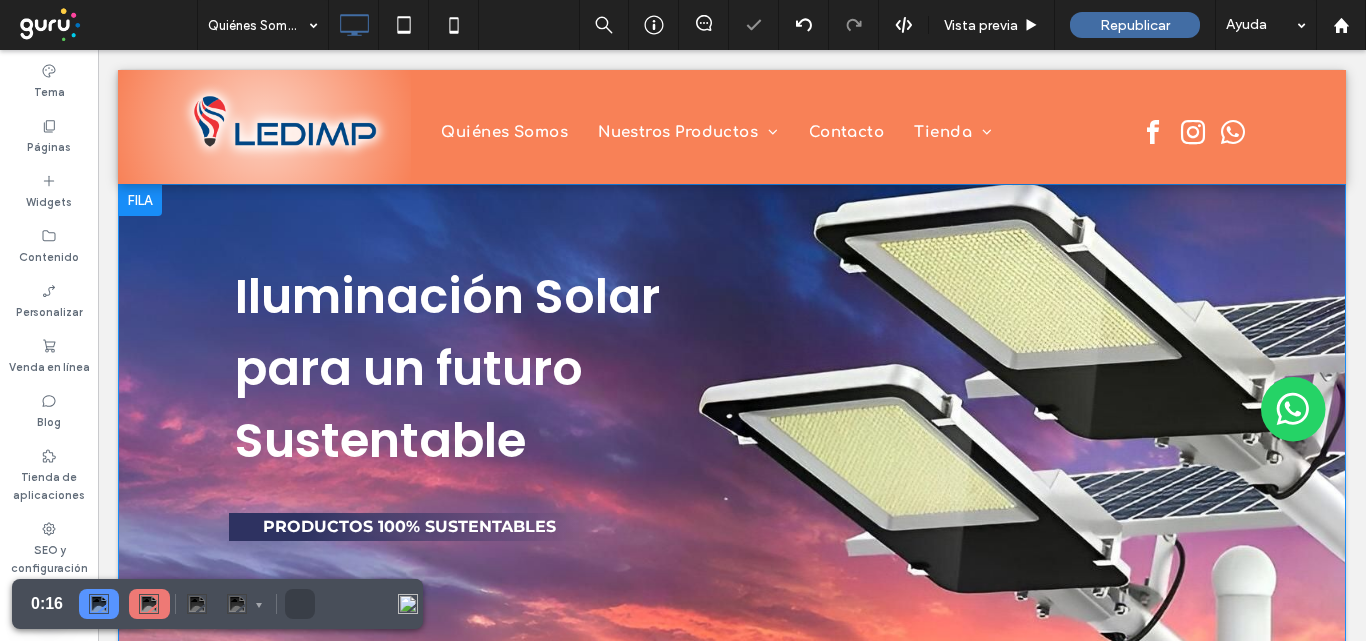scroll, scrollTop: 0, scrollLeft: 0, axis: both 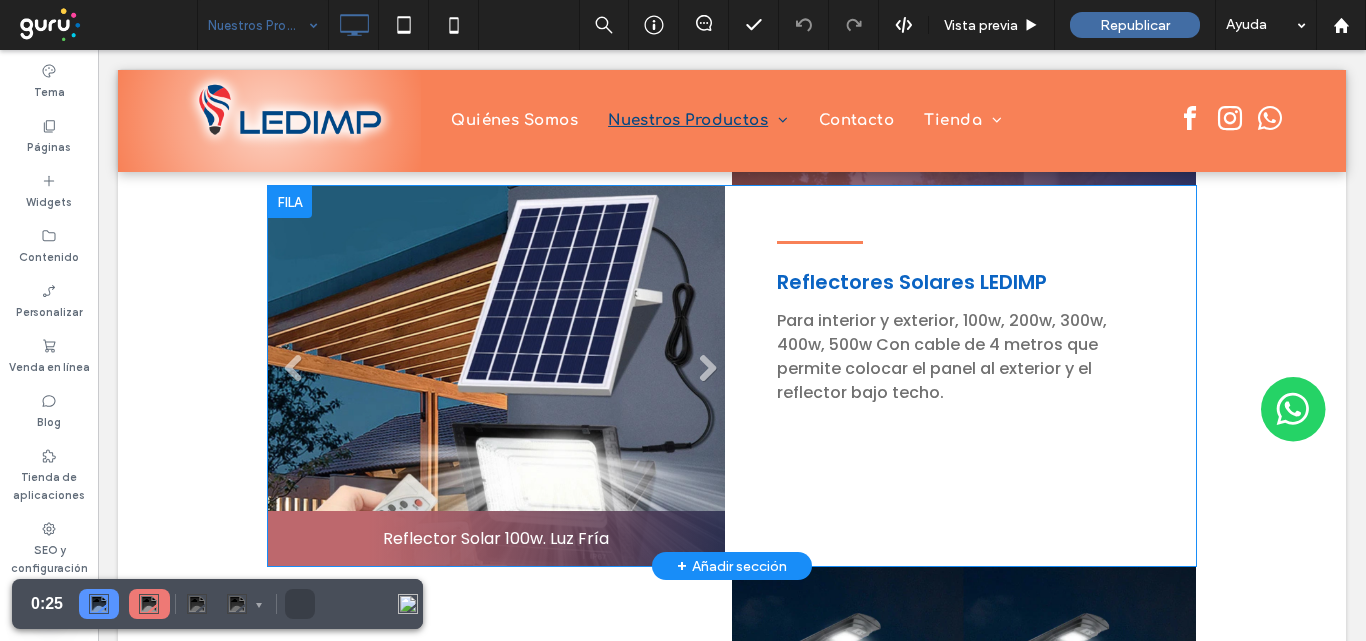 click at bounding box center [290, 202] 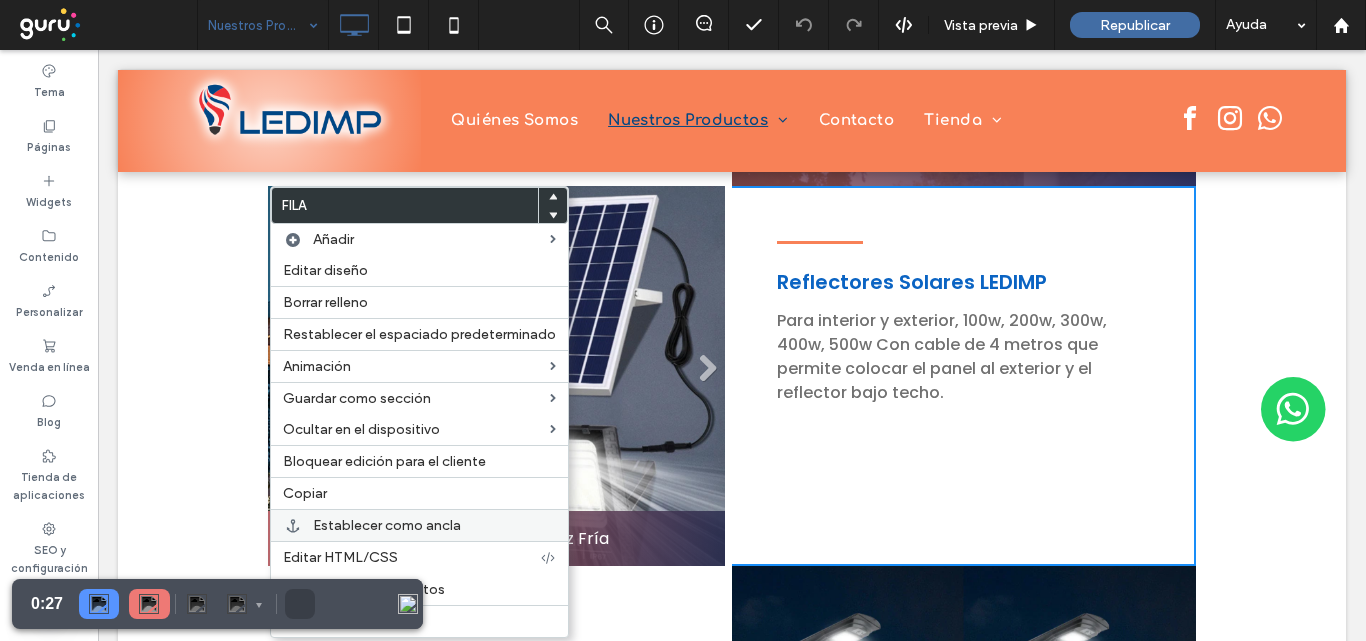 click on "Establecer como ancla" at bounding box center (387, 525) 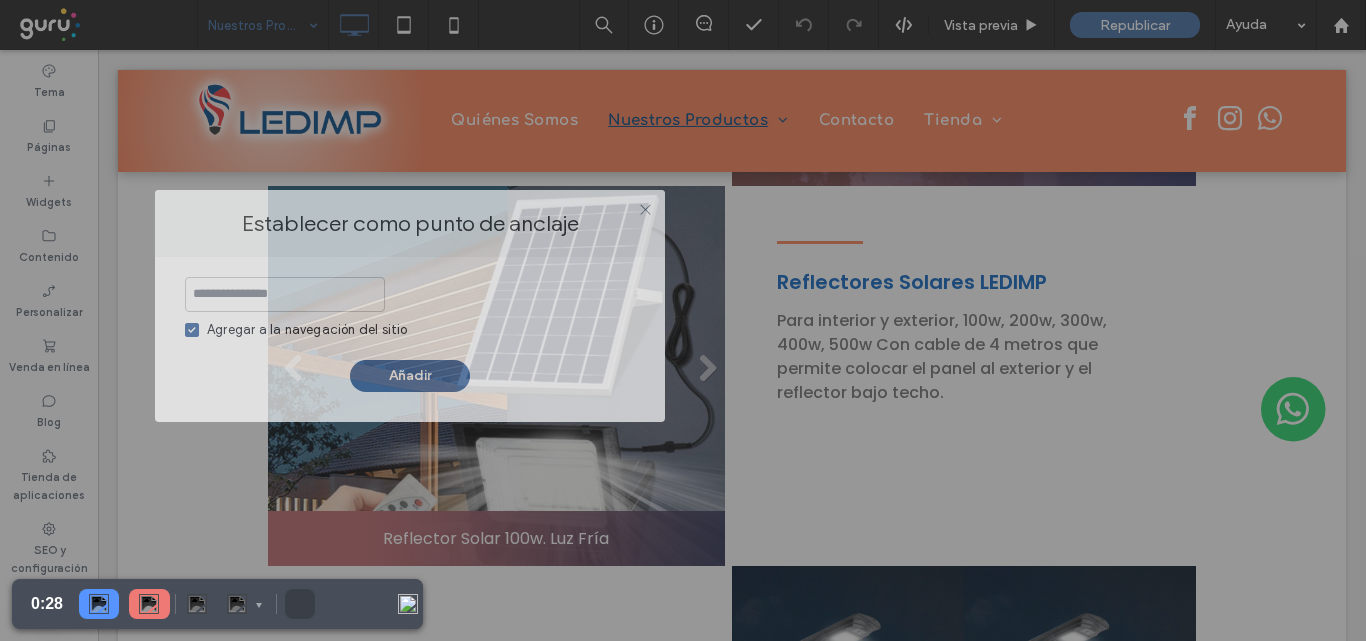 drag, startPoint x: 691, startPoint y: 228, endPoint x: 339, endPoint y: 324, distance: 364.85614 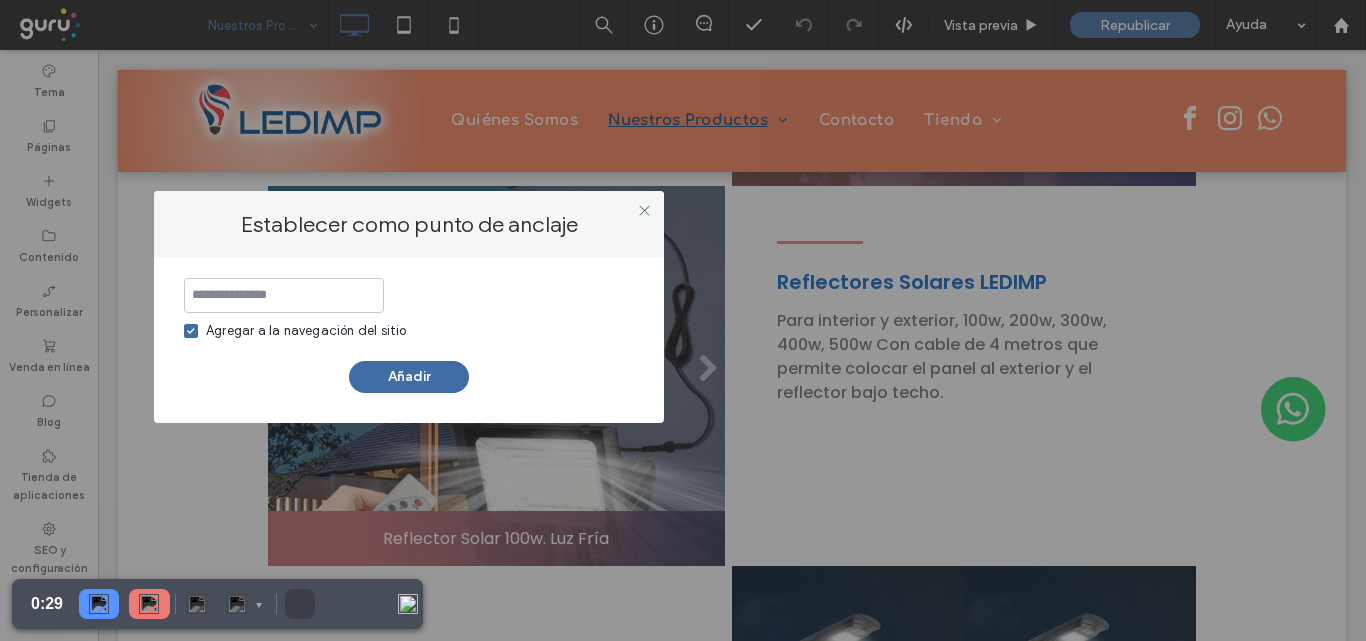 click at bounding box center [284, 295] 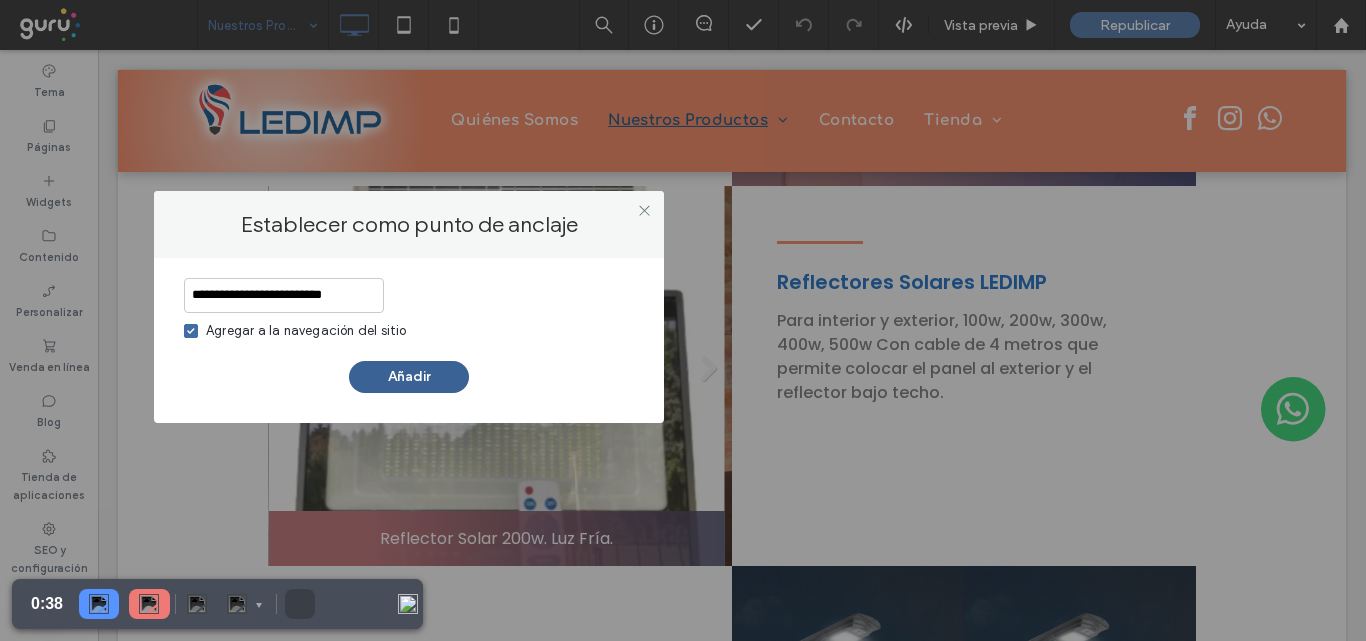 type on "**********" 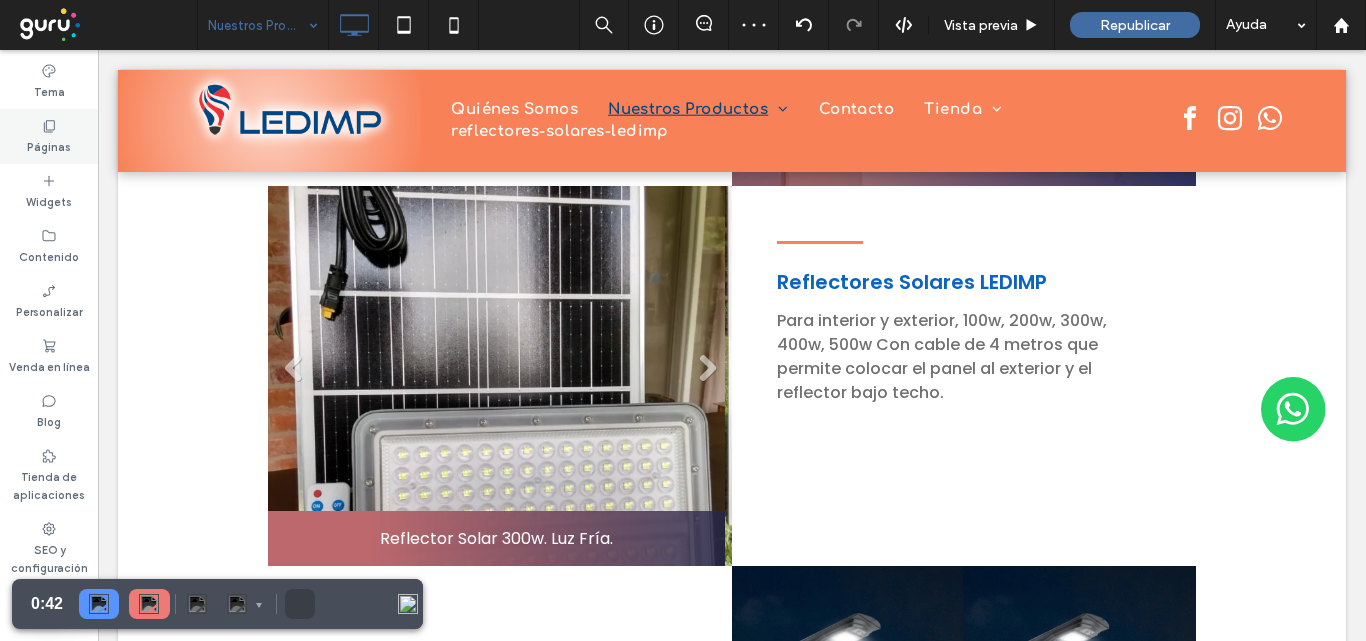 click on "Páginas" at bounding box center (49, 145) 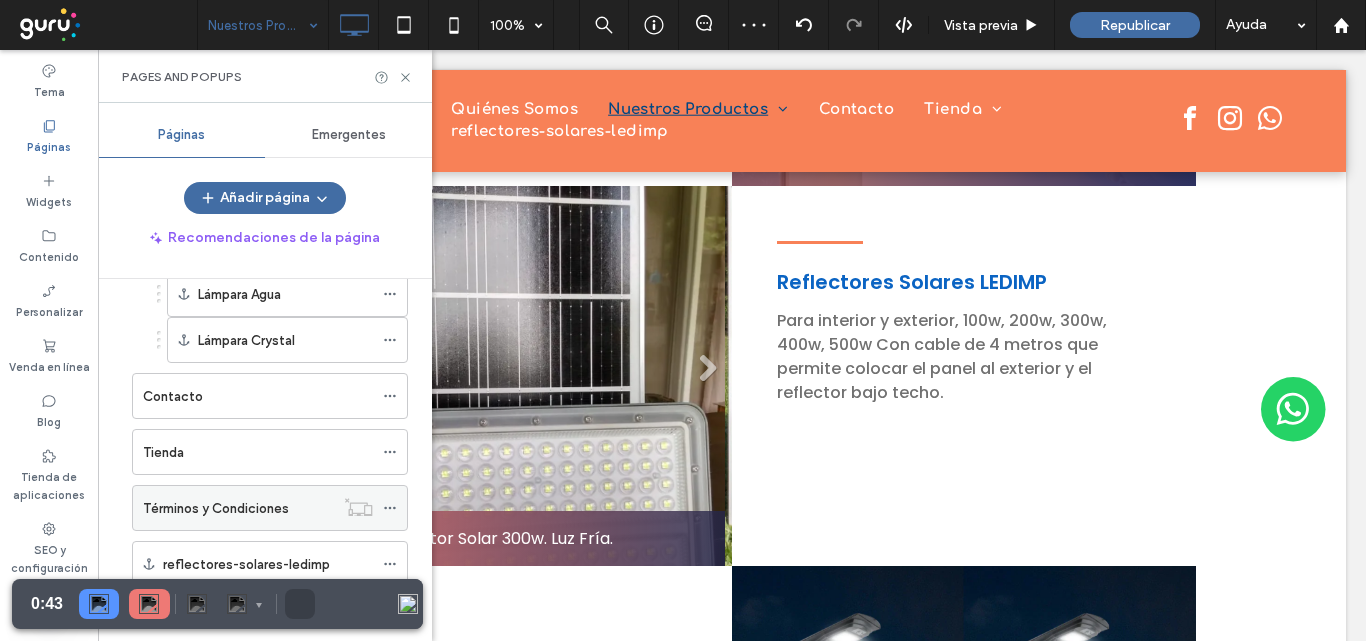 scroll, scrollTop: 426, scrollLeft: 0, axis: vertical 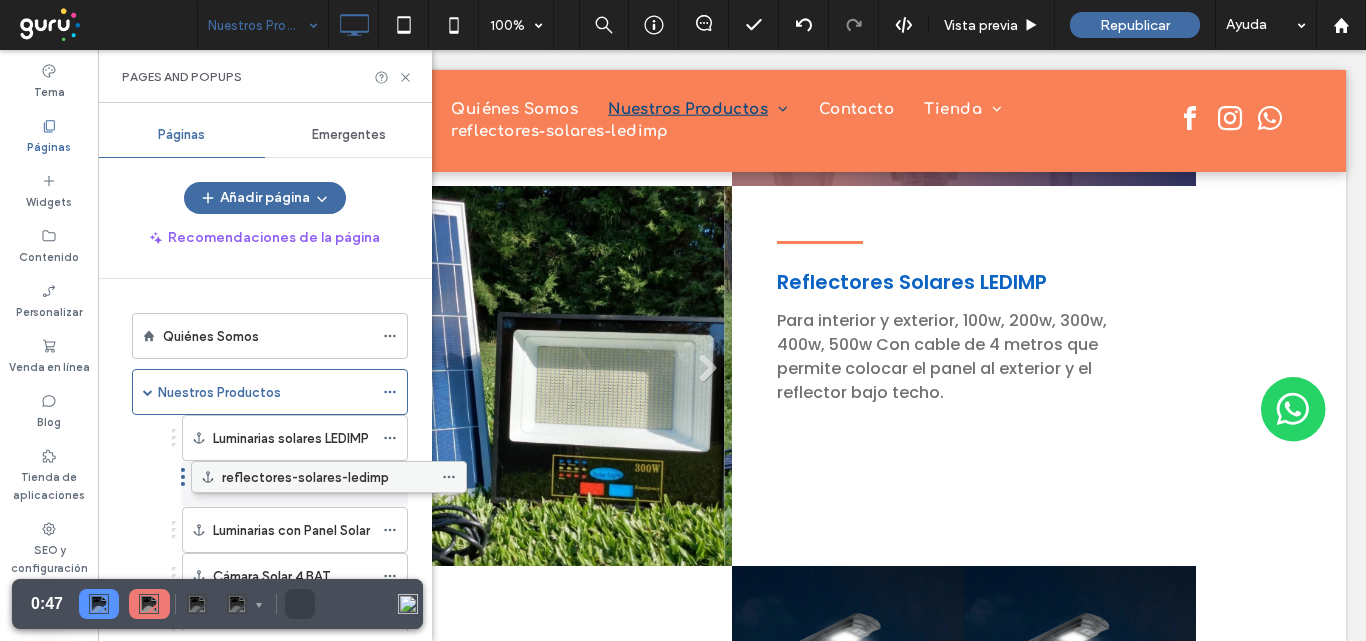 drag, startPoint x: 188, startPoint y: 555, endPoint x: 244, endPoint y: 487, distance: 88.09086 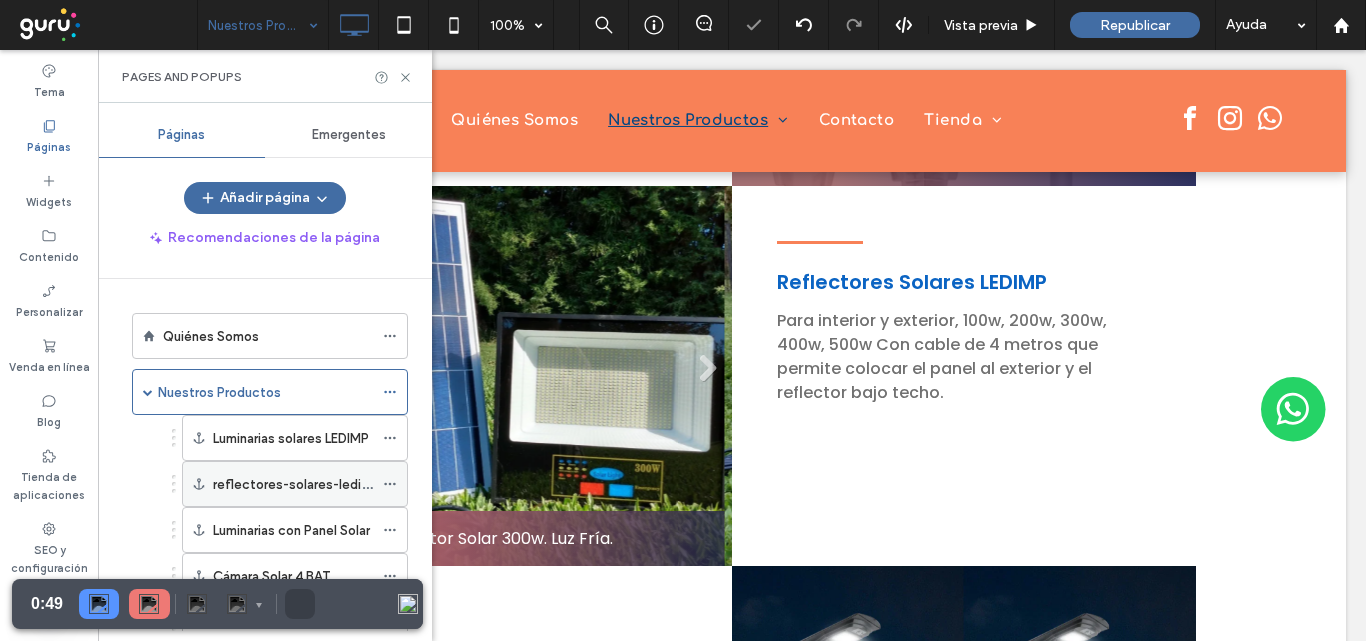 click 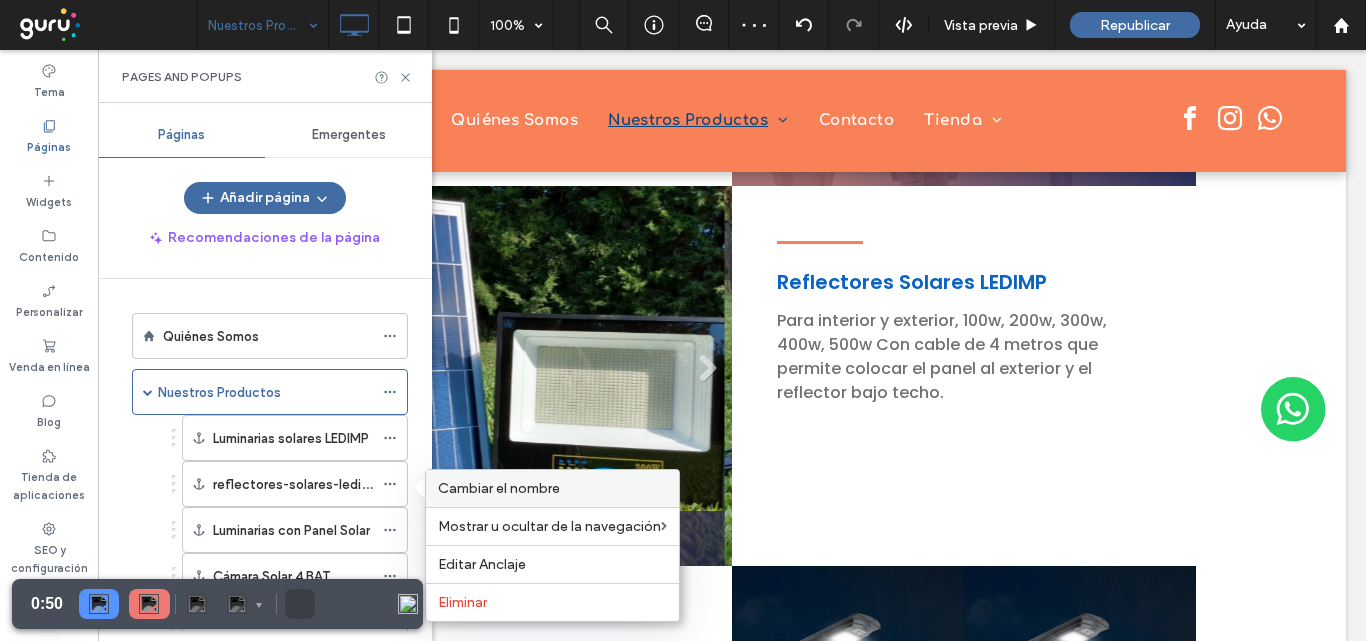 click on "Cambiar el nombre" at bounding box center [499, 488] 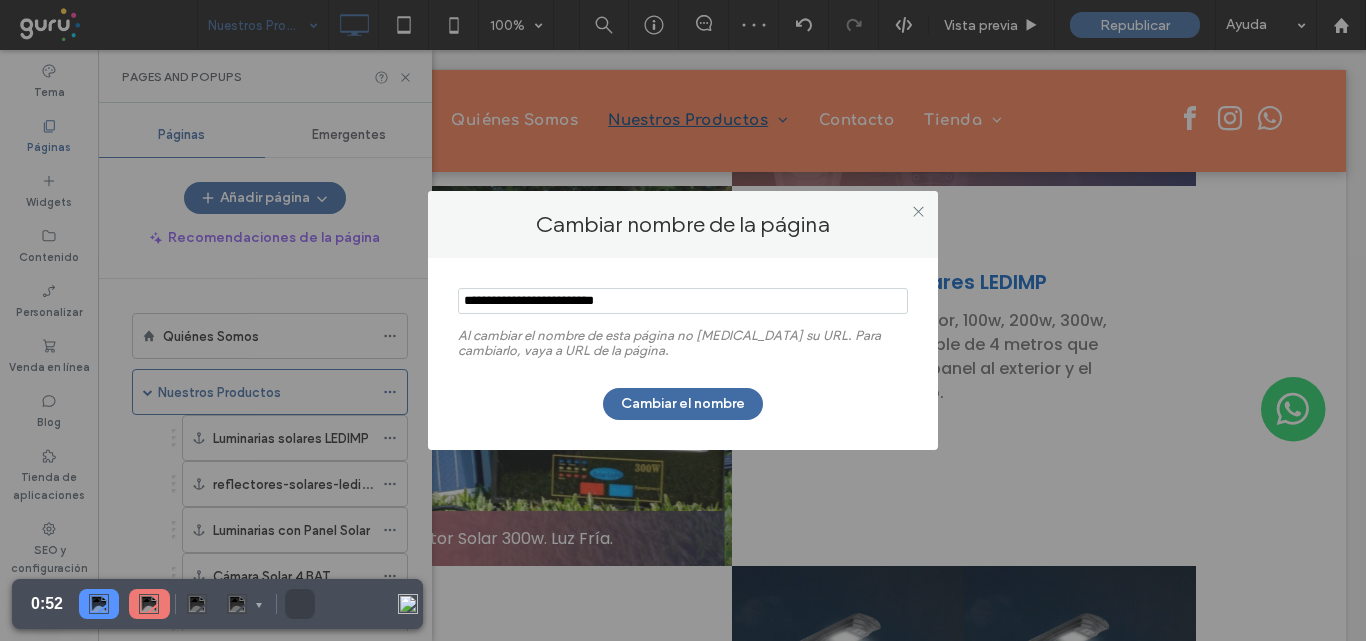 drag, startPoint x: 470, startPoint y: 304, endPoint x: 449, endPoint y: 301, distance: 21.213203 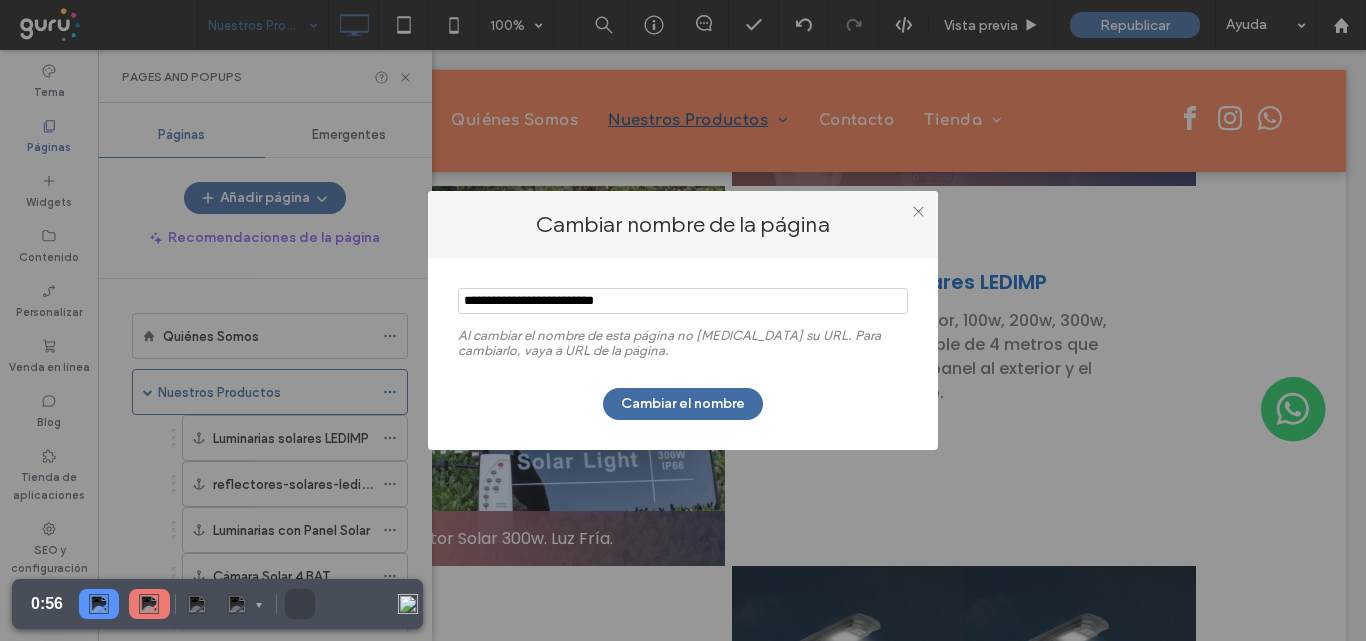 drag, startPoint x: 538, startPoint y: 301, endPoint x: 546, endPoint y: 294, distance: 10.630146 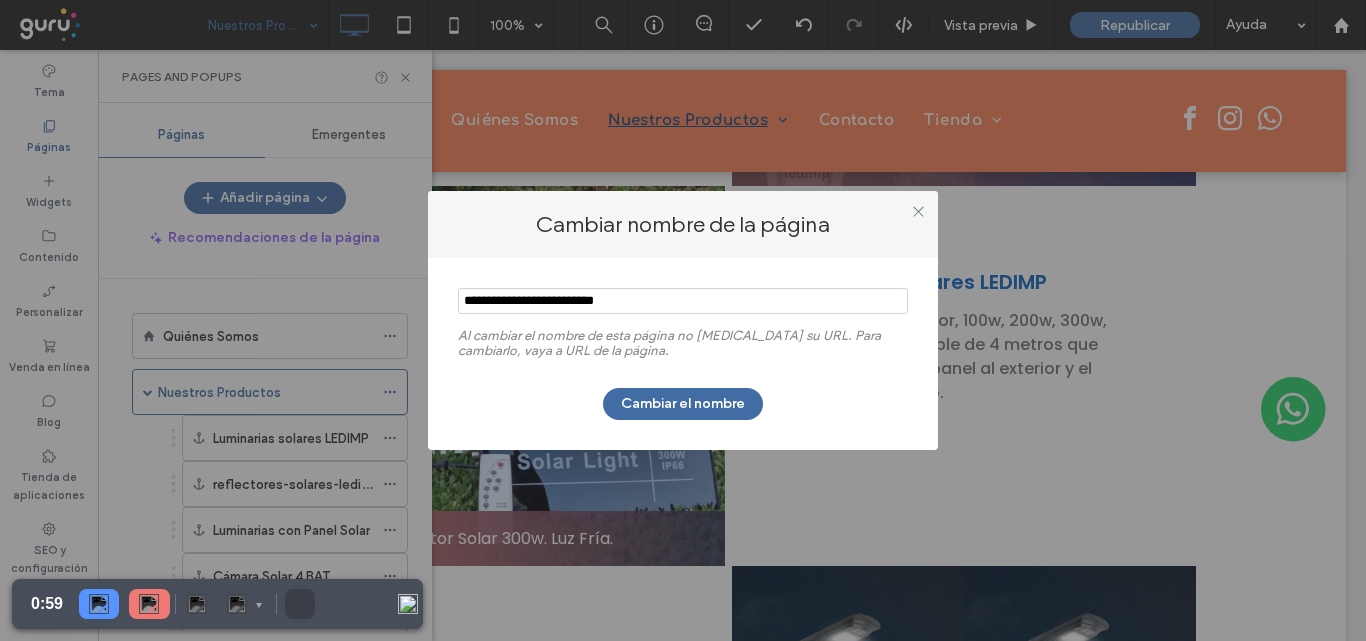 drag, startPoint x: 643, startPoint y: 304, endPoint x: 577, endPoint y: 320, distance: 67.911705 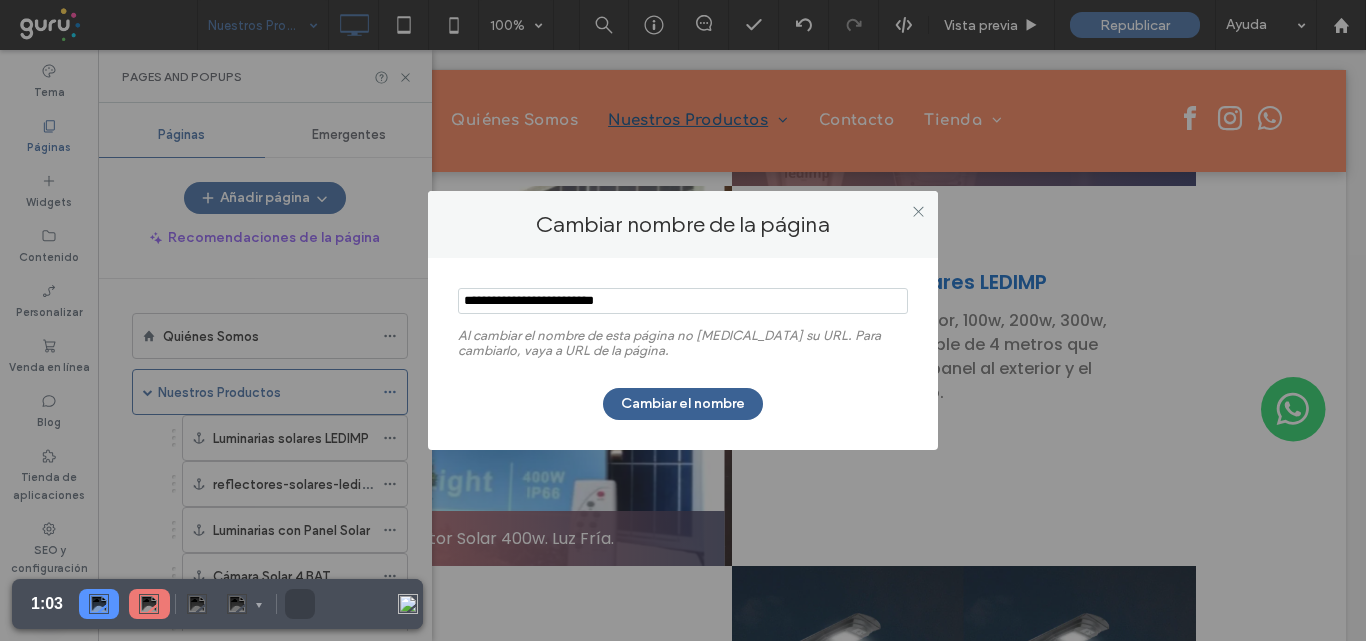 type on "**********" 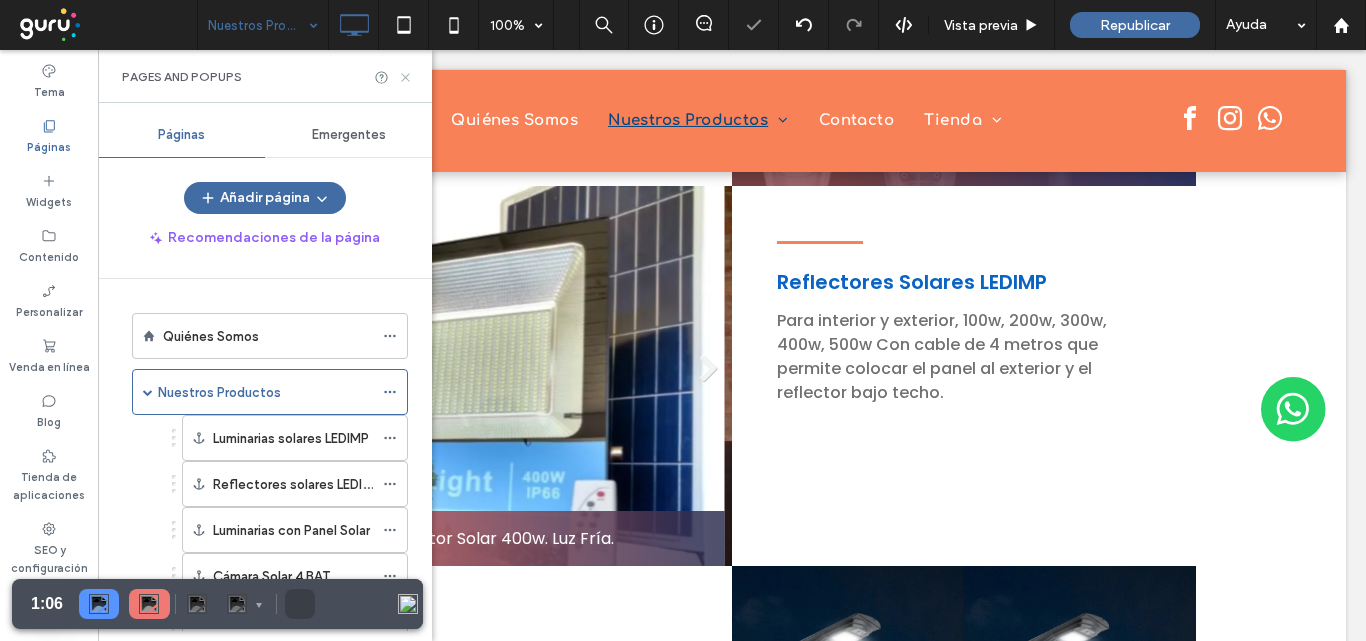 click 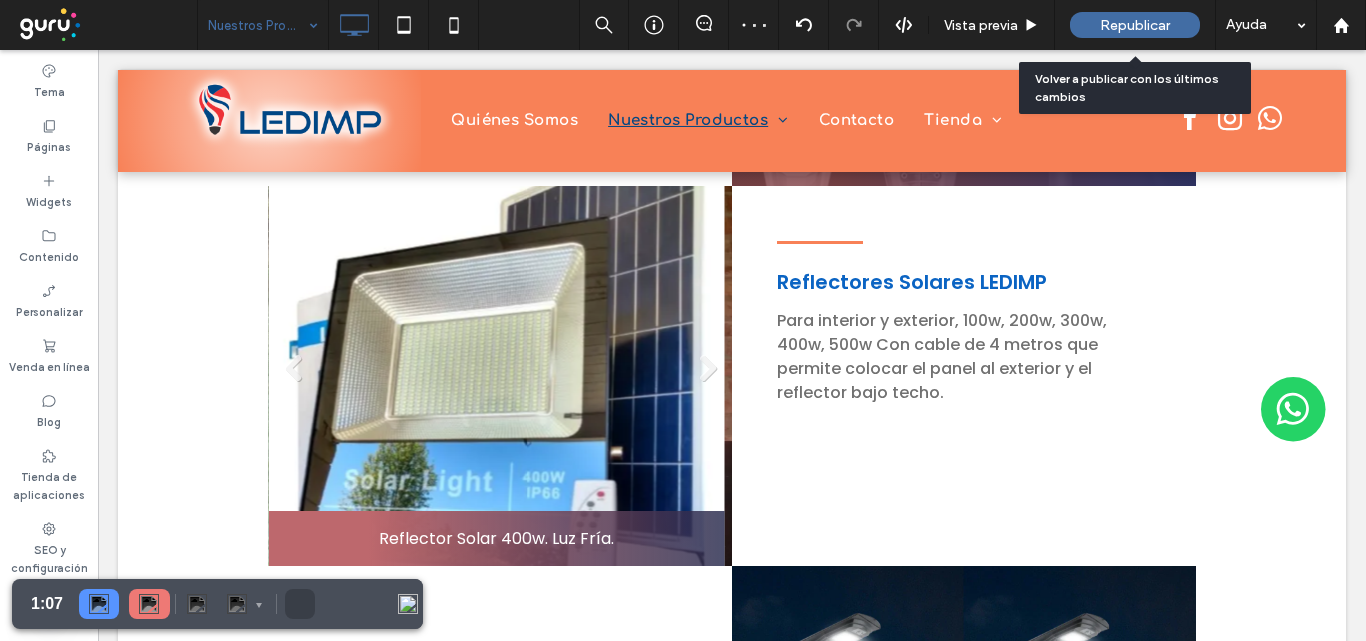 click on "Republicar" at bounding box center (1135, 25) 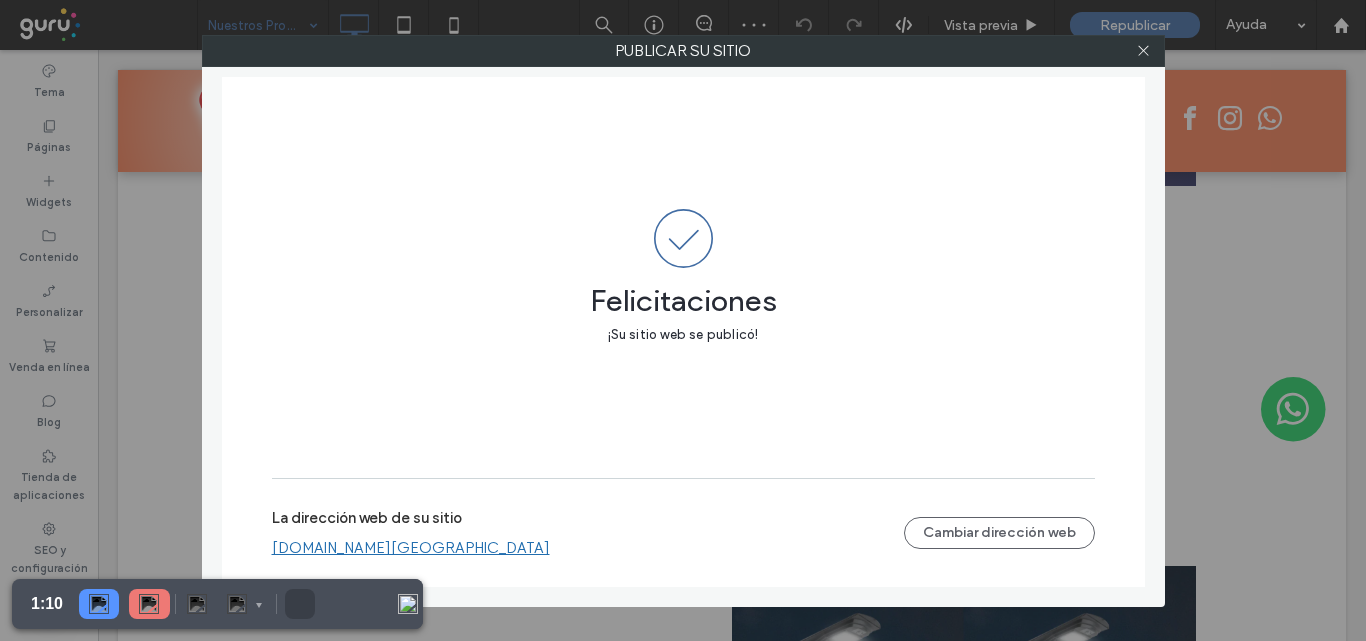 click on "ledimp.argentina.publicar.guru" at bounding box center (411, 548) 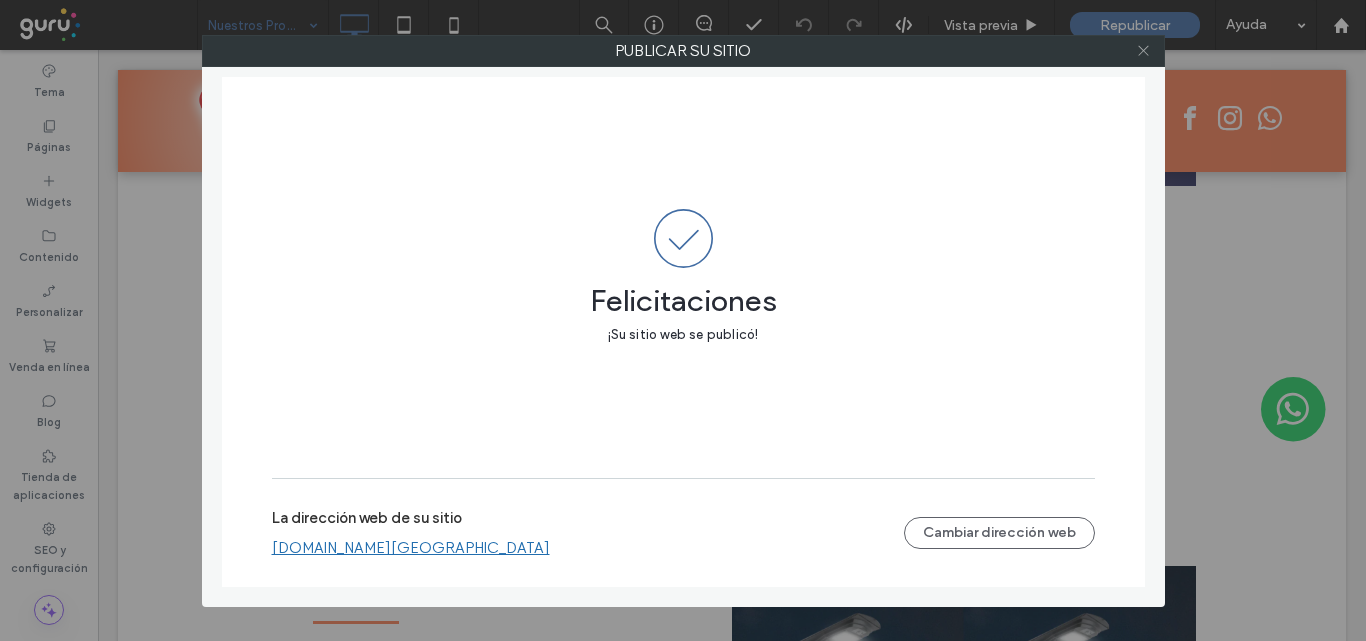 click 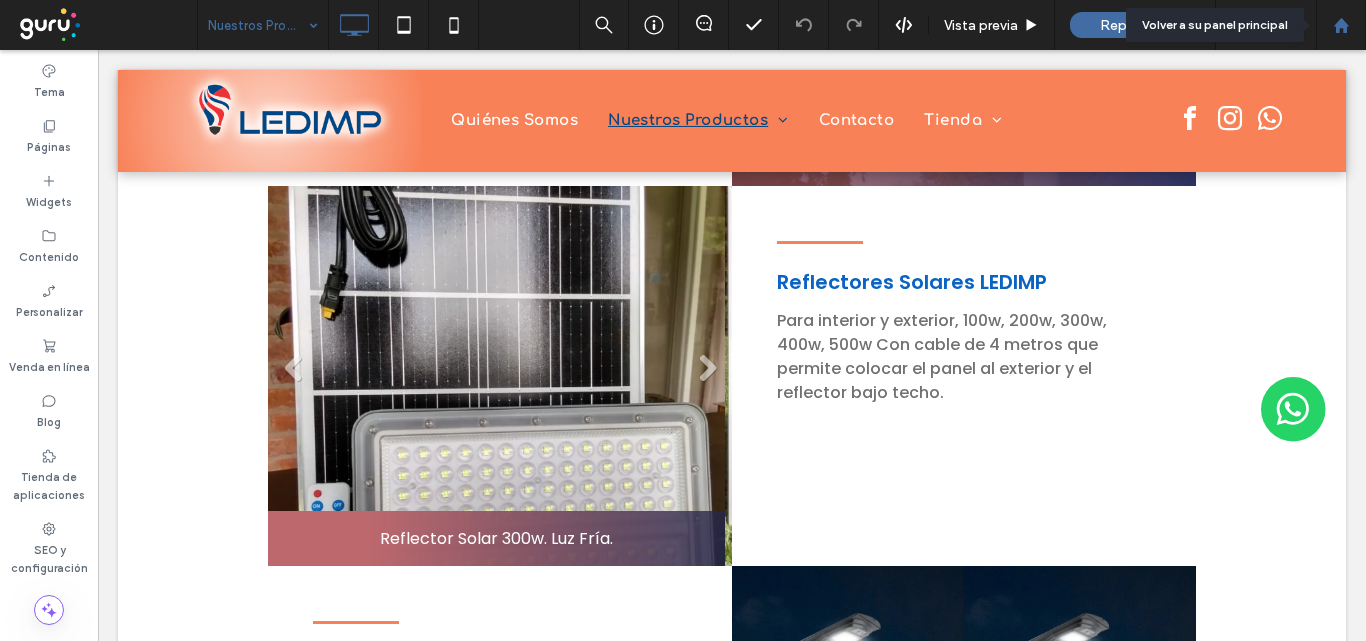 drag, startPoint x: 1333, startPoint y: 29, endPoint x: 1201, endPoint y: 9, distance: 133.50656 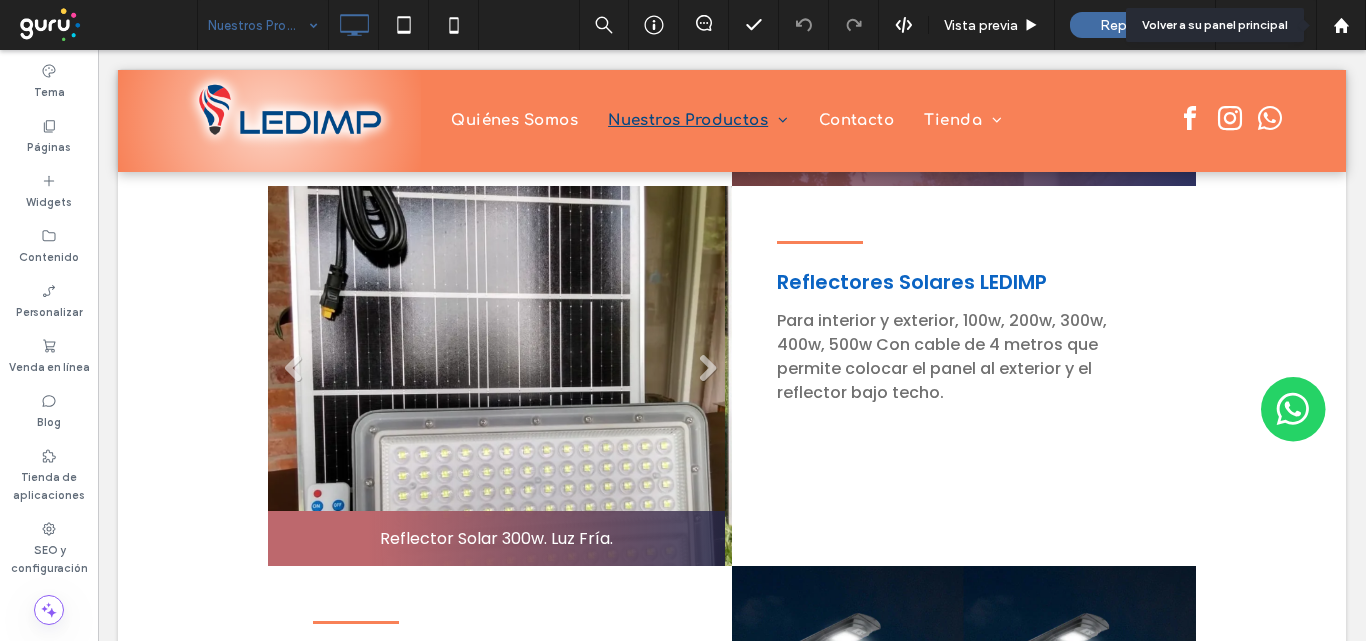 click 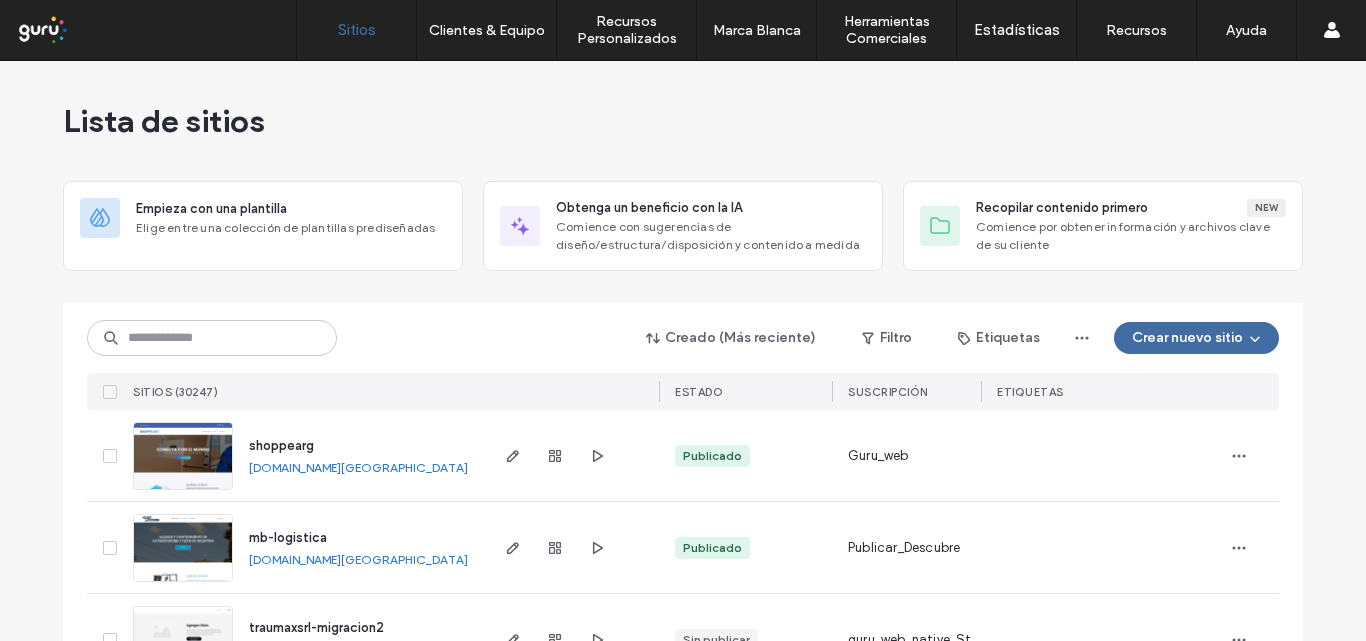 scroll, scrollTop: 0, scrollLeft: 0, axis: both 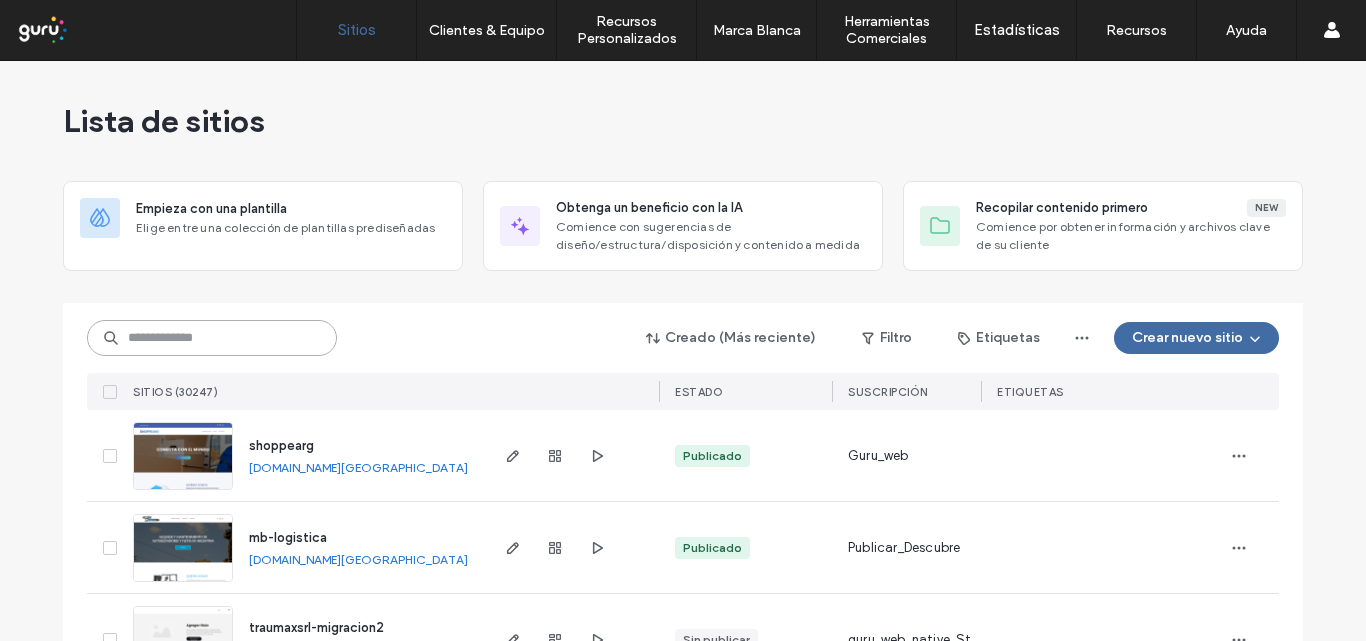 click at bounding box center (212, 338) 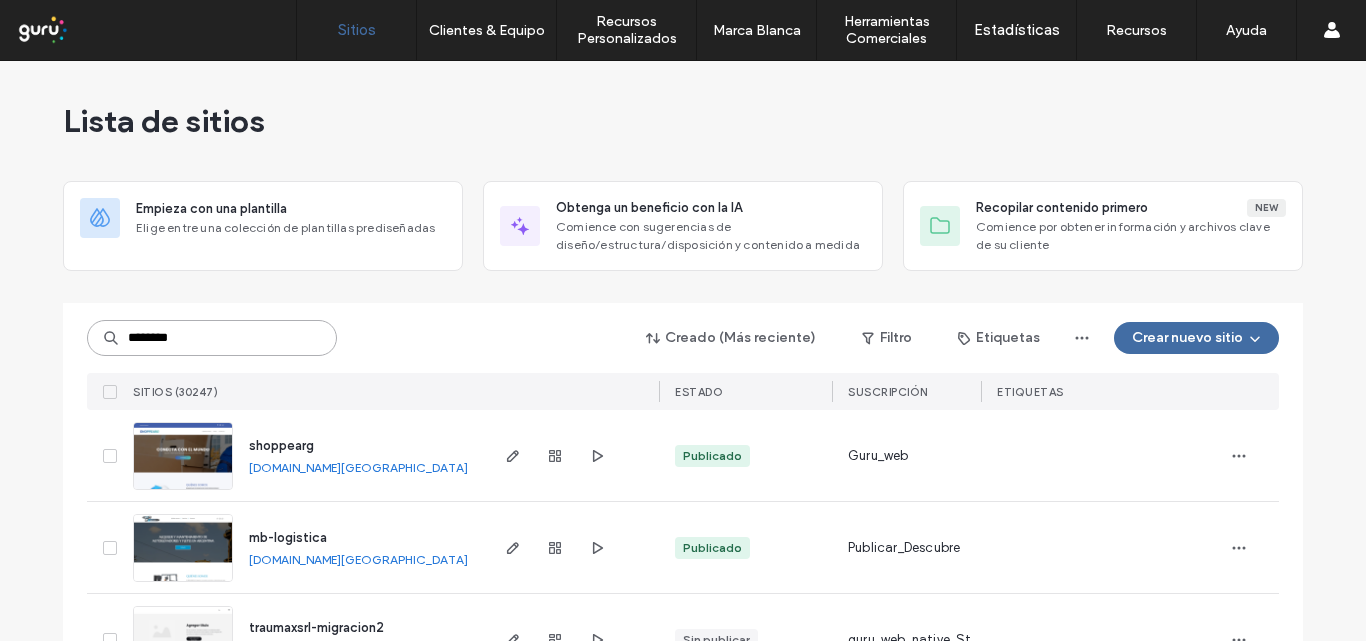 type on "********" 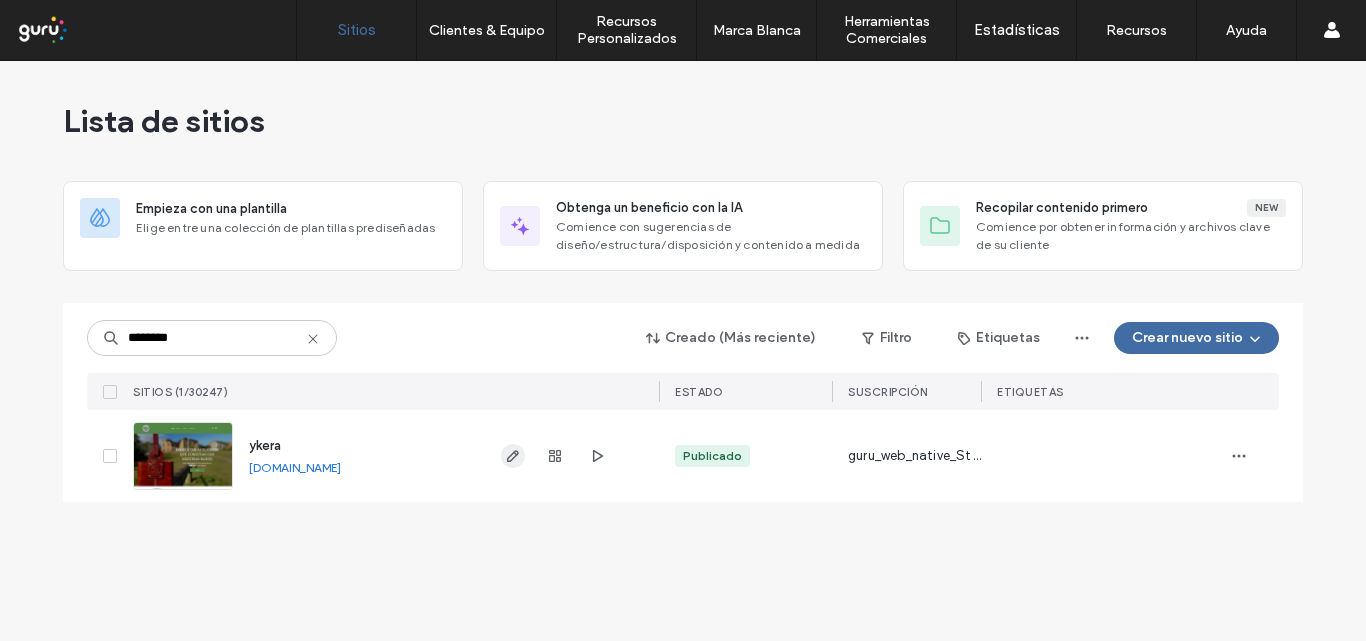 click 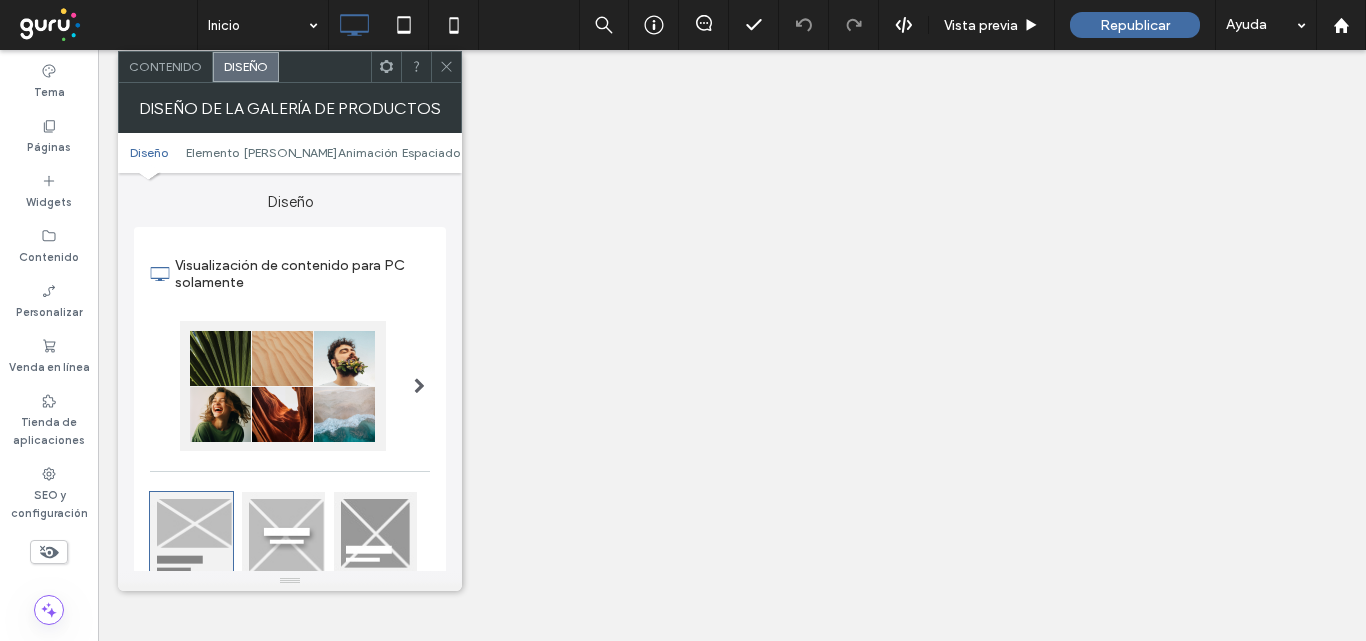 scroll, scrollTop: 0, scrollLeft: 0, axis: both 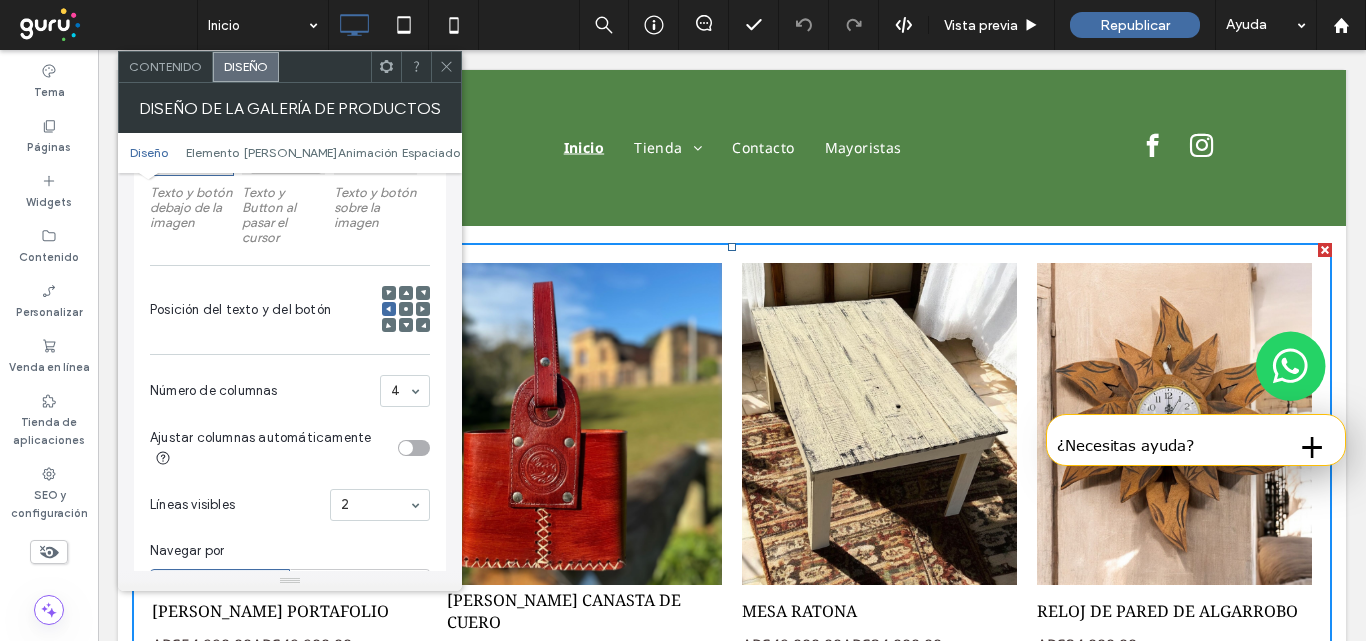 click 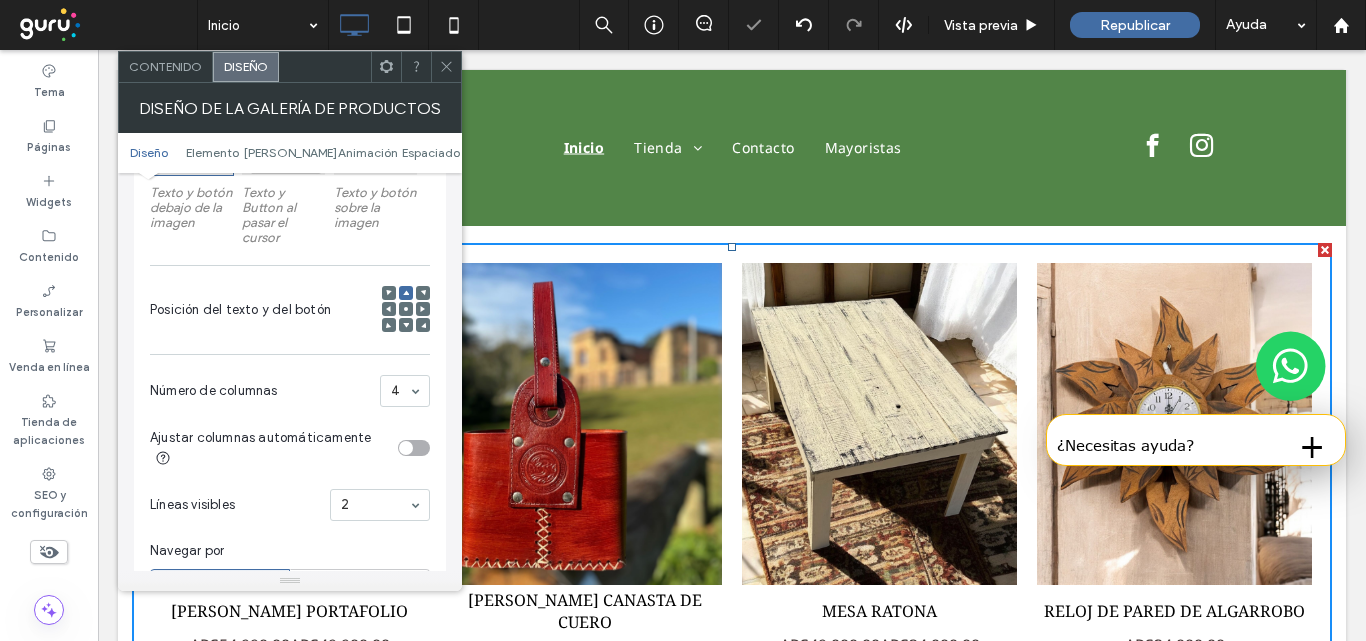 click 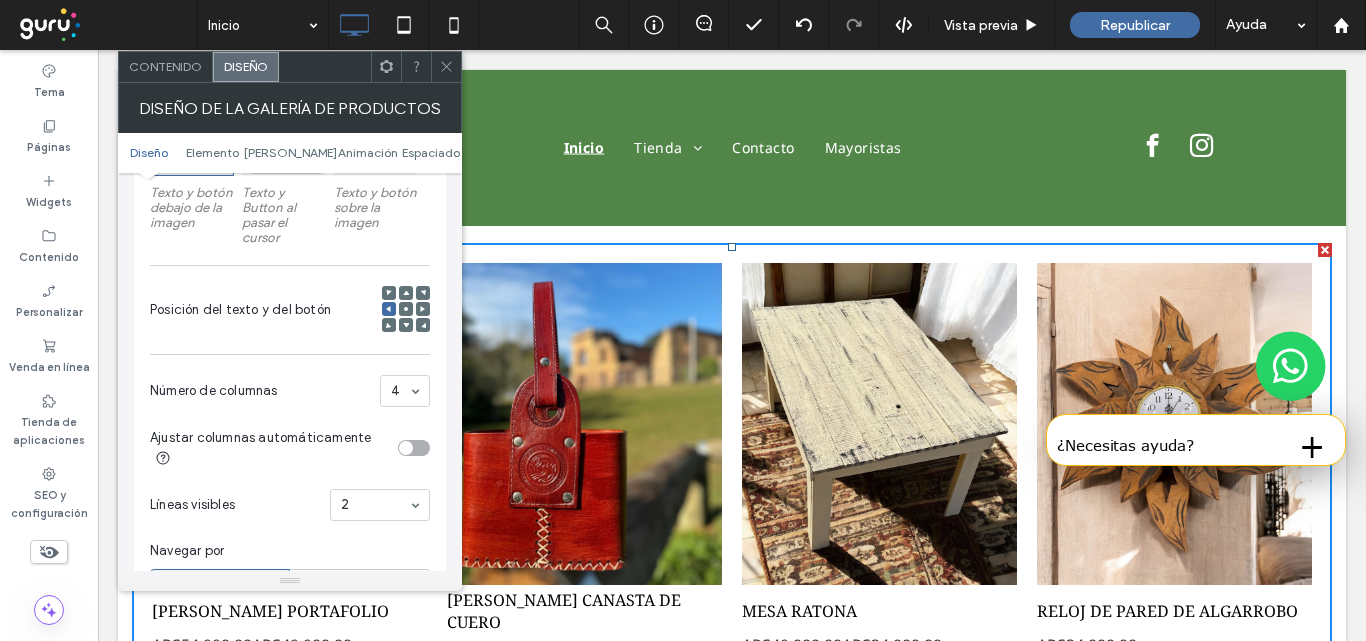 drag, startPoint x: 440, startPoint y: 63, endPoint x: 834, endPoint y: 5, distance: 398.24615 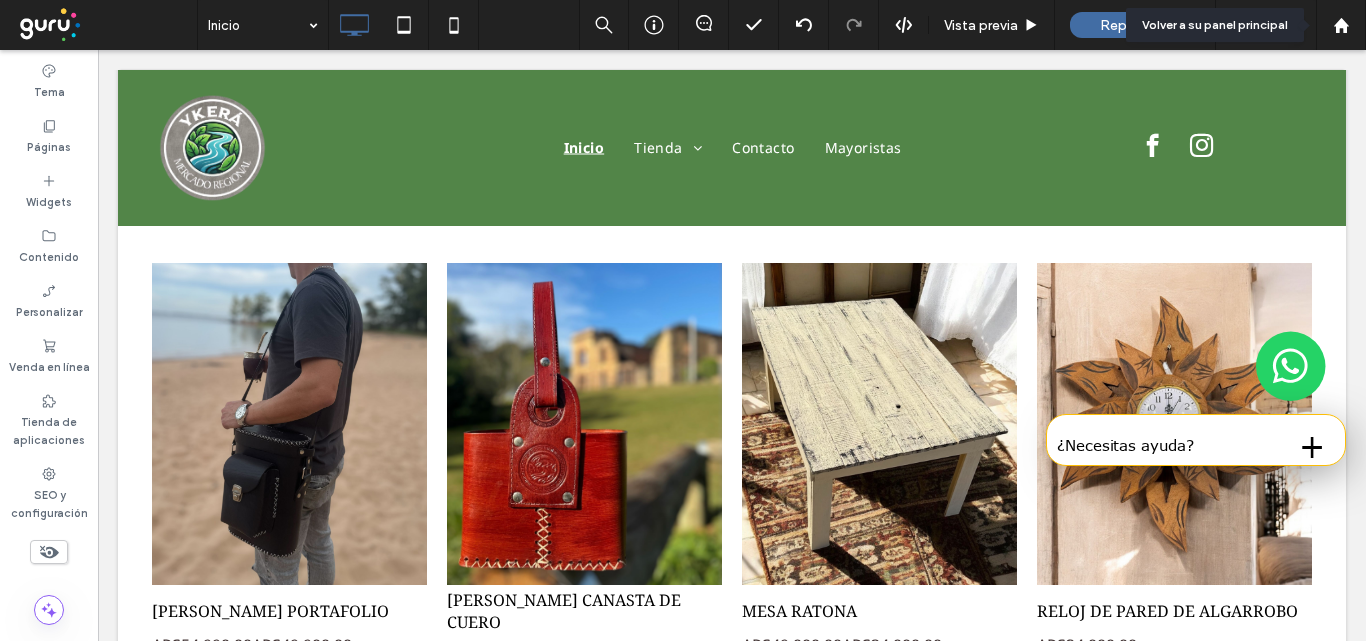 drag, startPoint x: 1351, startPoint y: 28, endPoint x: 1132, endPoint y: 5, distance: 220.20445 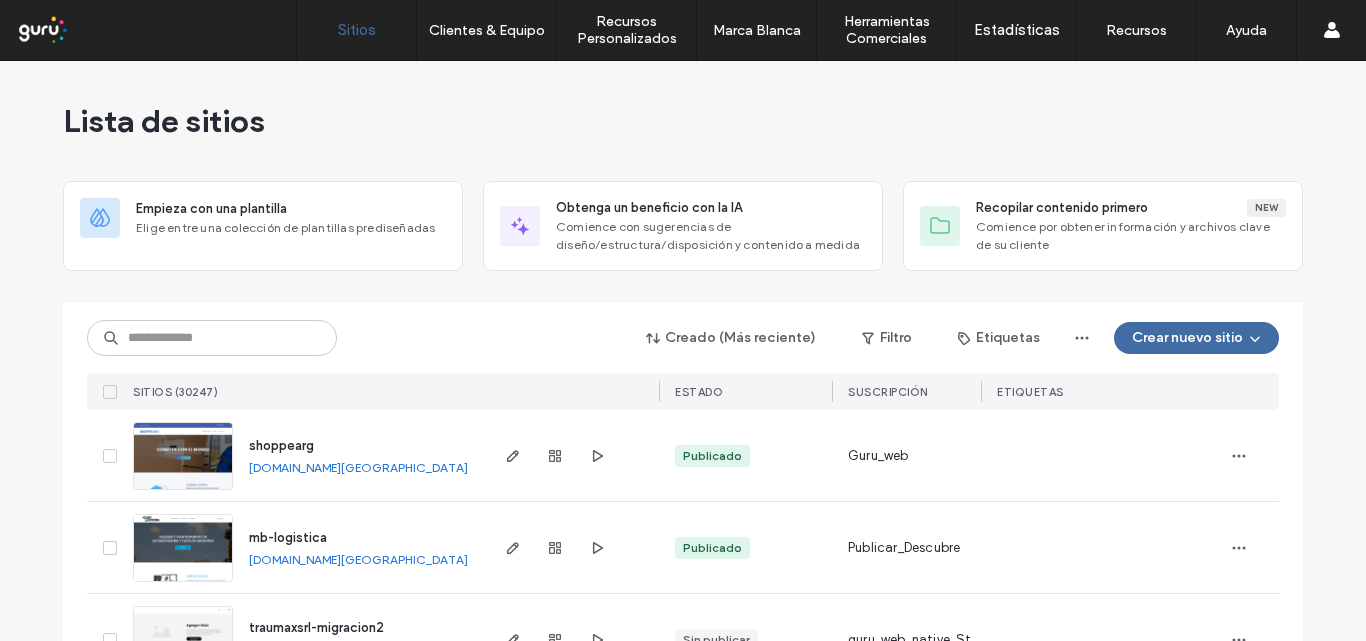 scroll, scrollTop: 0, scrollLeft: 0, axis: both 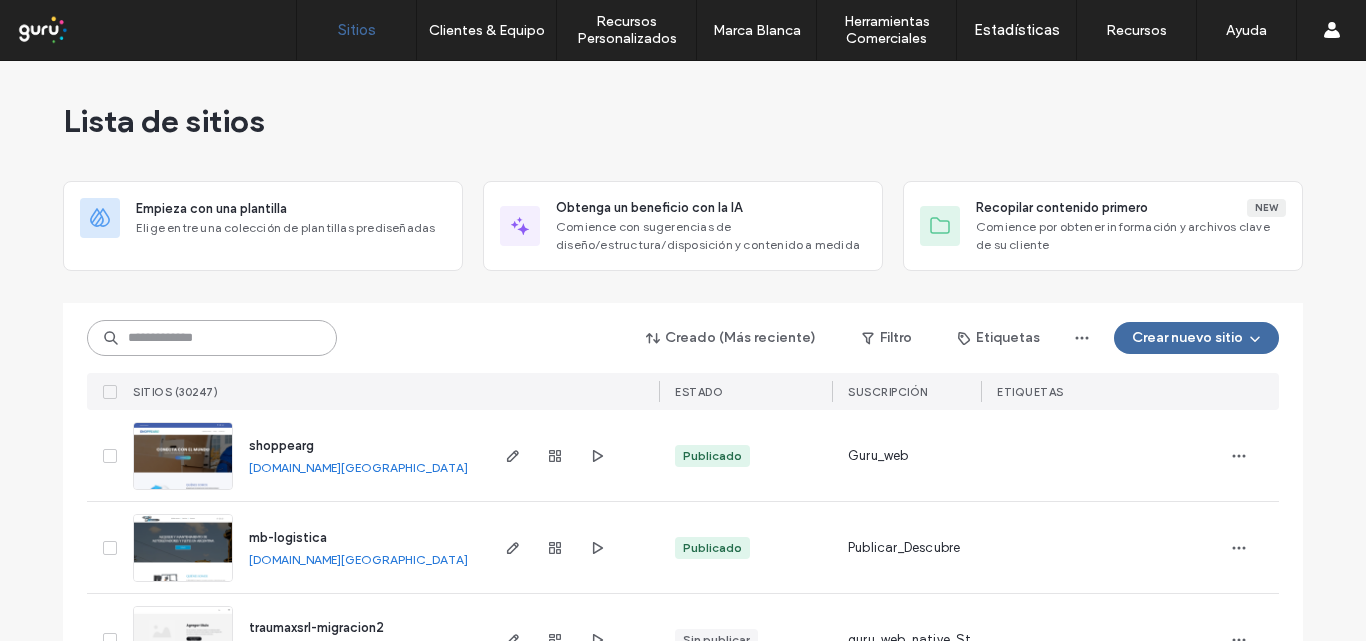 click at bounding box center [212, 338] 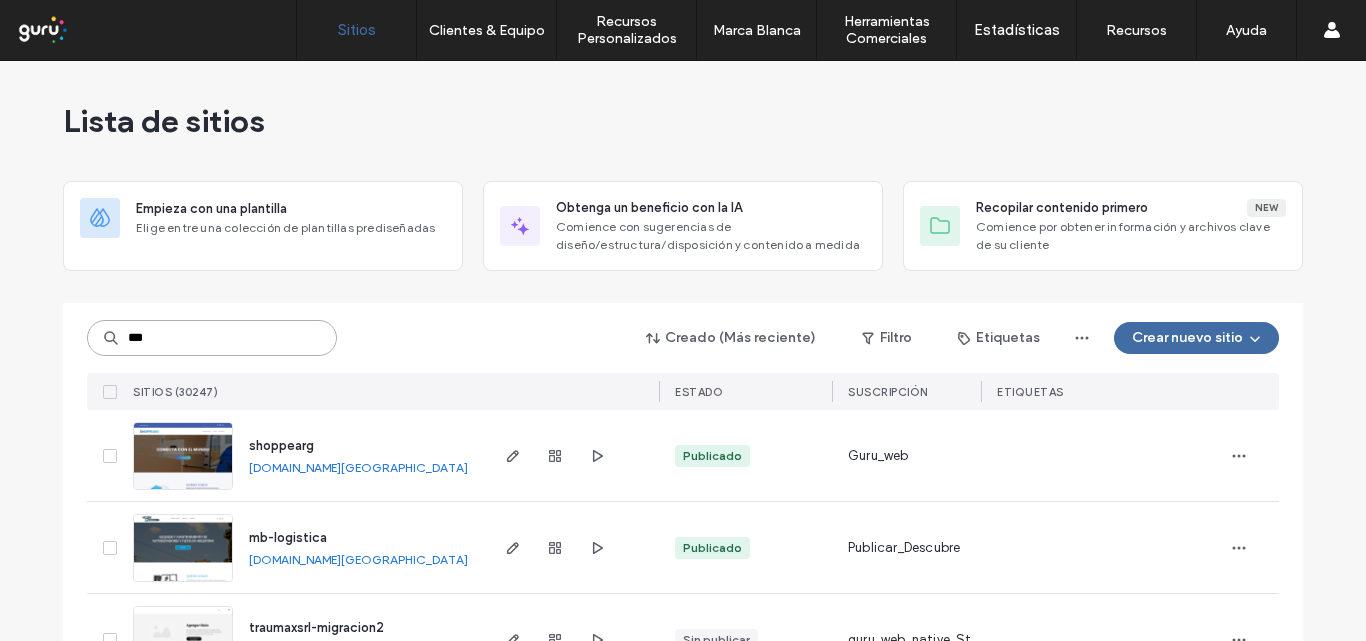 type on "***" 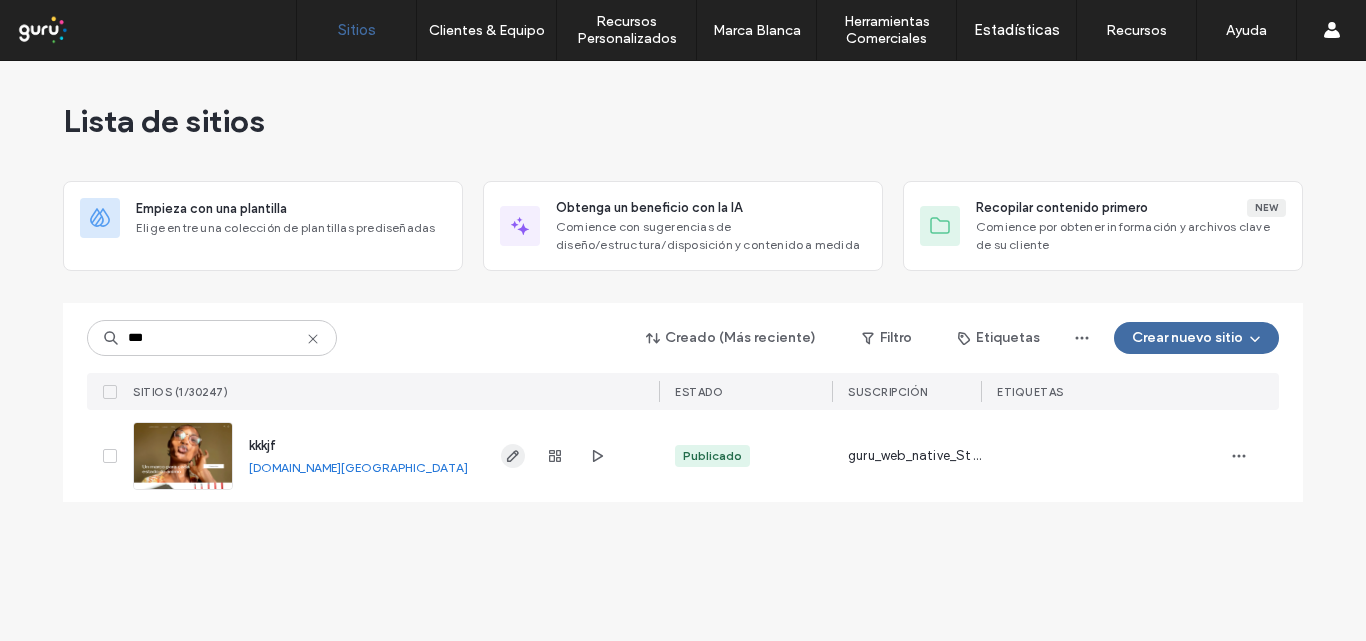 click 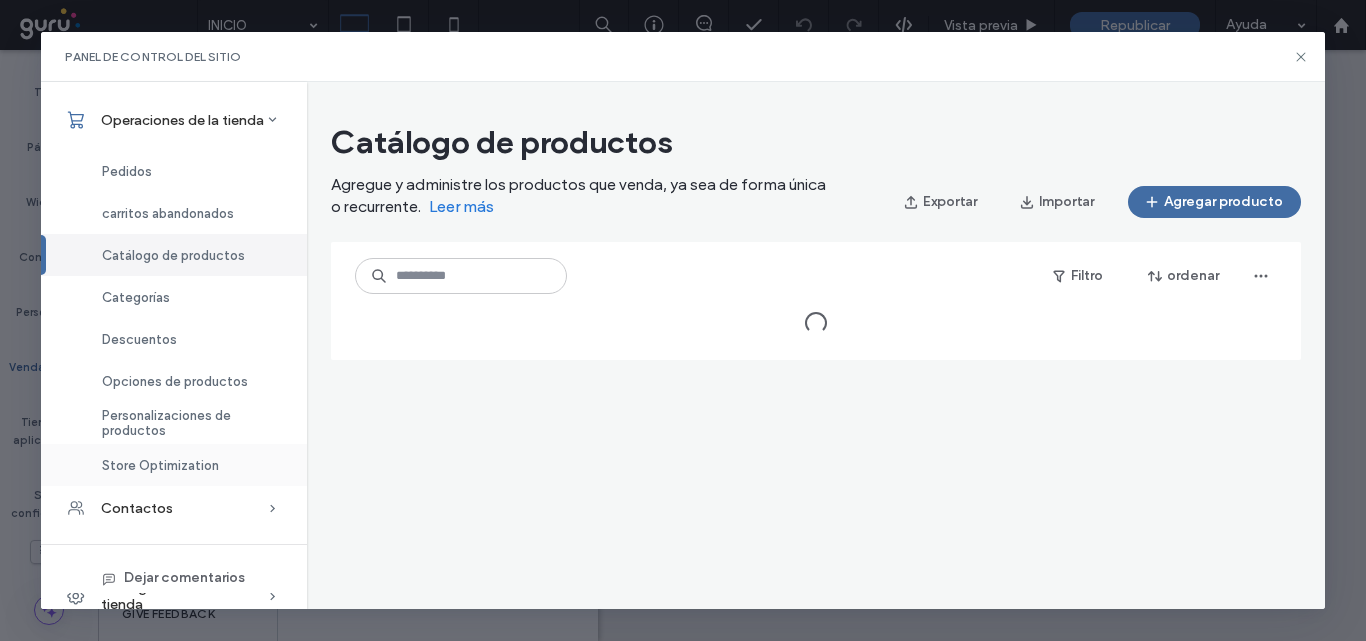 click on "Store Optimization" at bounding box center (174, 465) 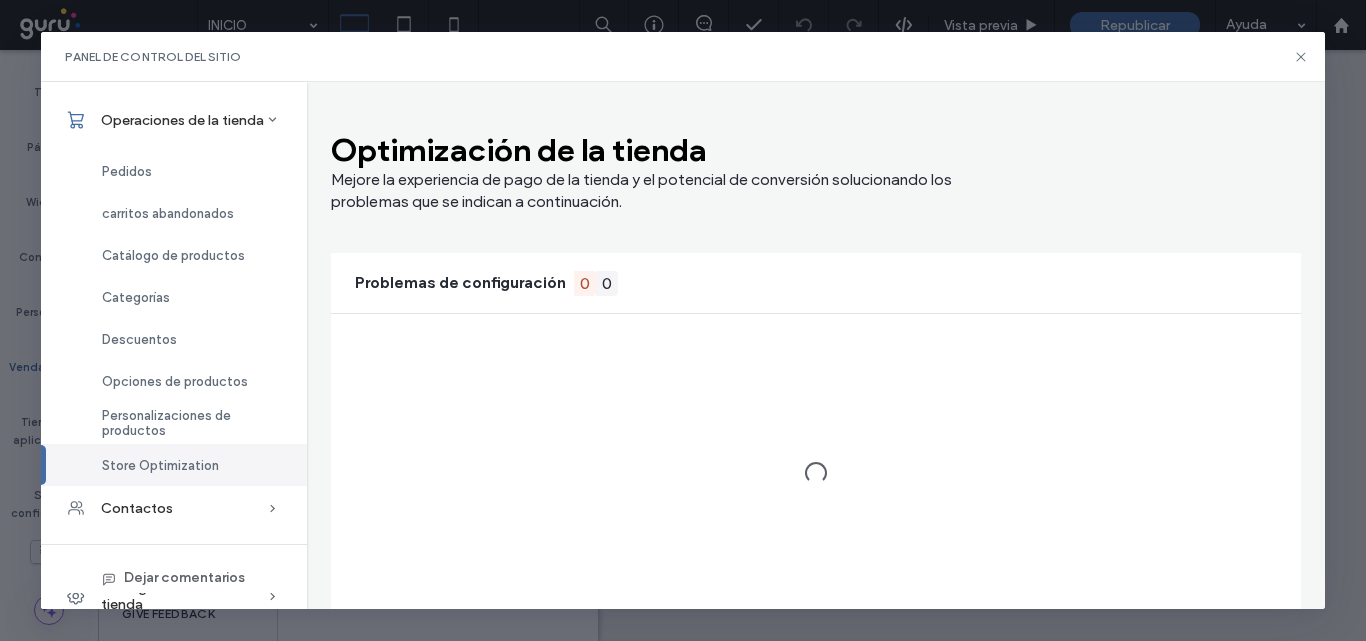 scroll, scrollTop: 0, scrollLeft: 0, axis: both 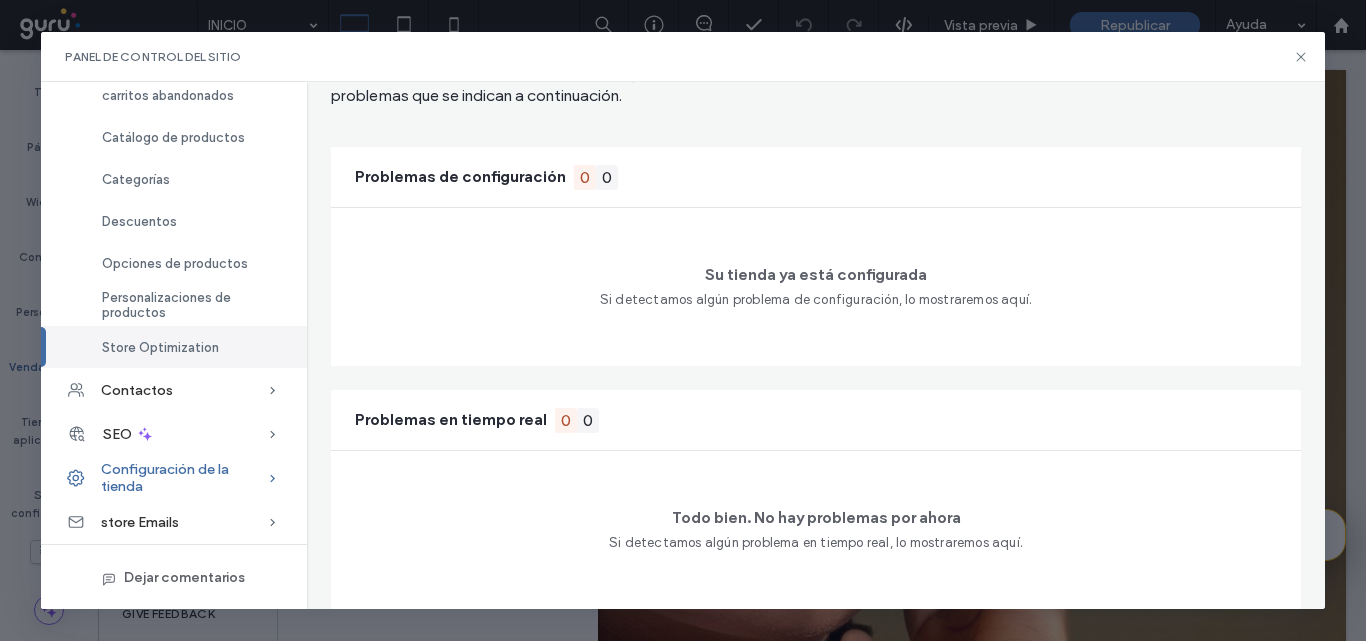 click on "Configuración de la tienda" at bounding box center (184, 478) 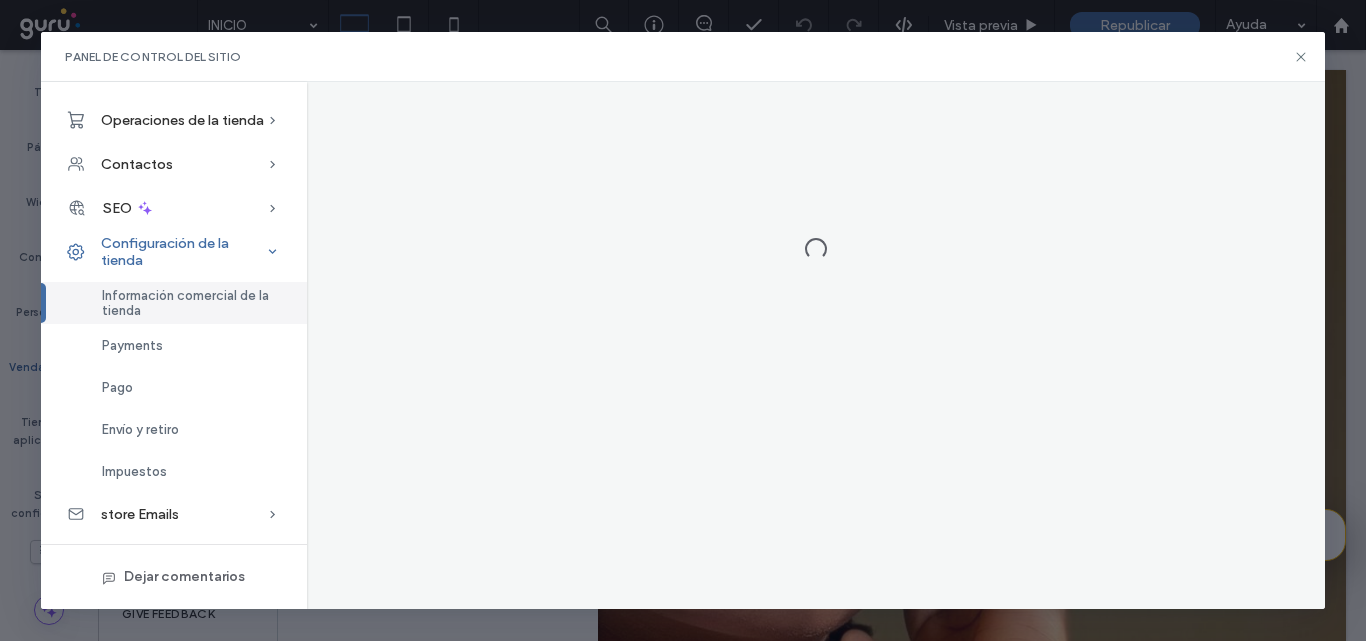 scroll, scrollTop: 0, scrollLeft: 0, axis: both 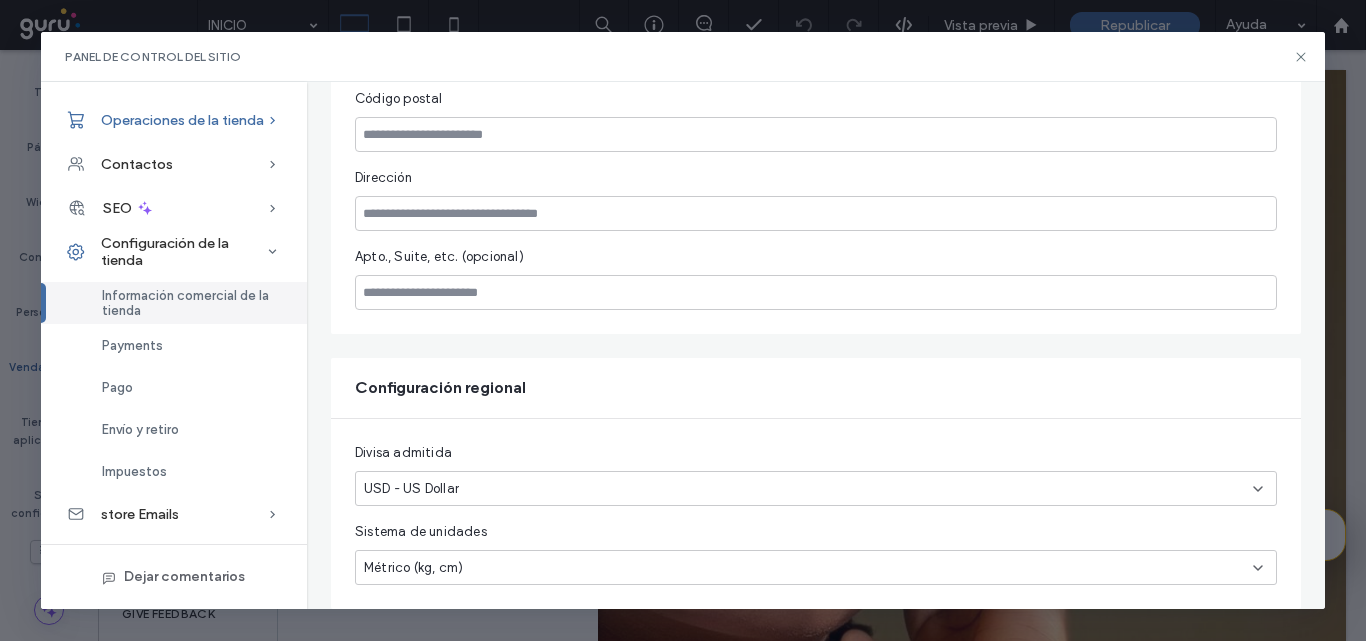click 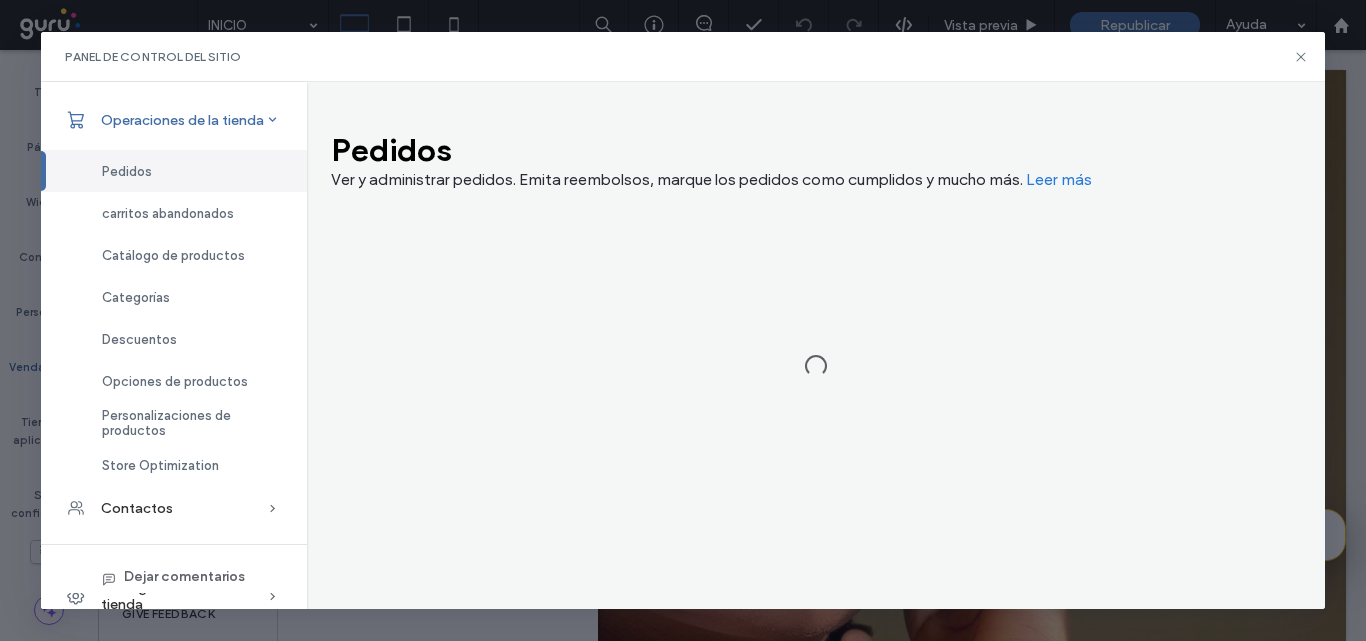 scroll, scrollTop: 0, scrollLeft: 0, axis: both 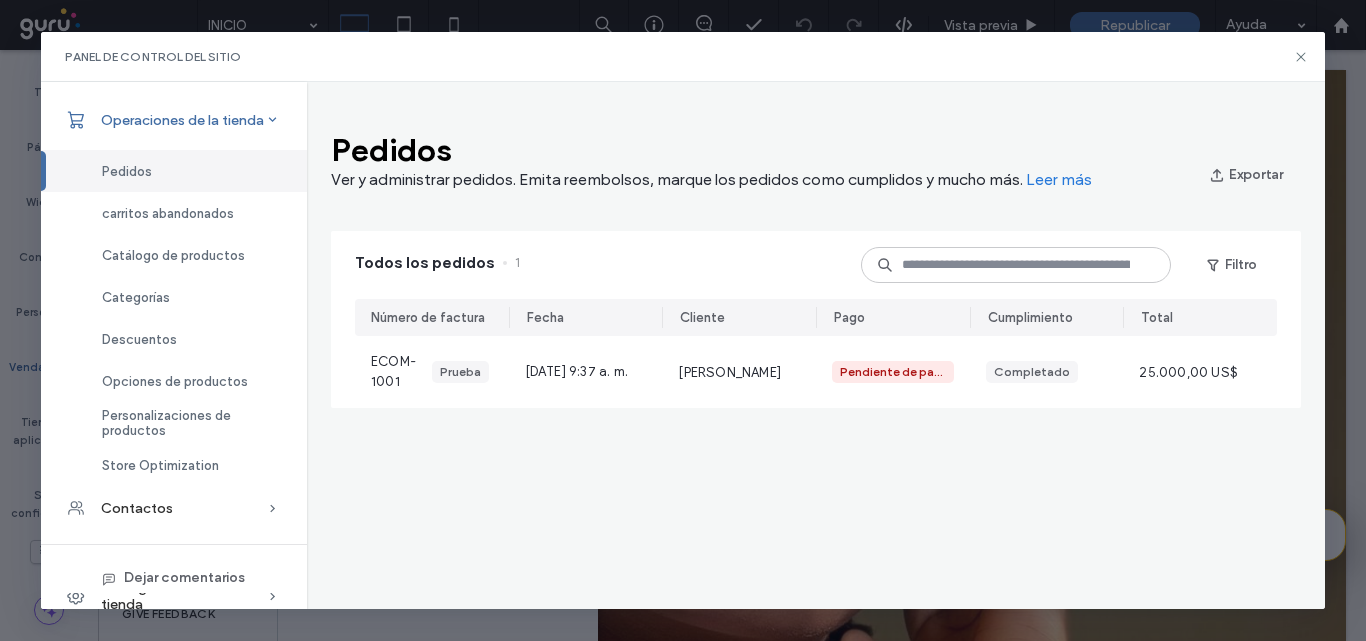 click on "Operaciones de la tienda" at bounding box center (182, 120) 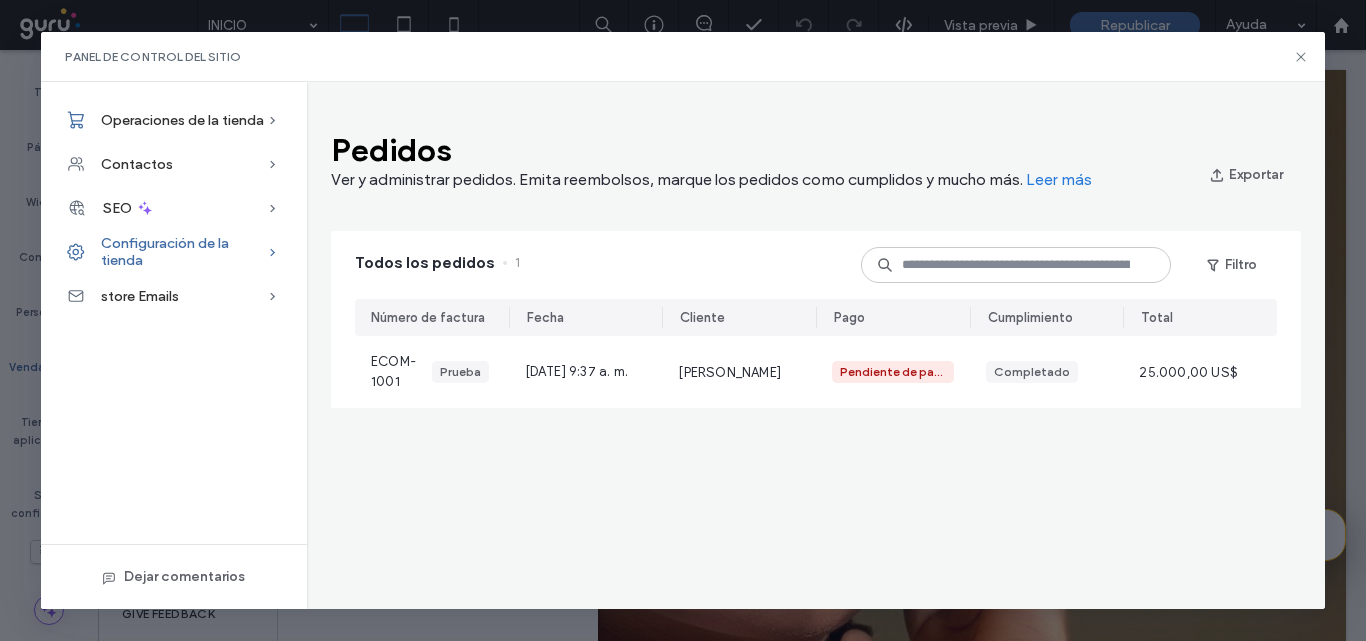 click on "Configuración de la tienda" at bounding box center [184, 252] 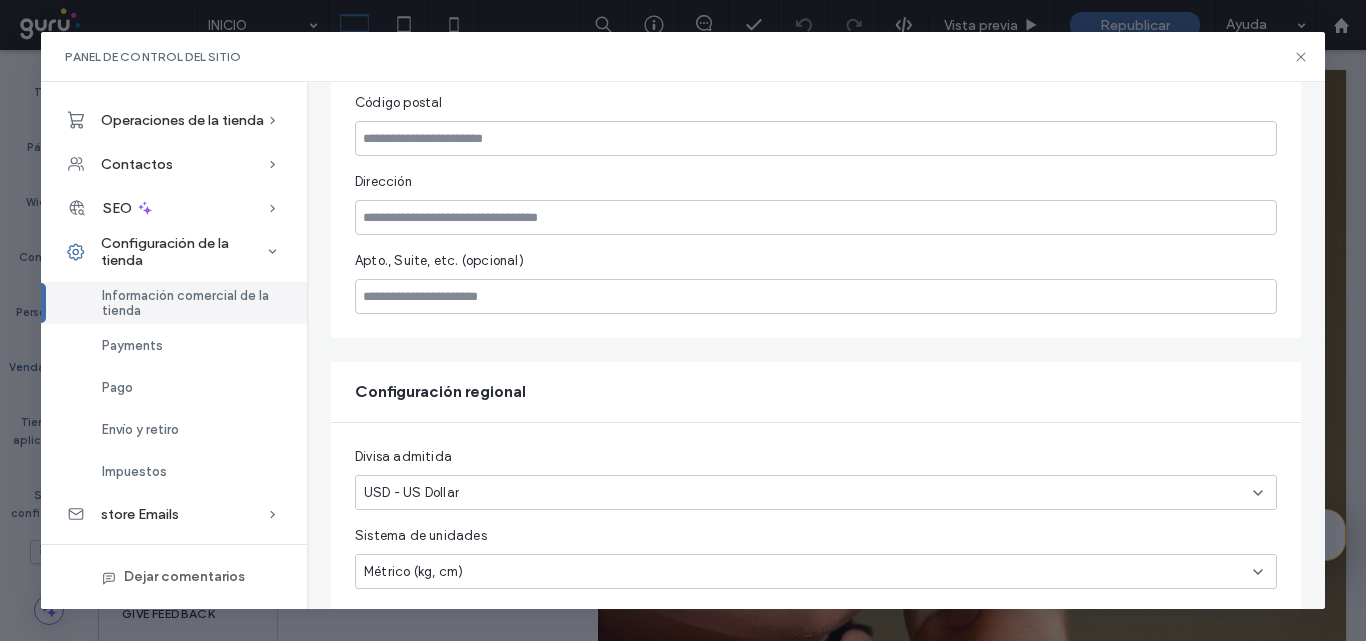 scroll, scrollTop: 914, scrollLeft: 0, axis: vertical 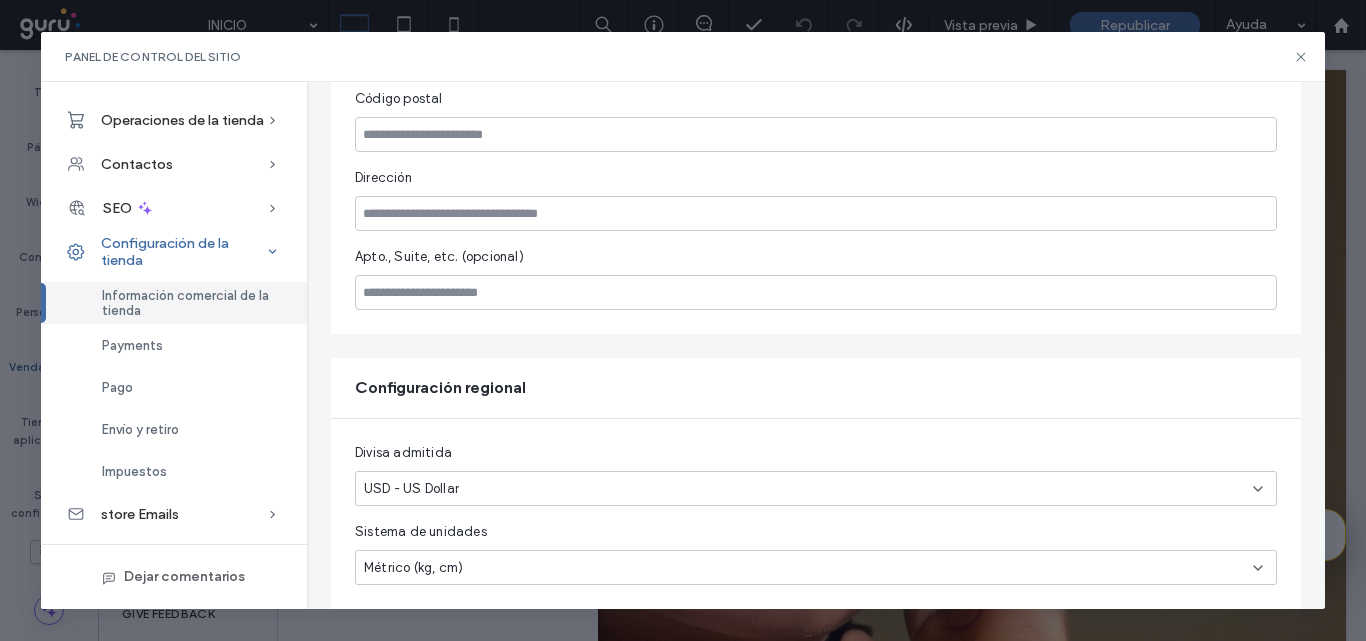 click on "Configuración de la tienda" at bounding box center (184, 252) 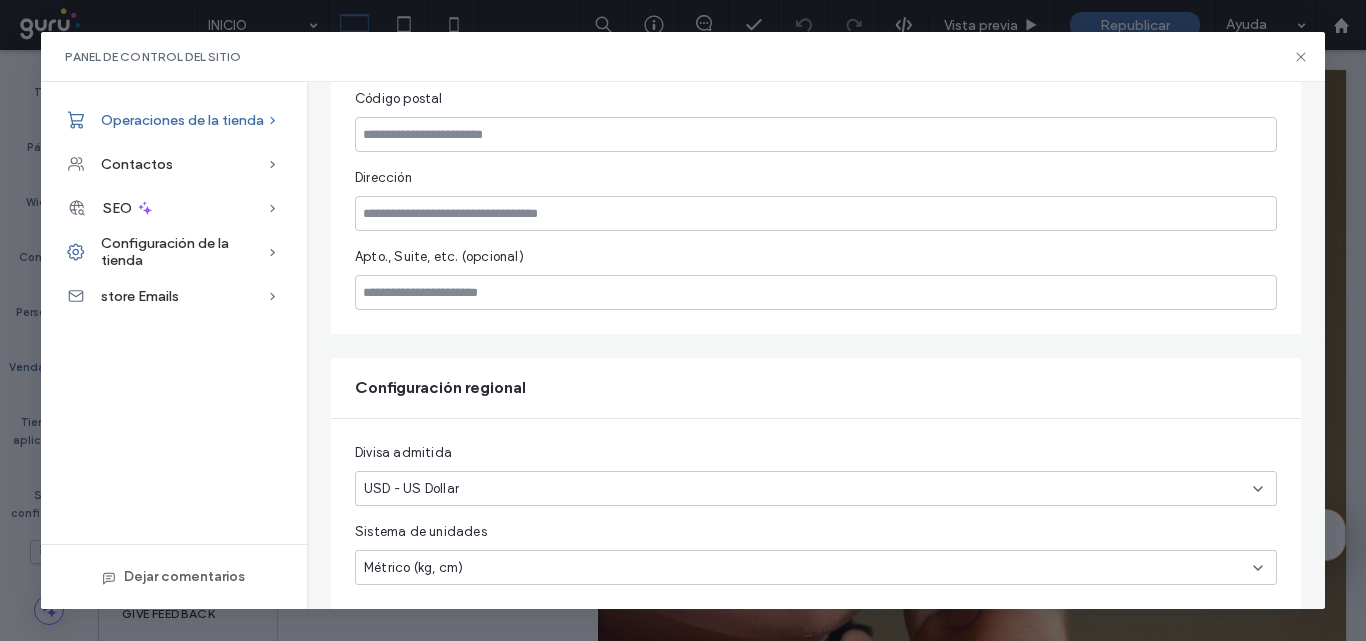 click on "Operaciones de la tienda" at bounding box center [182, 120] 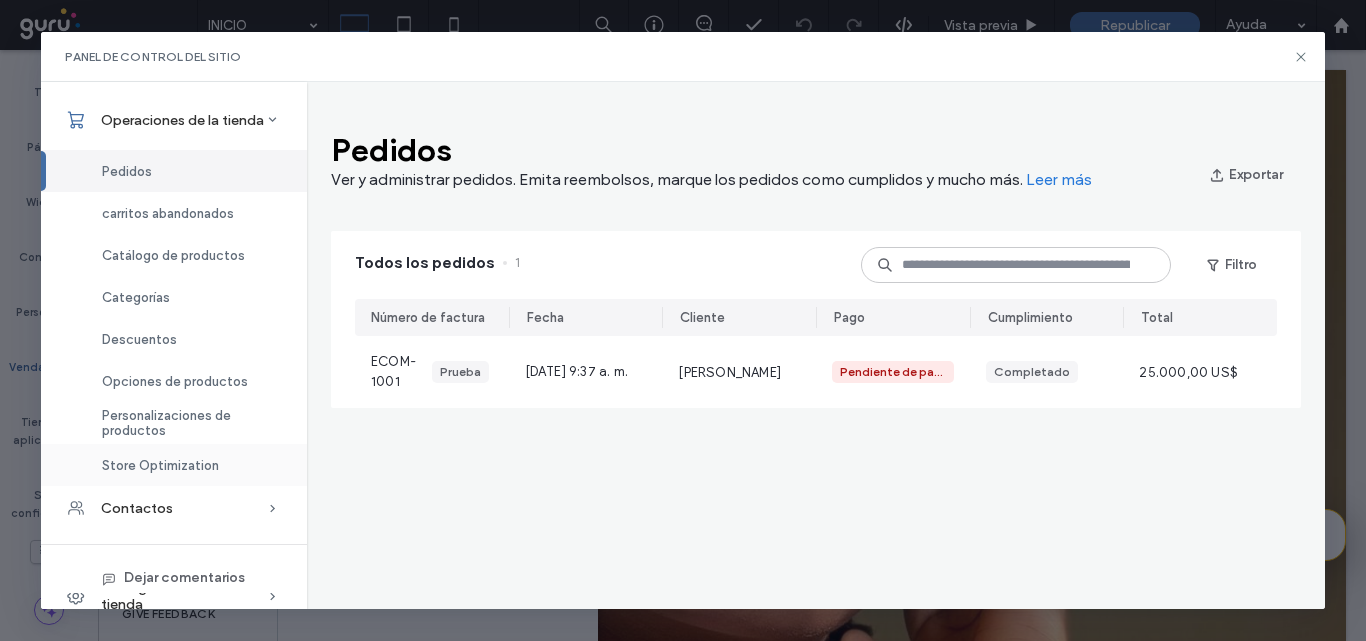 click on "Store Optimization" at bounding box center (160, 465) 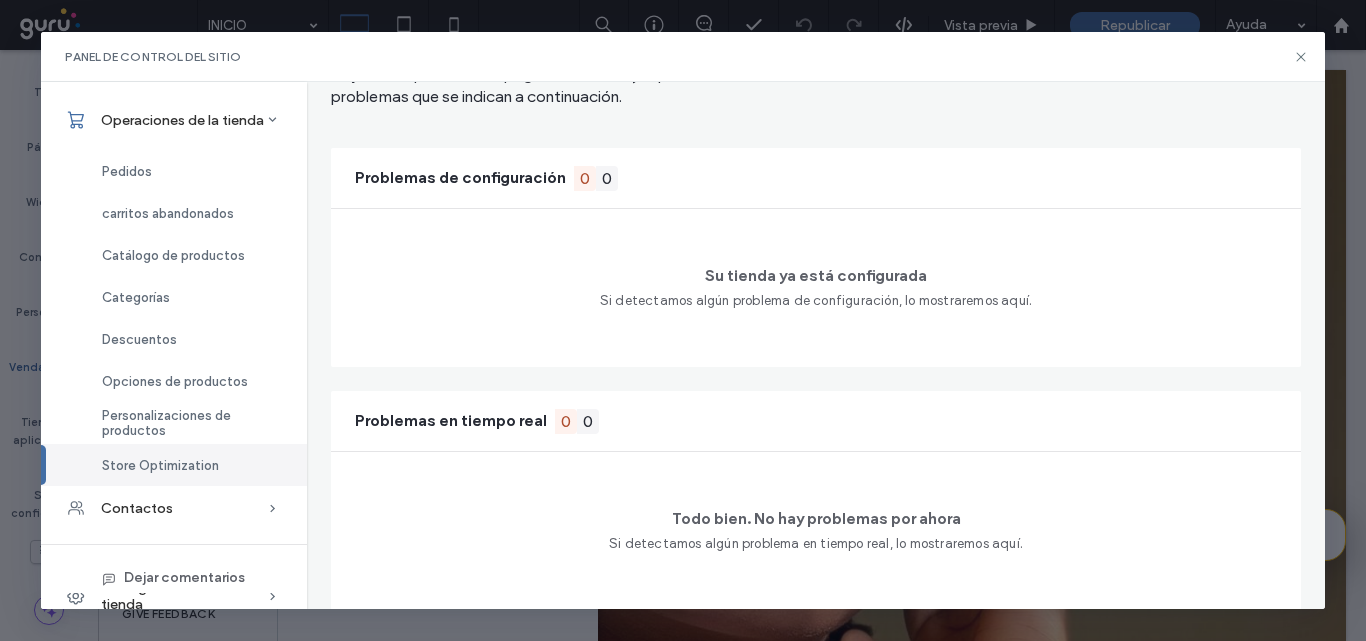 scroll, scrollTop: 106, scrollLeft: 0, axis: vertical 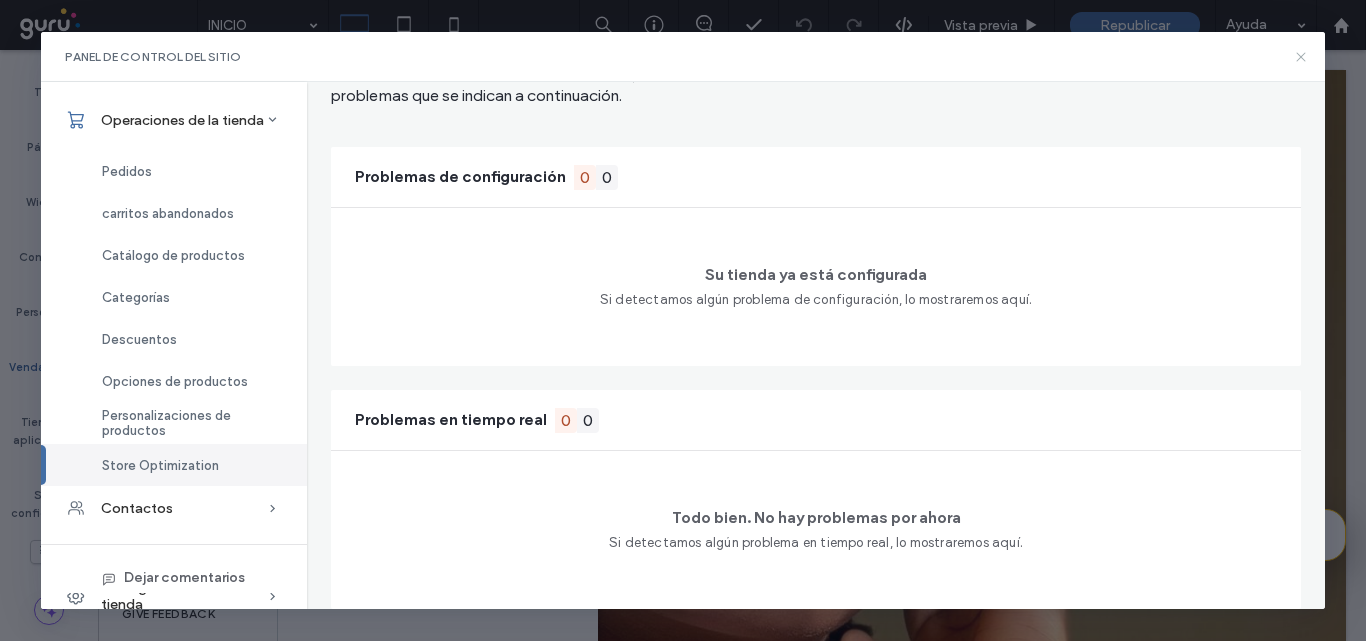 click 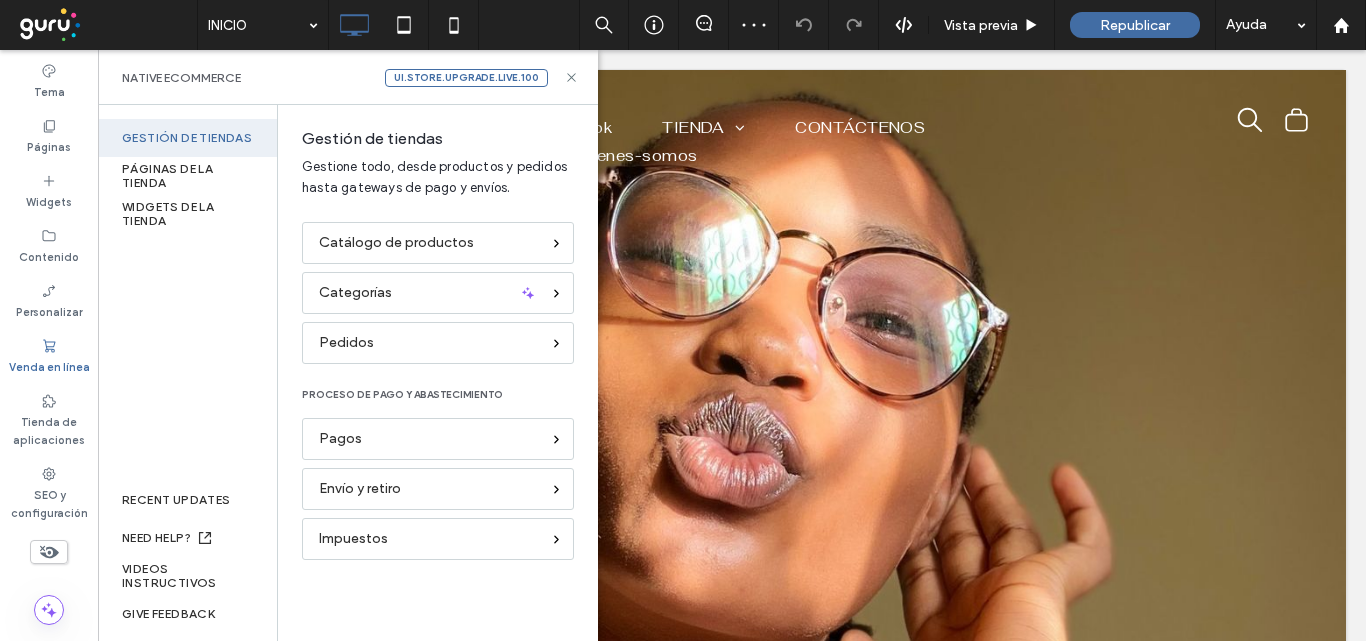 scroll, scrollTop: 0, scrollLeft: 0, axis: both 